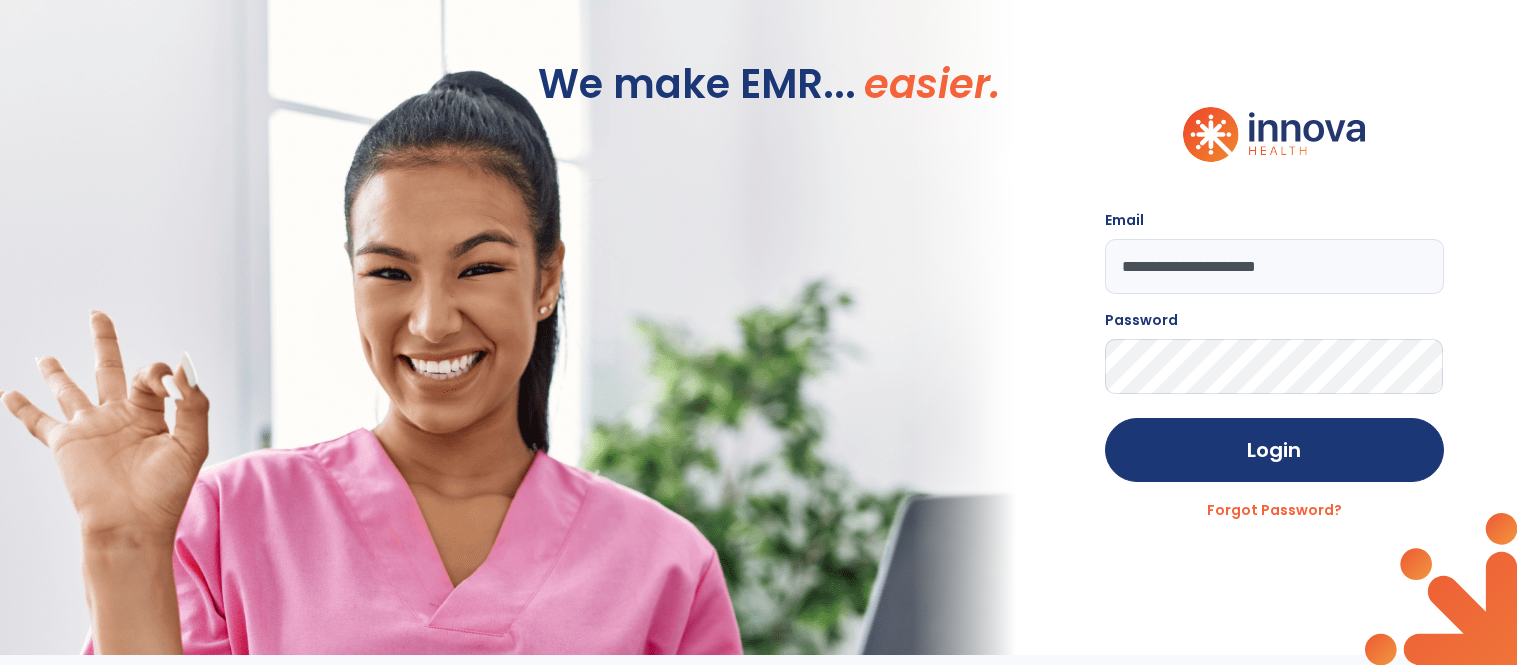scroll, scrollTop: 0, scrollLeft: 0, axis: both 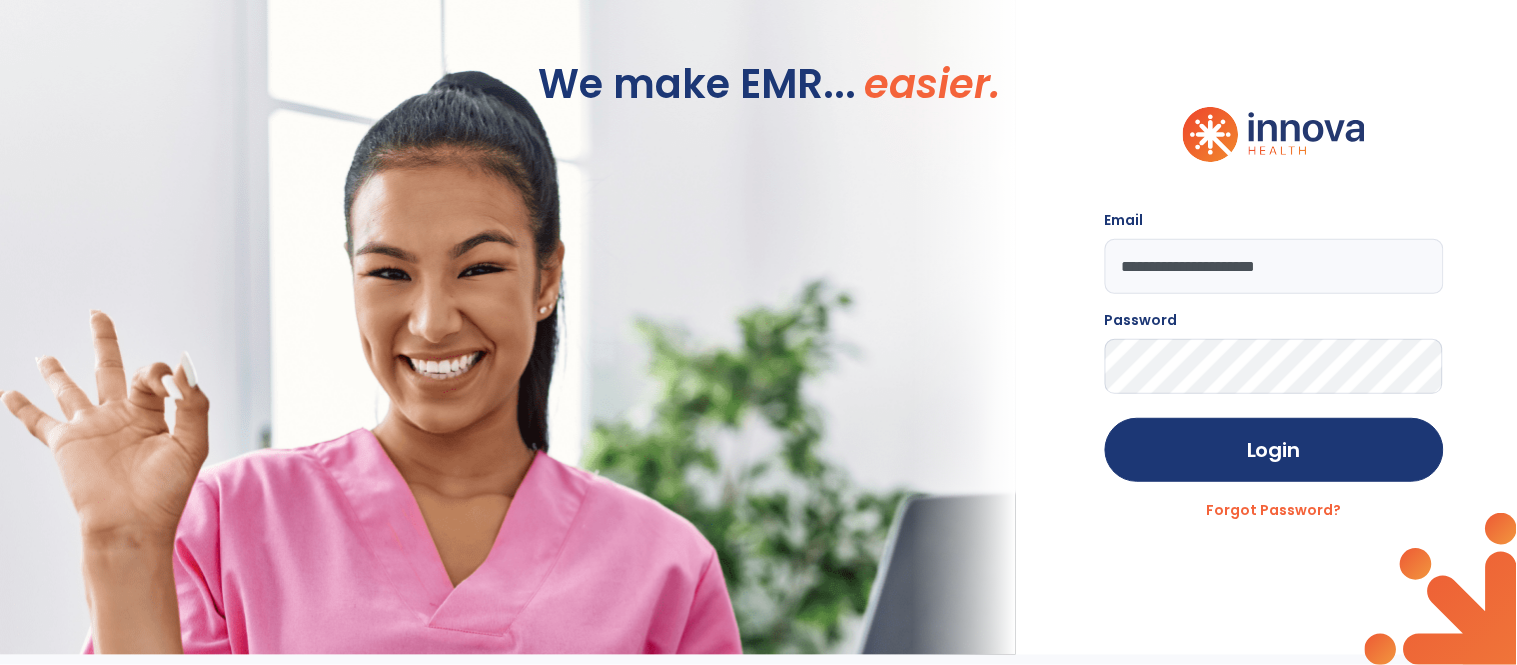 click on "Login" 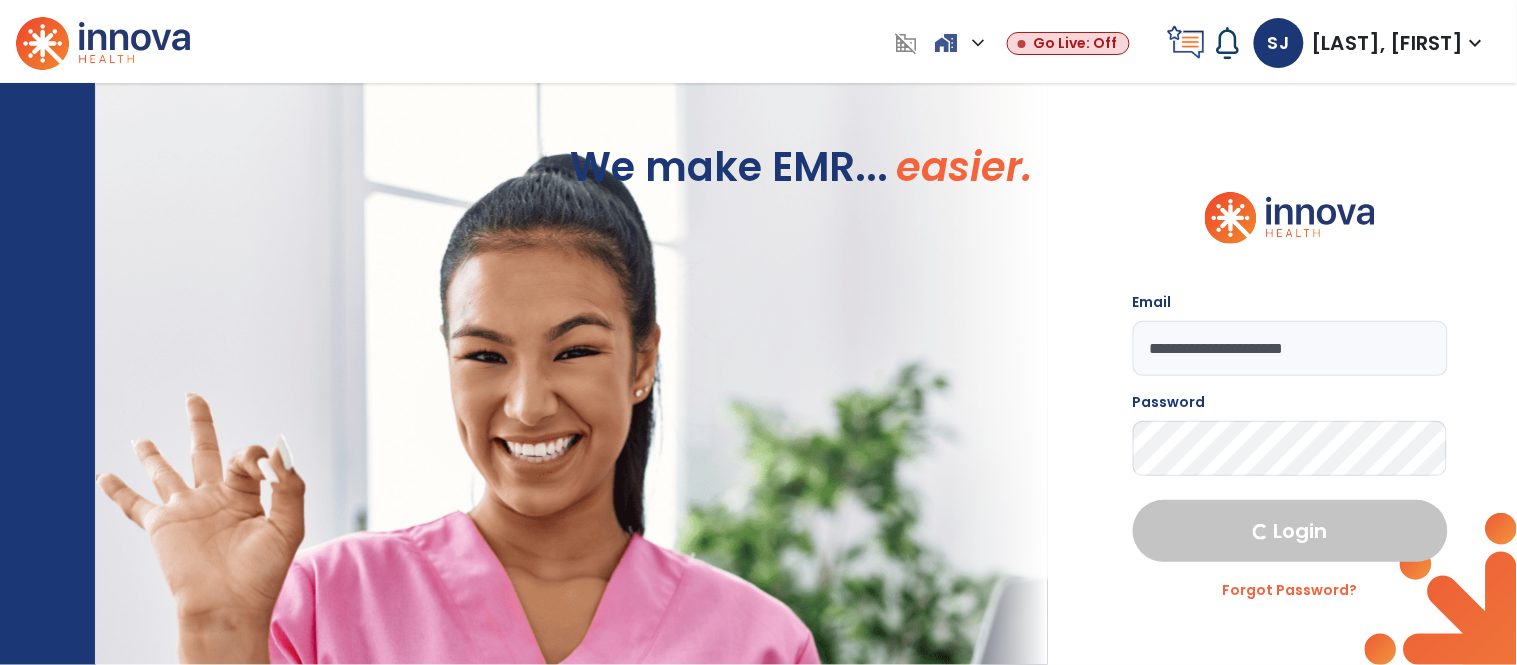 select on "****" 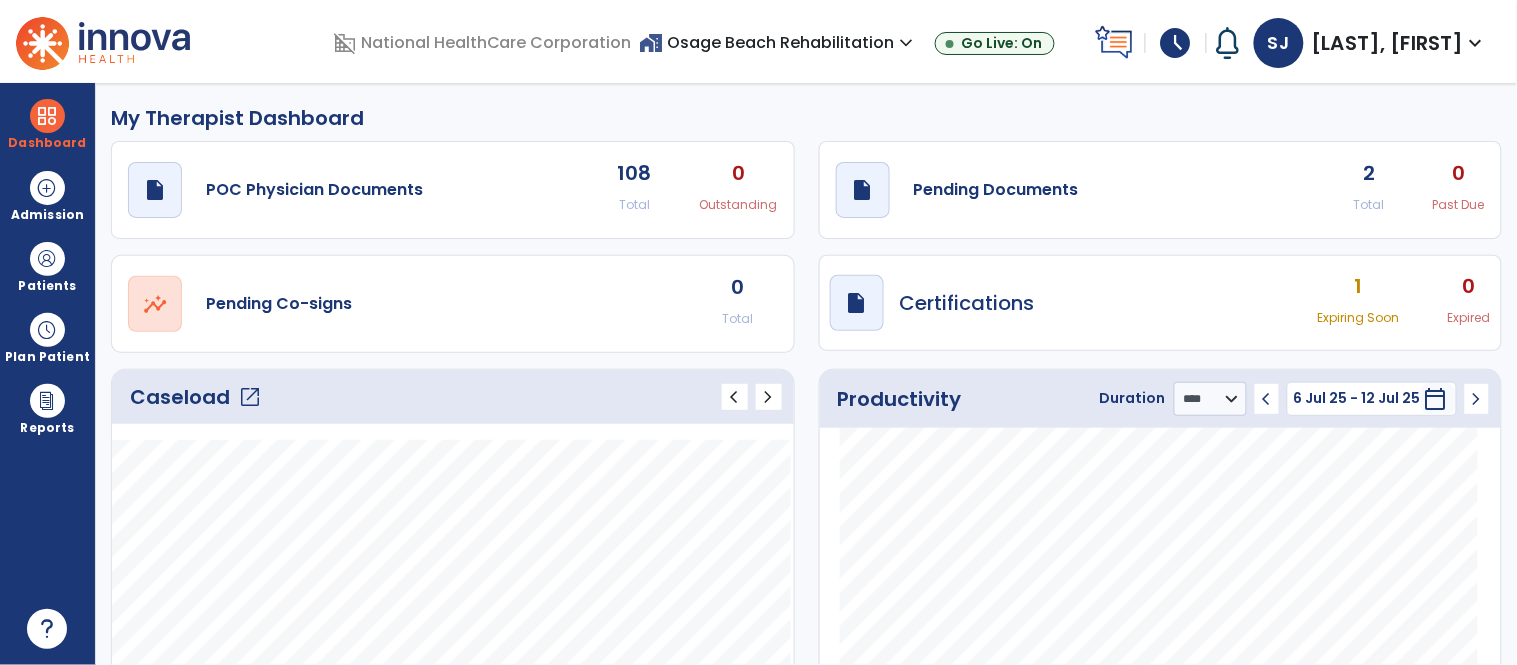 click on "2" 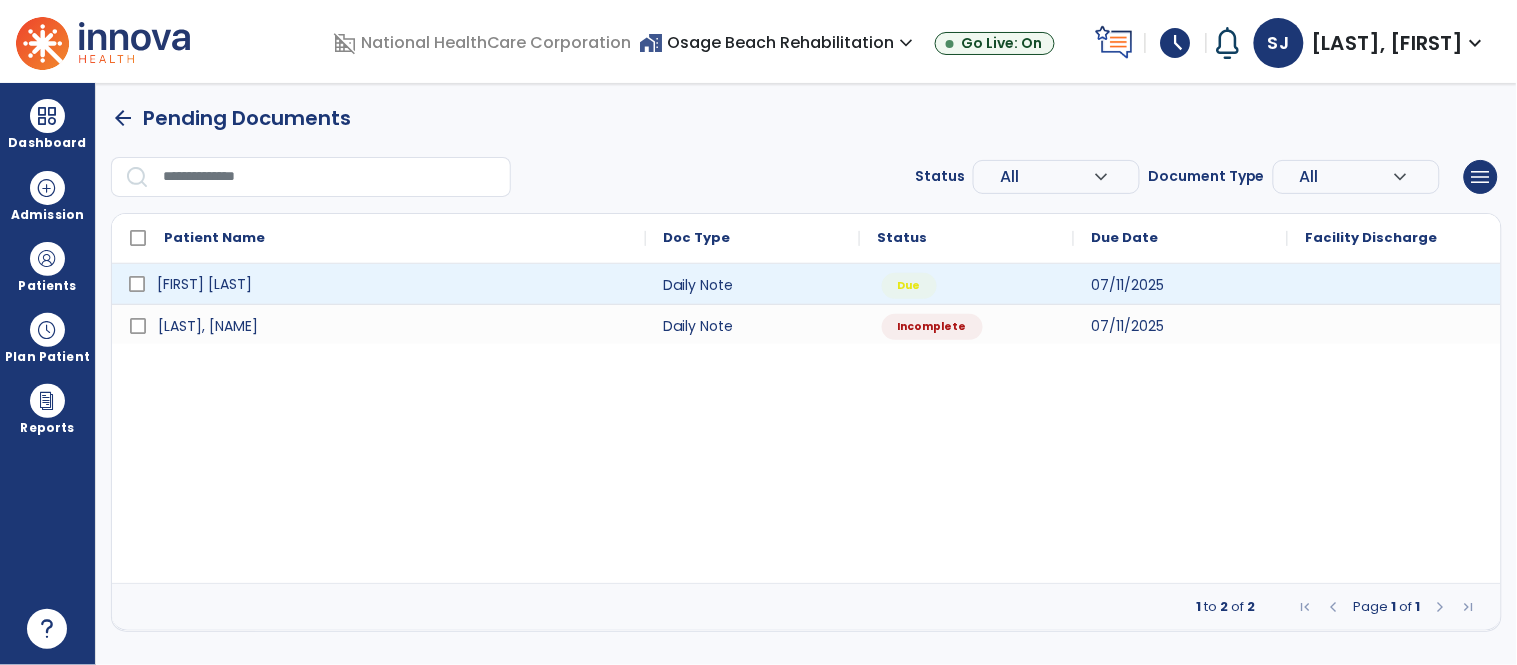 click on "[FIRST] [LAST]" at bounding box center (393, 284) 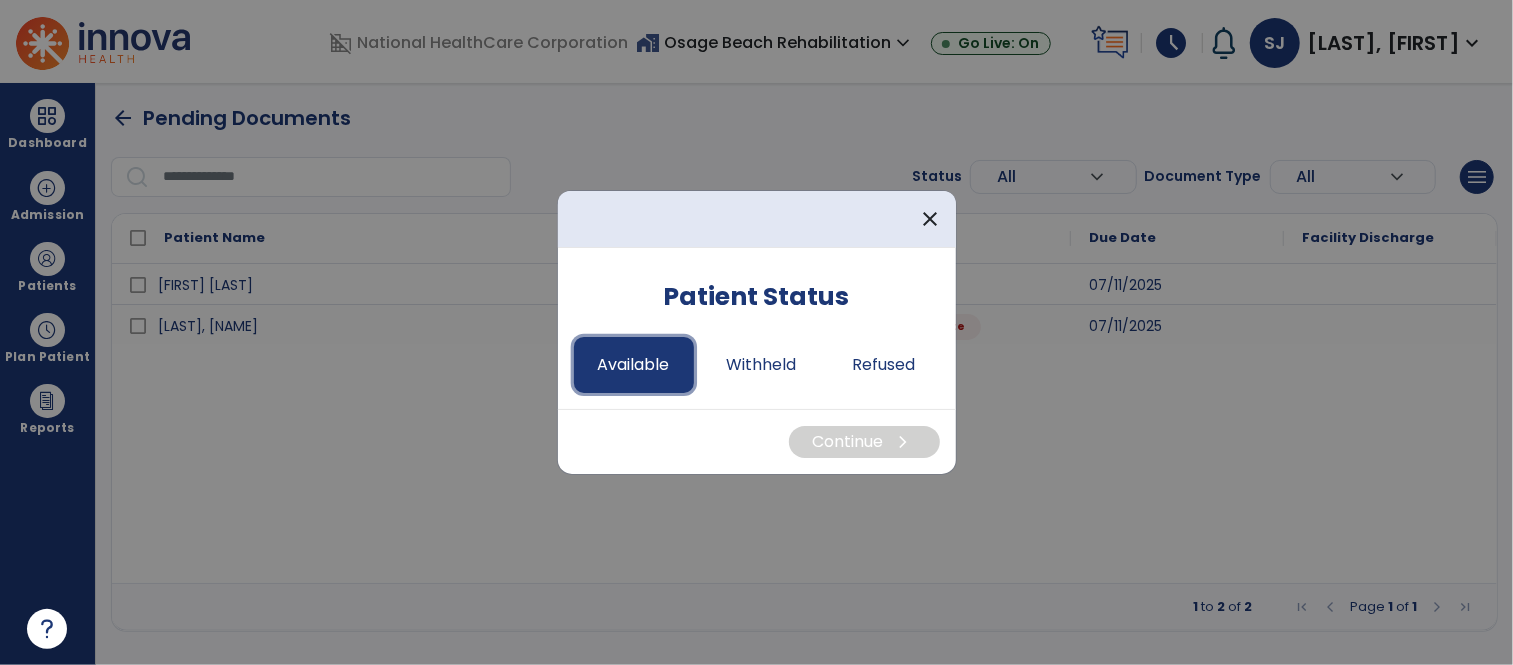 click on "Available" at bounding box center [634, 365] 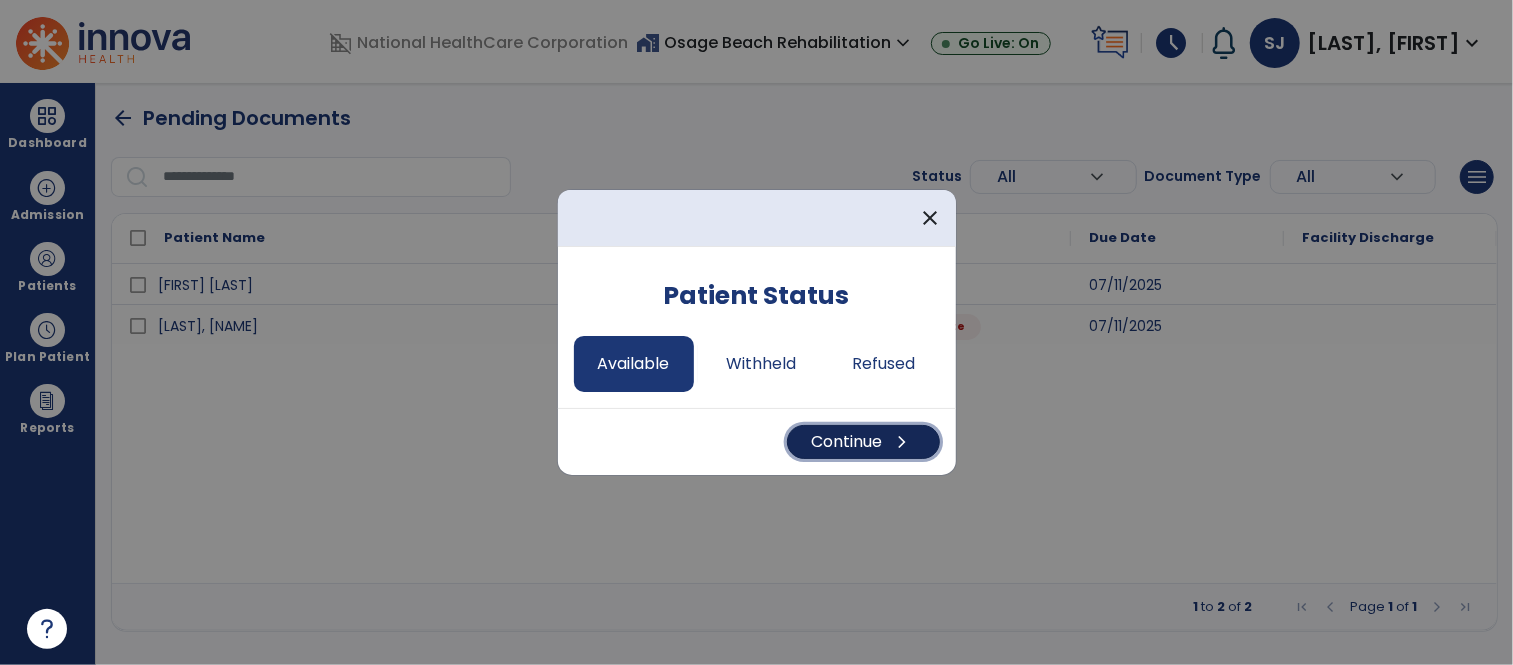 click on "Continue   chevron_right" at bounding box center (863, 442) 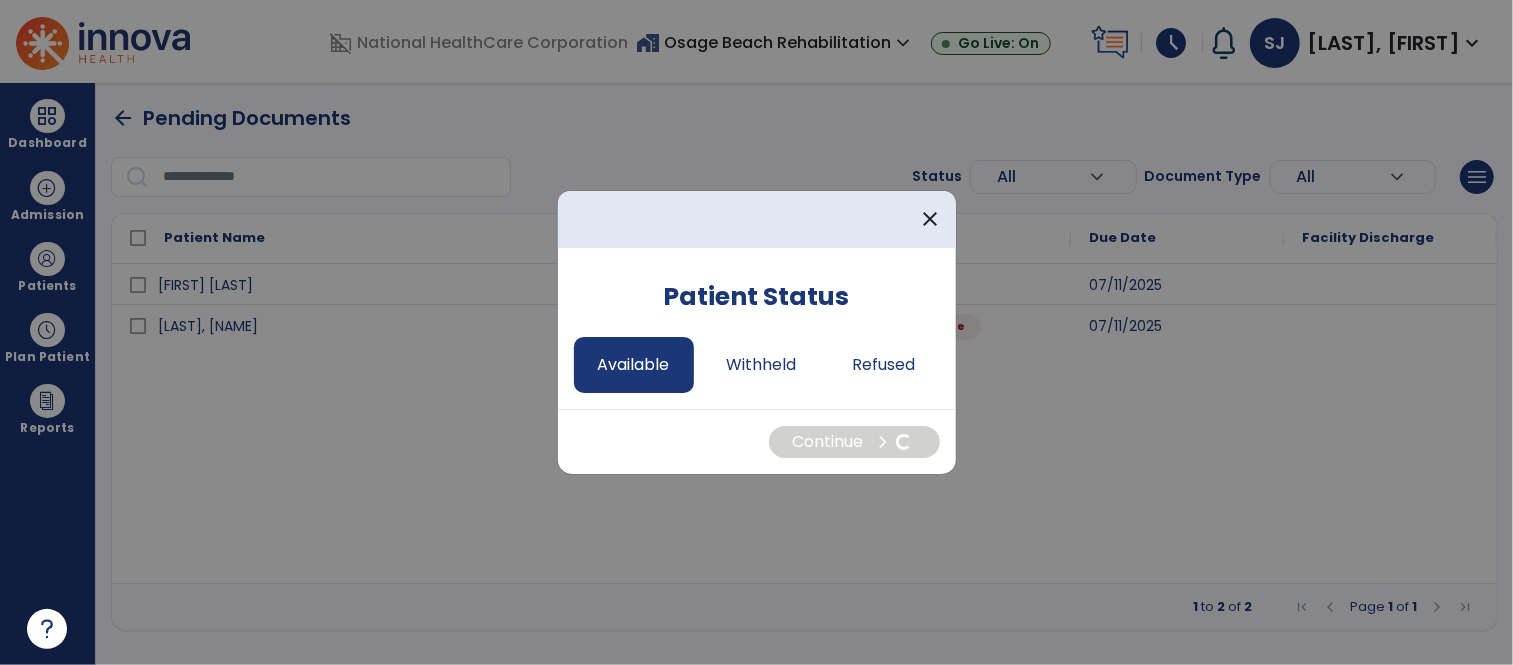select on "*" 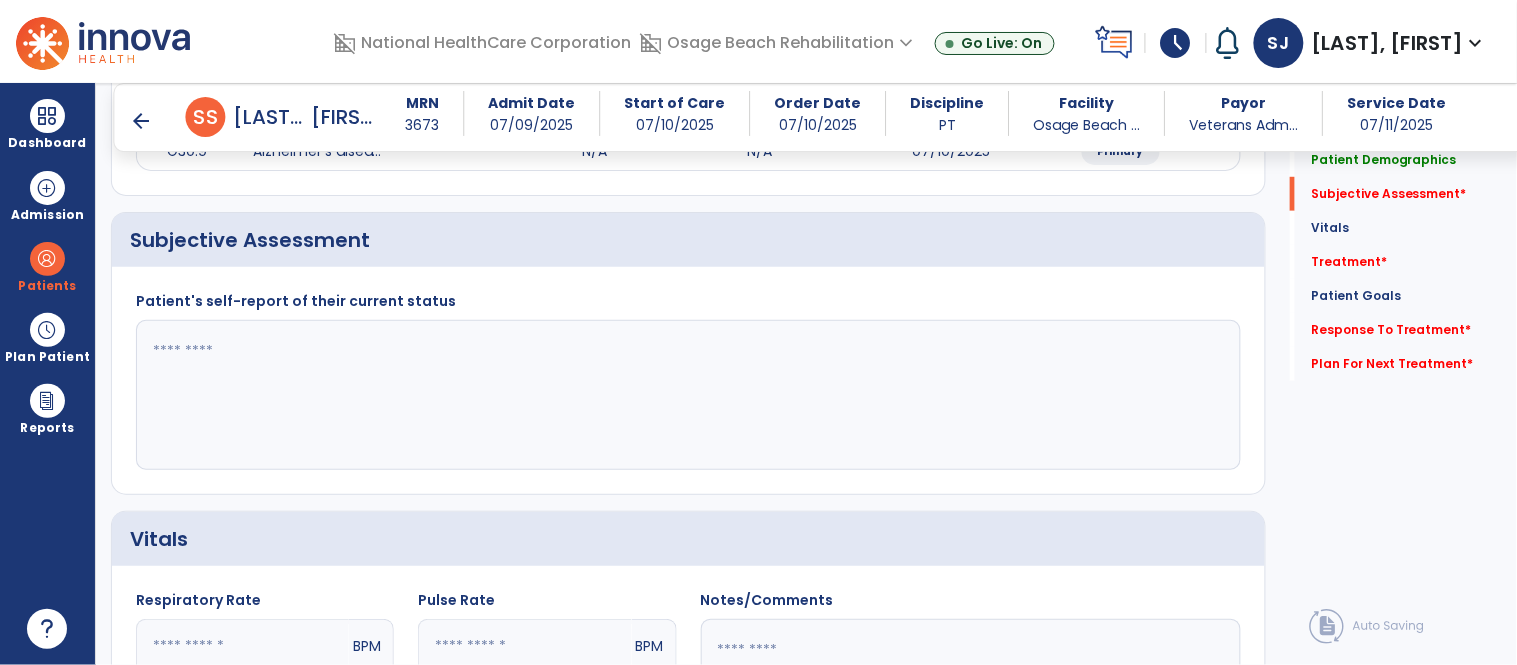 scroll, scrollTop: 333, scrollLeft: 0, axis: vertical 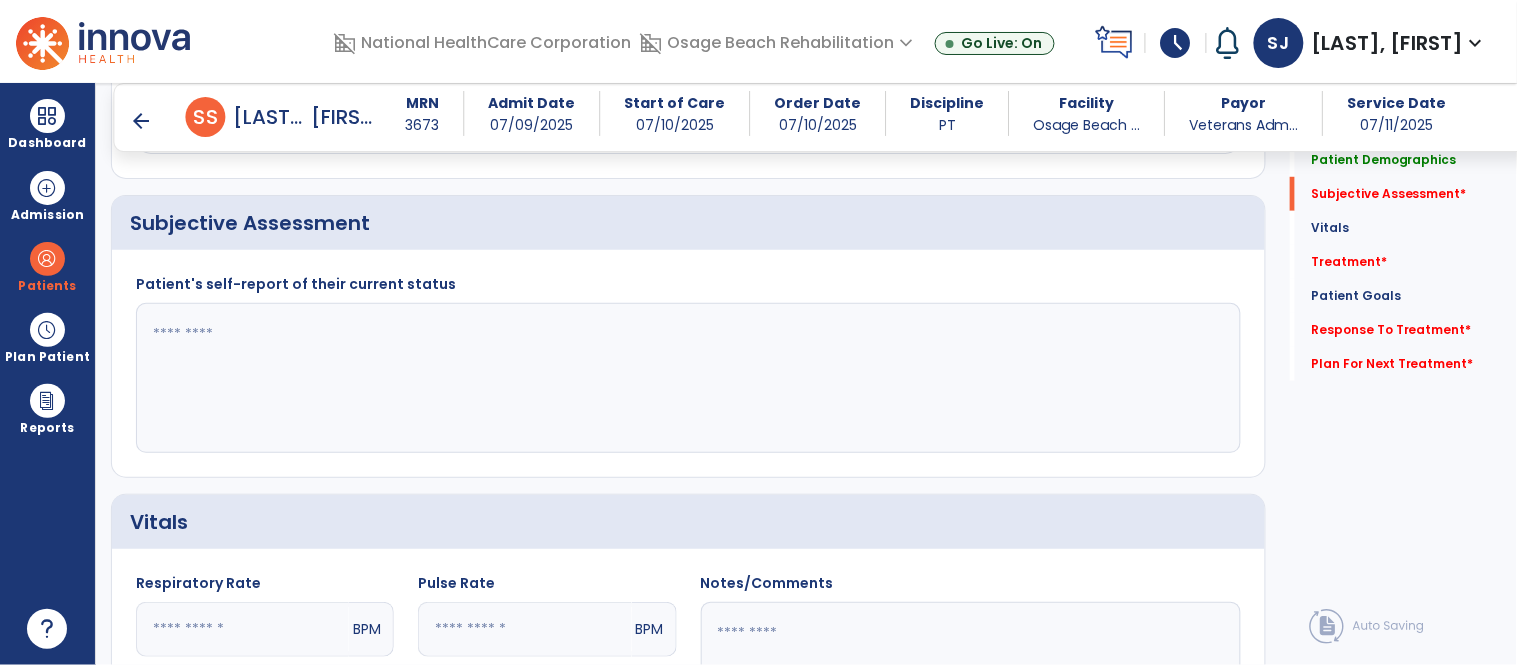 click 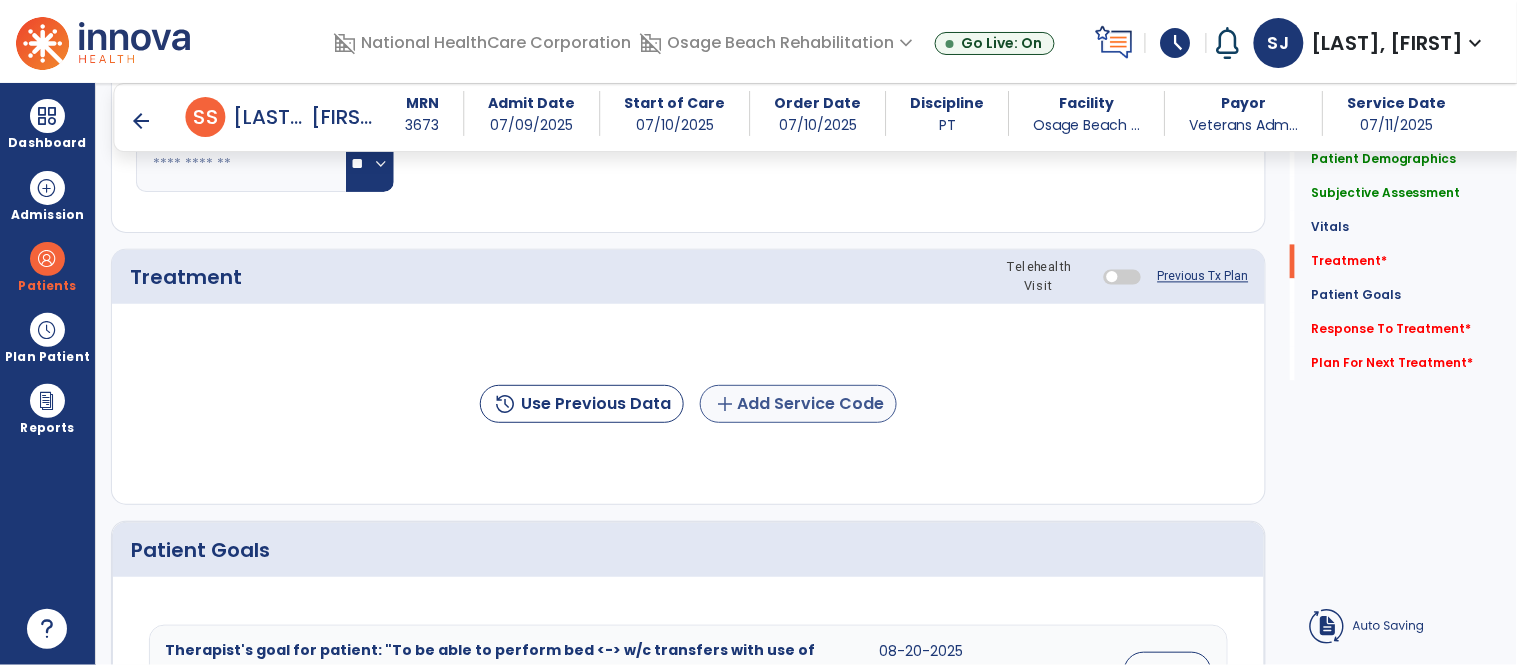 type on "**********" 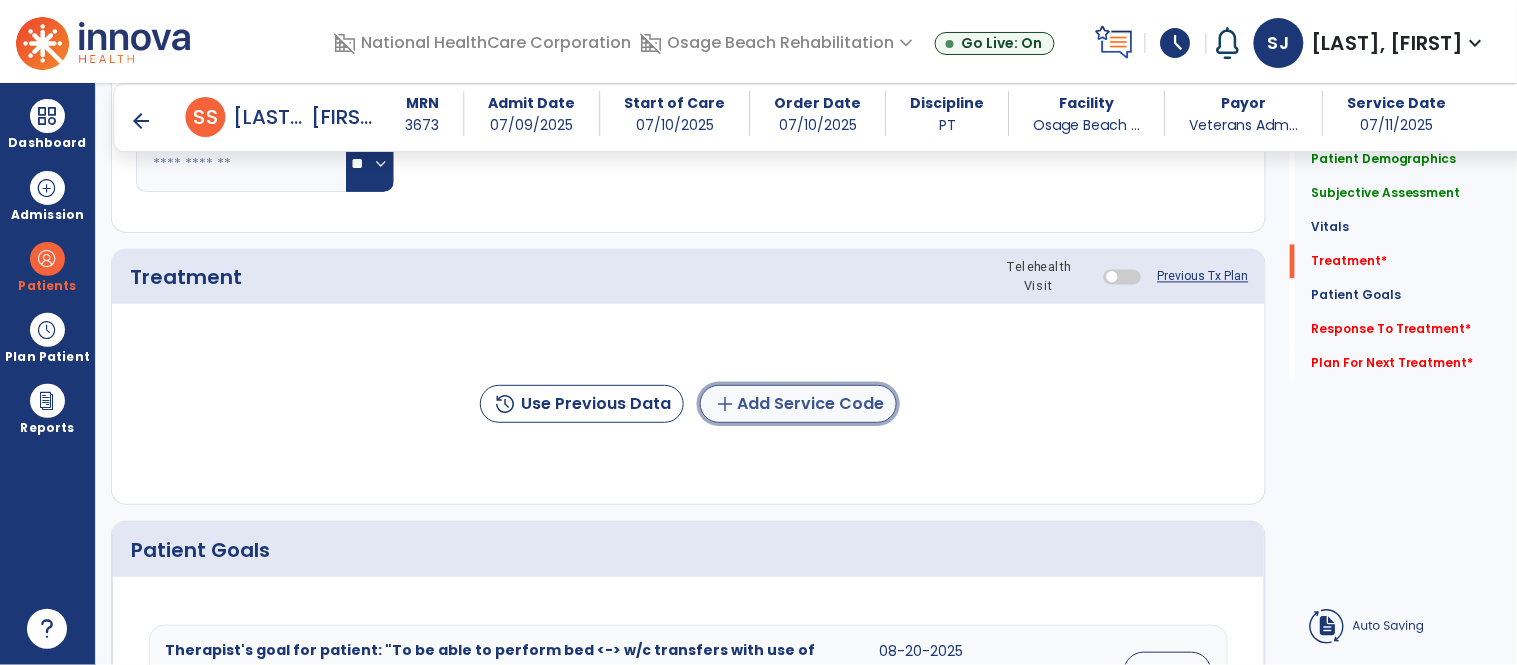 click on "add  Add Service Code" 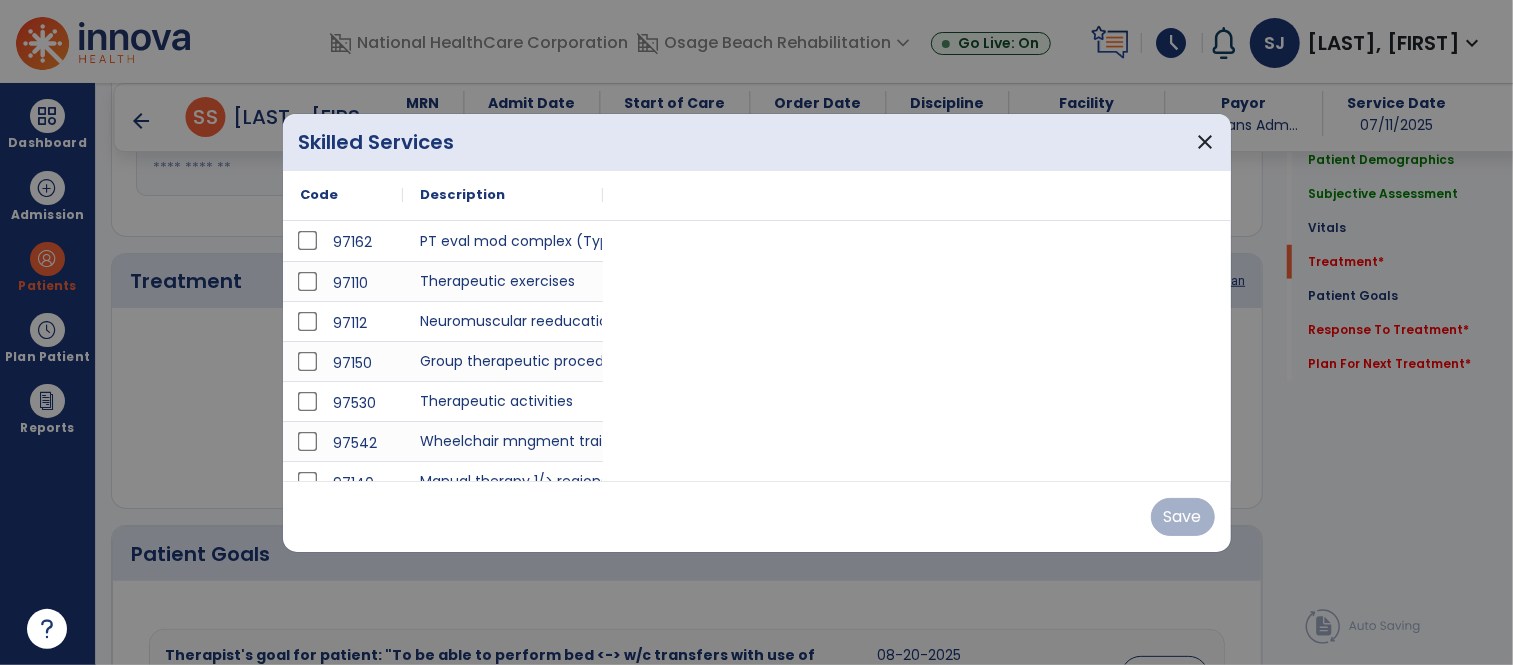 scroll, scrollTop: 1000, scrollLeft: 0, axis: vertical 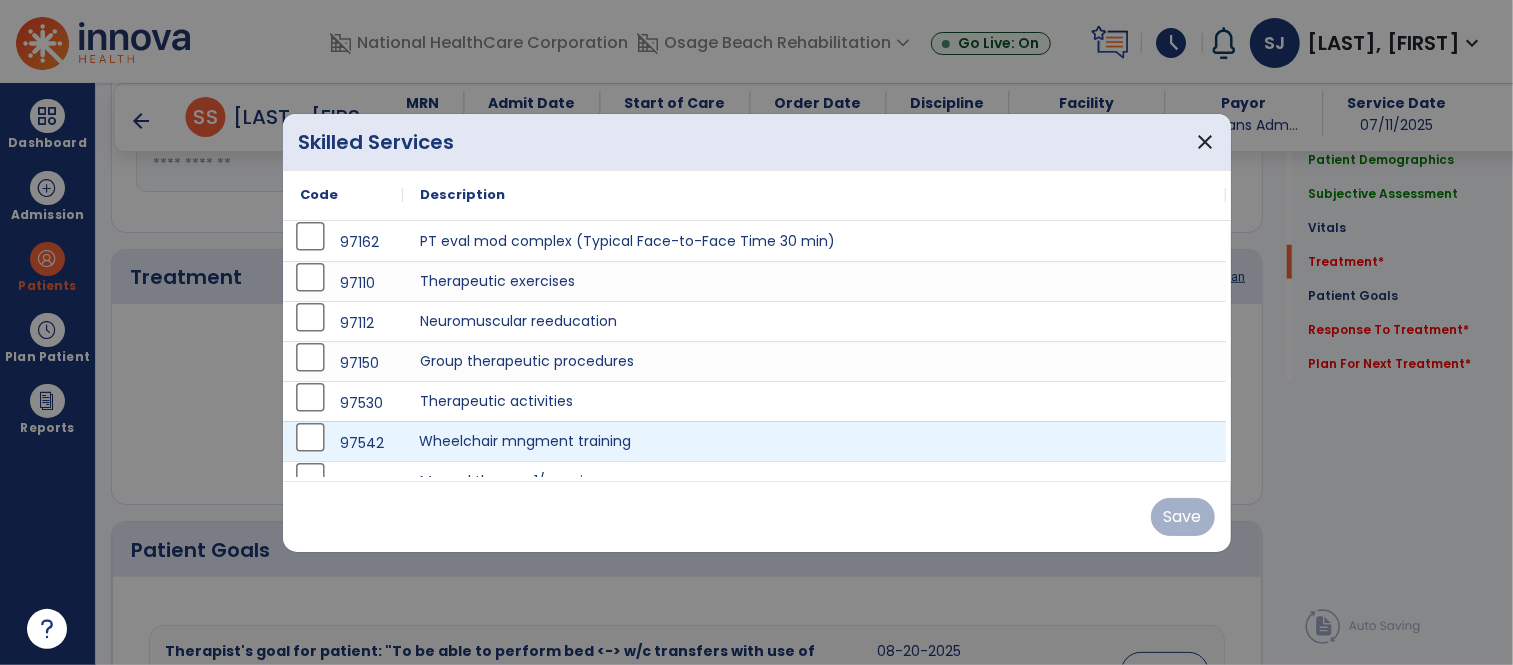 click on "Wheelchair mngment training" at bounding box center [815, 441] 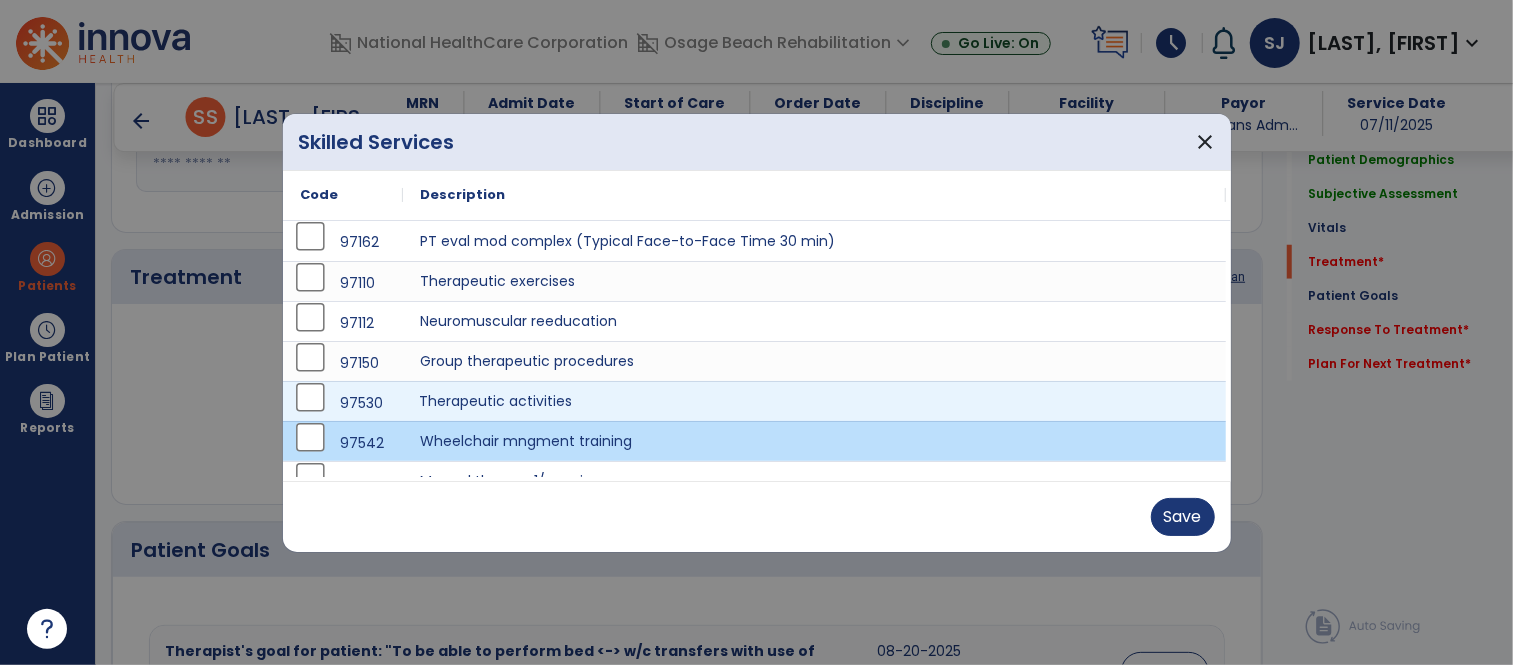 click on "Therapeutic activities" at bounding box center [815, 401] 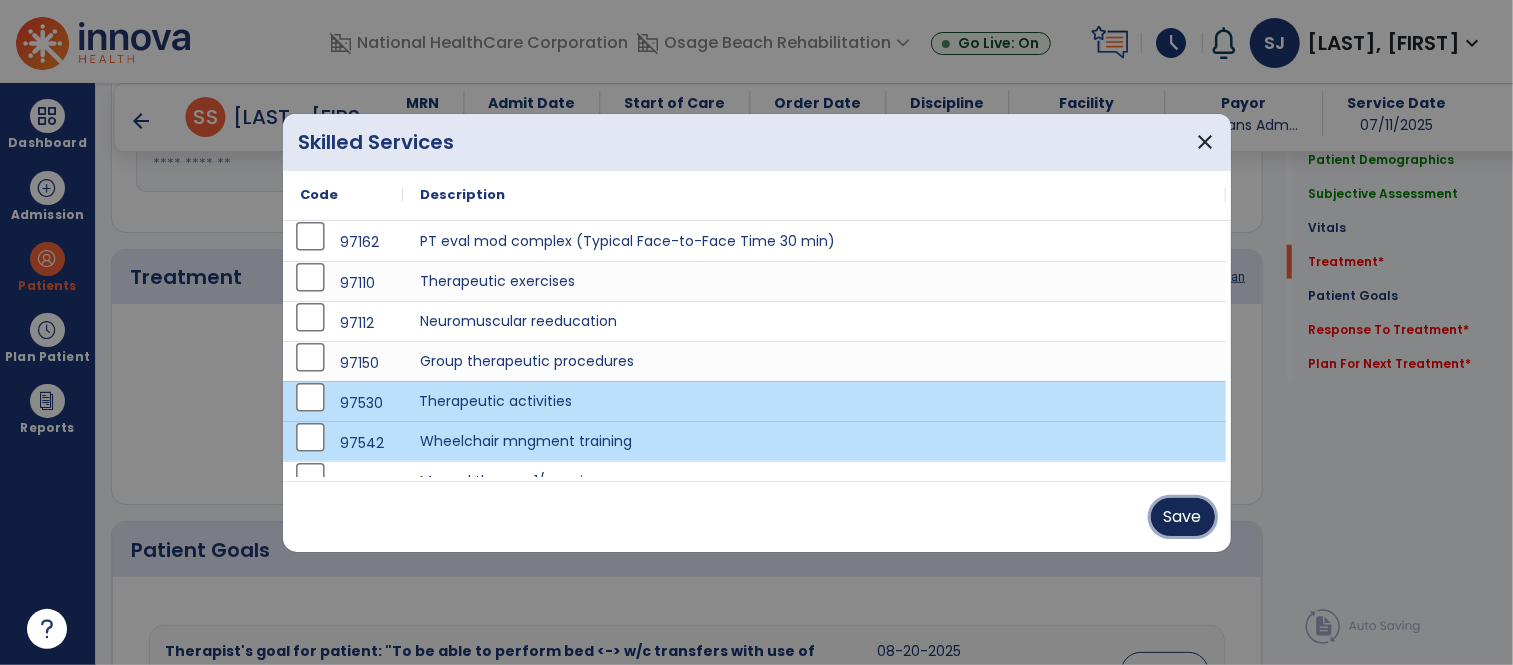 click on "Save" at bounding box center [1183, 517] 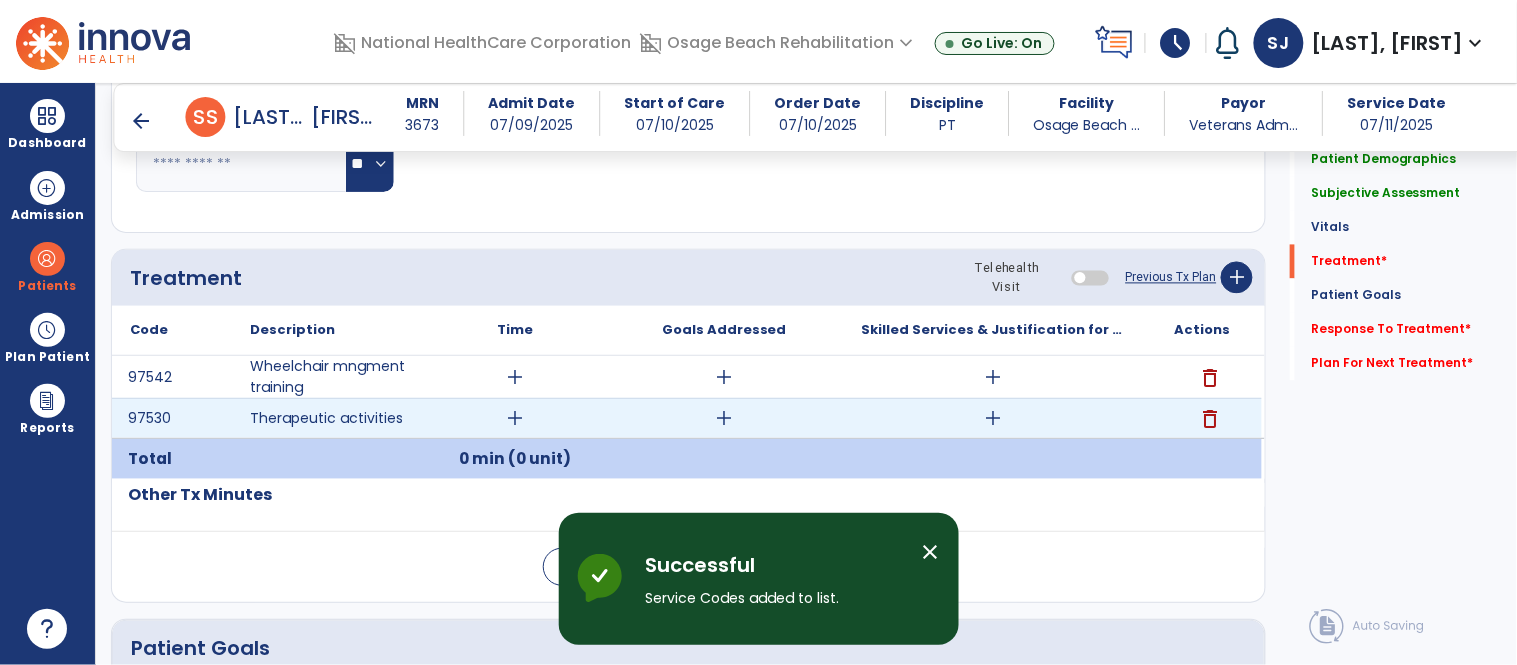 click on "add" at bounding box center (515, 418) 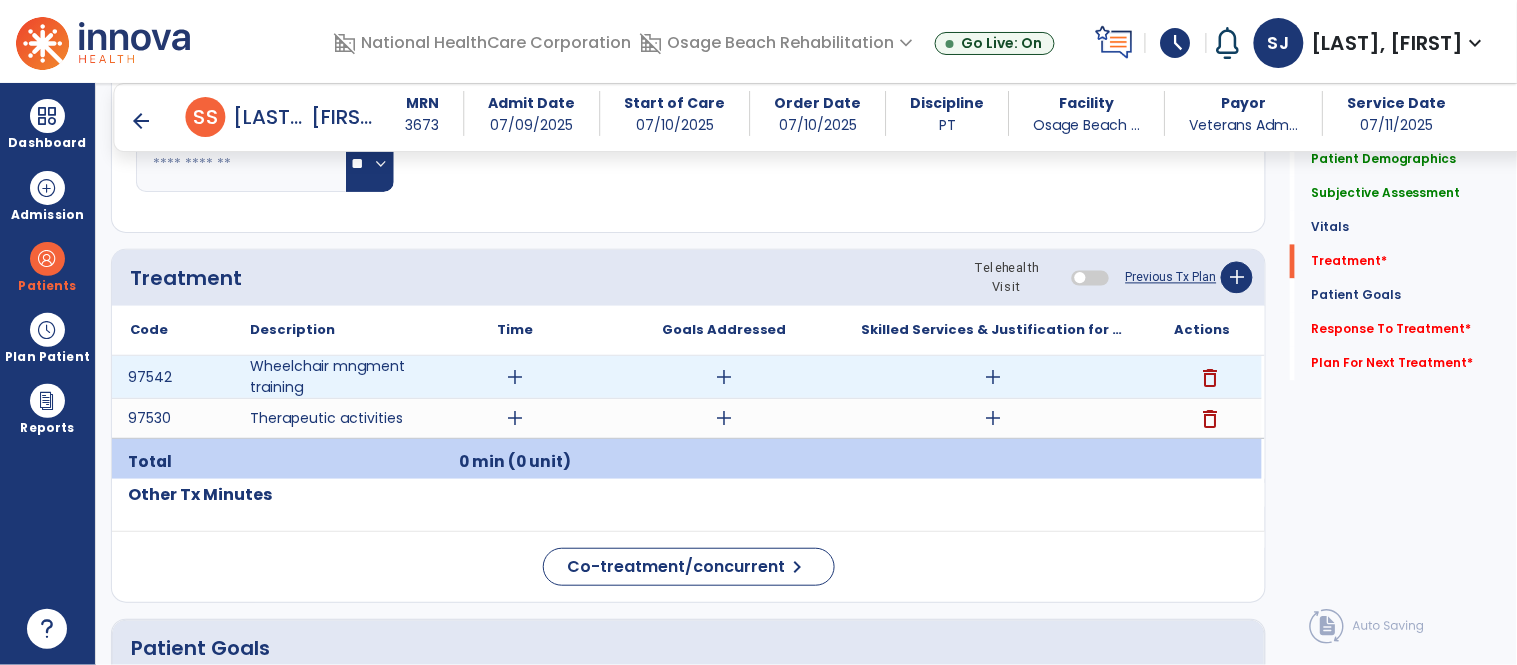click on "add" at bounding box center [515, 377] 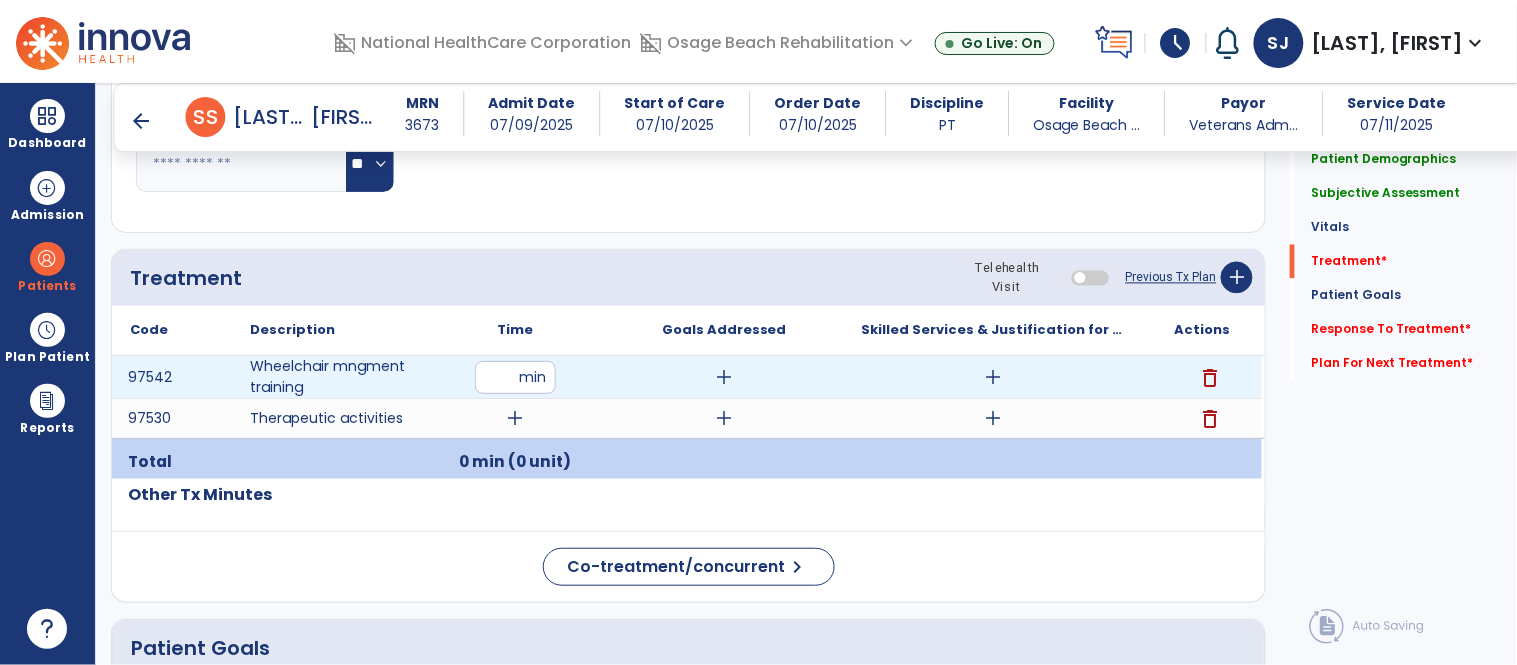 type on "*" 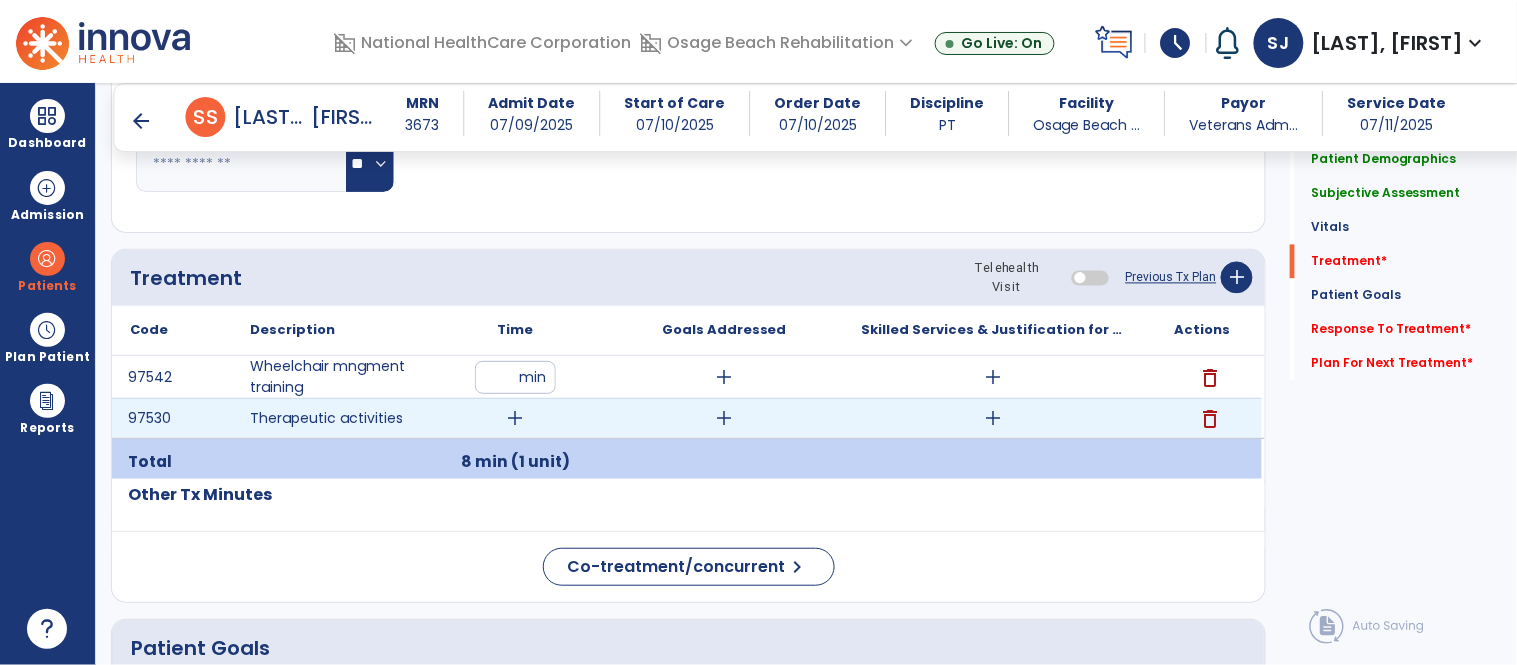click on "add" at bounding box center [515, 418] 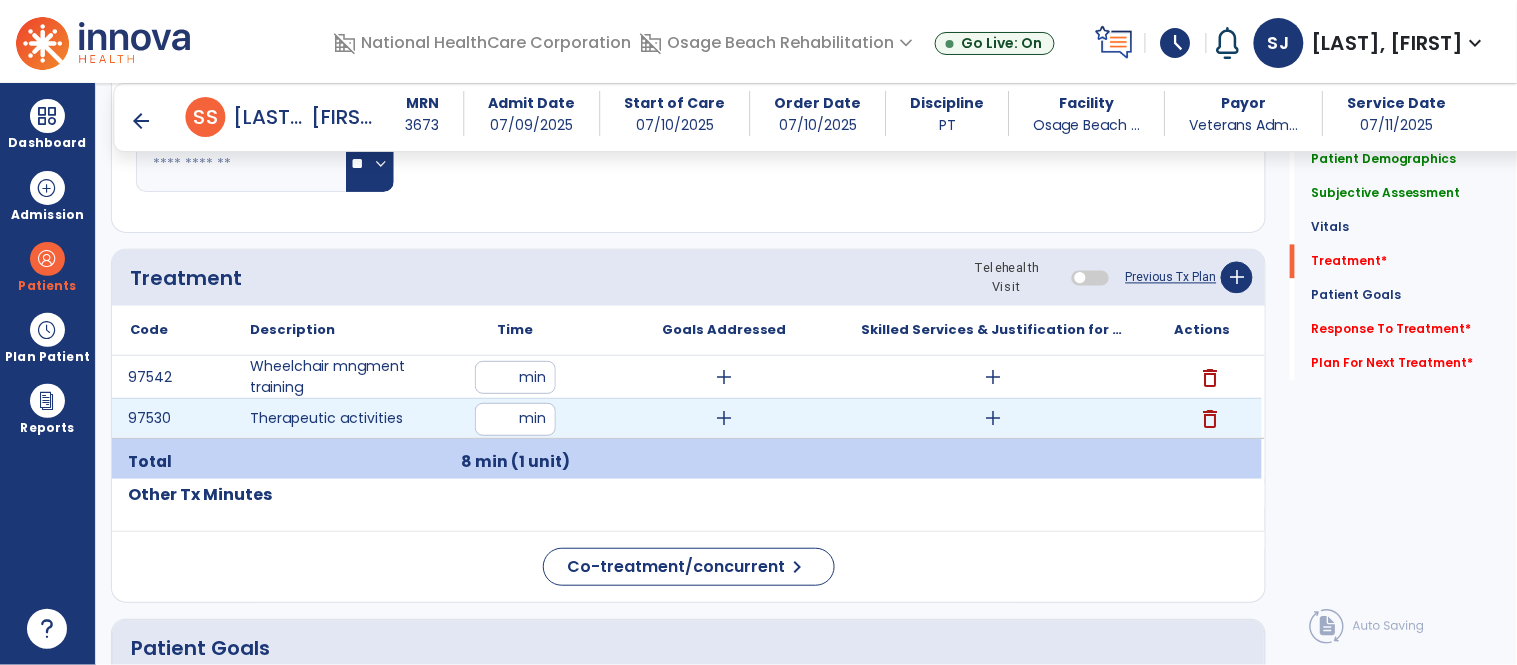 type on "**" 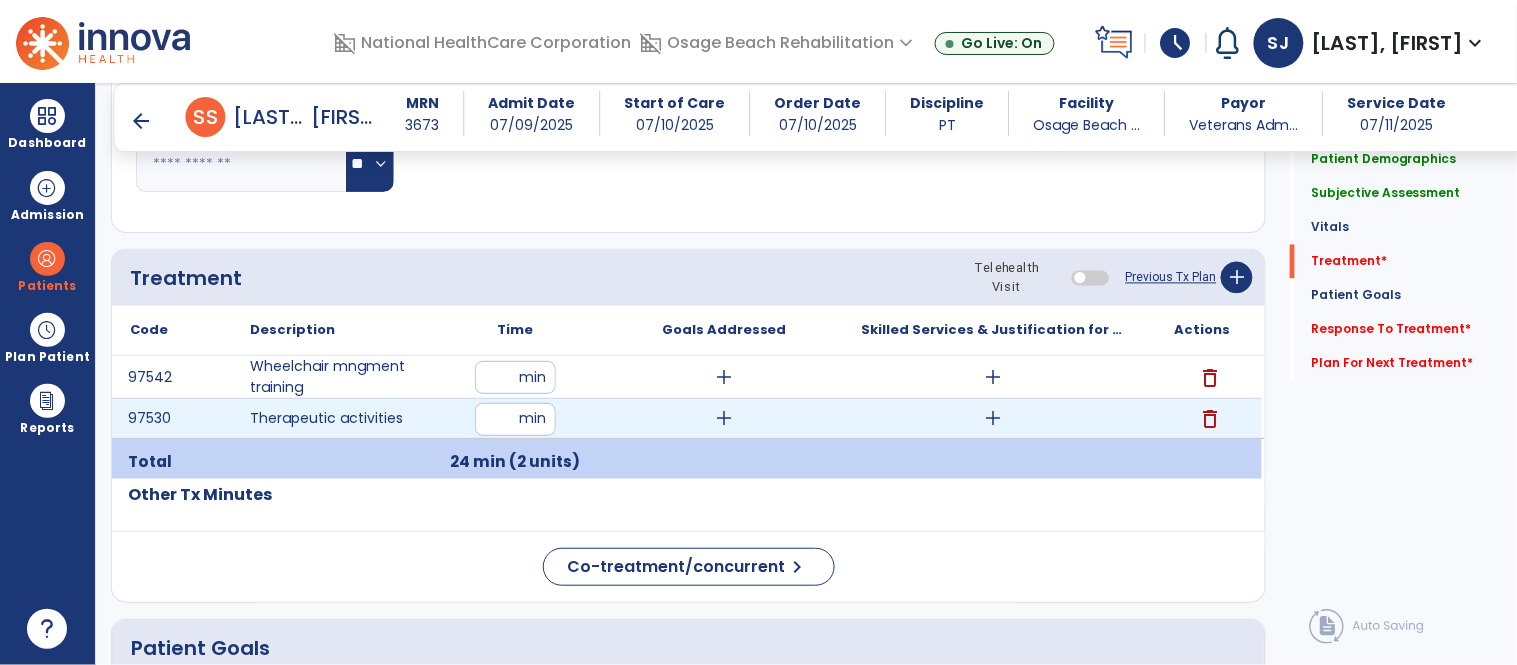 click on "add" at bounding box center [993, 418] 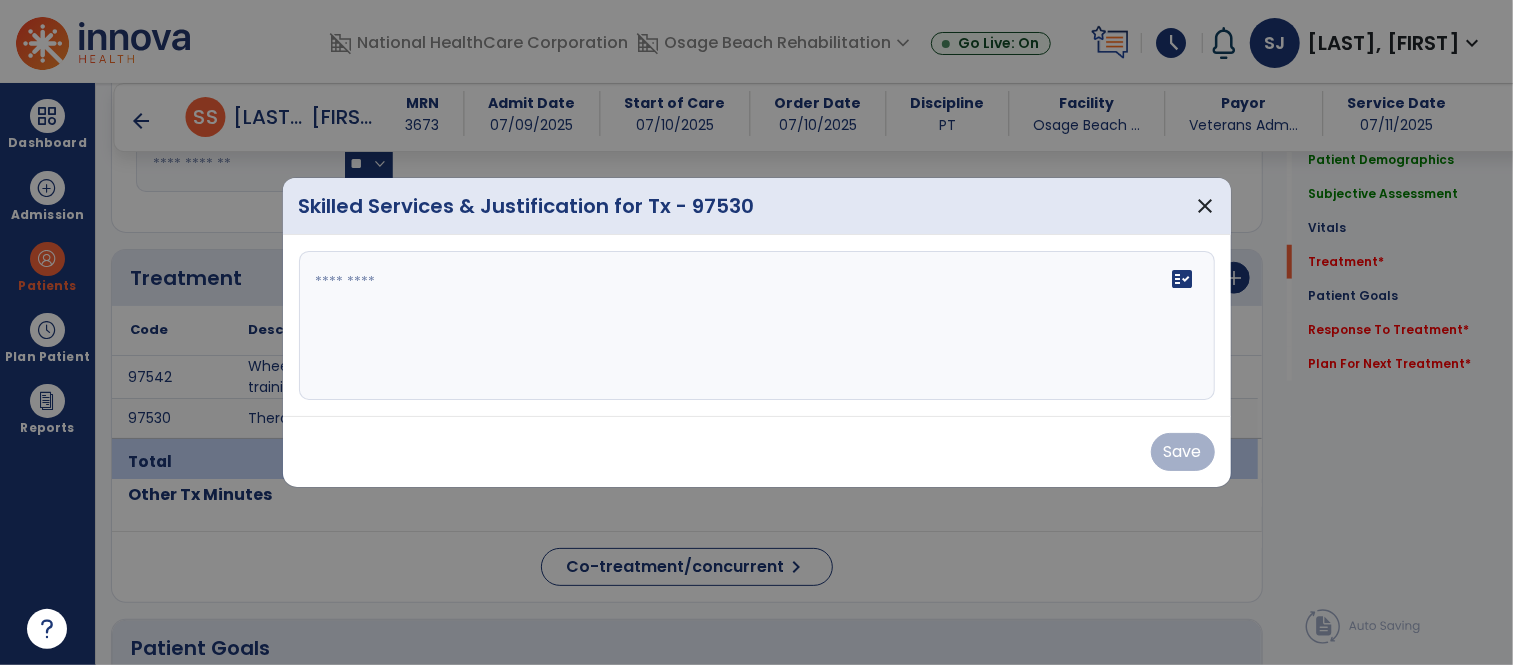 scroll, scrollTop: 1000, scrollLeft: 0, axis: vertical 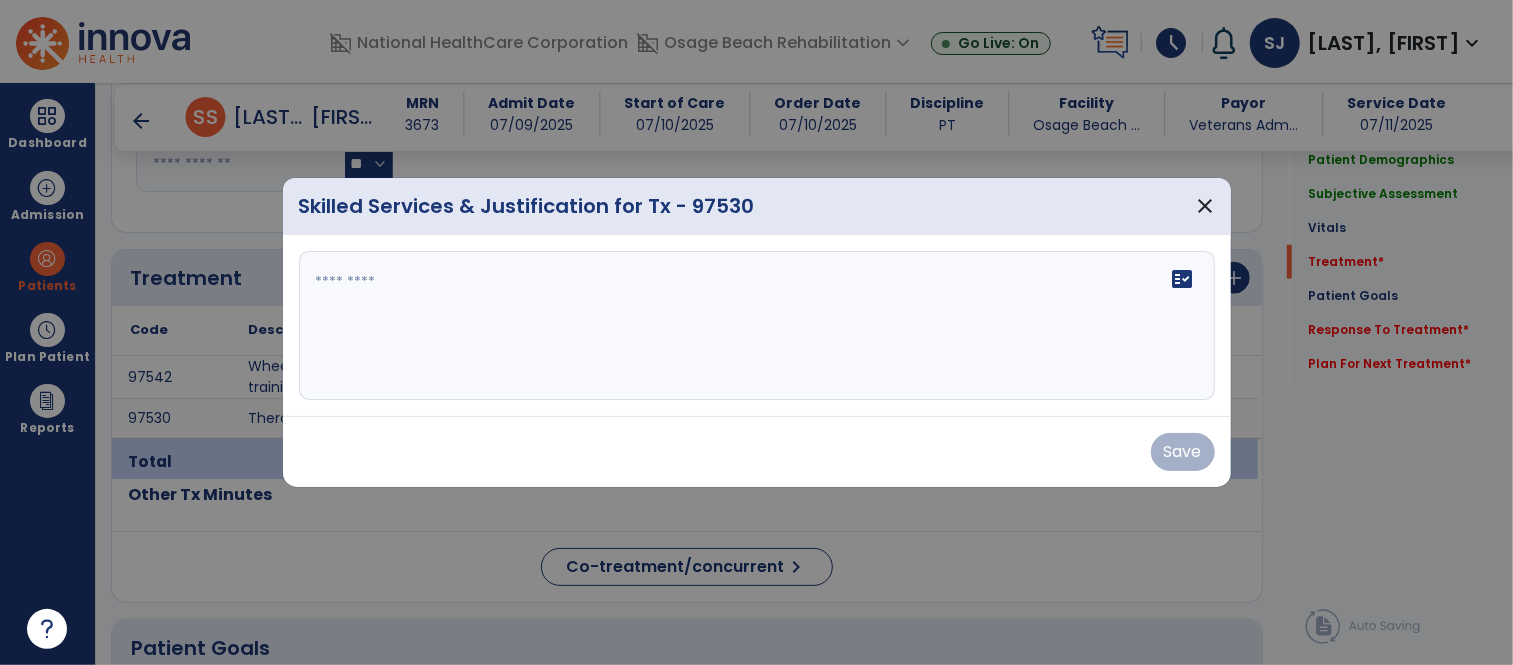 click on "fact_check" at bounding box center (757, 326) 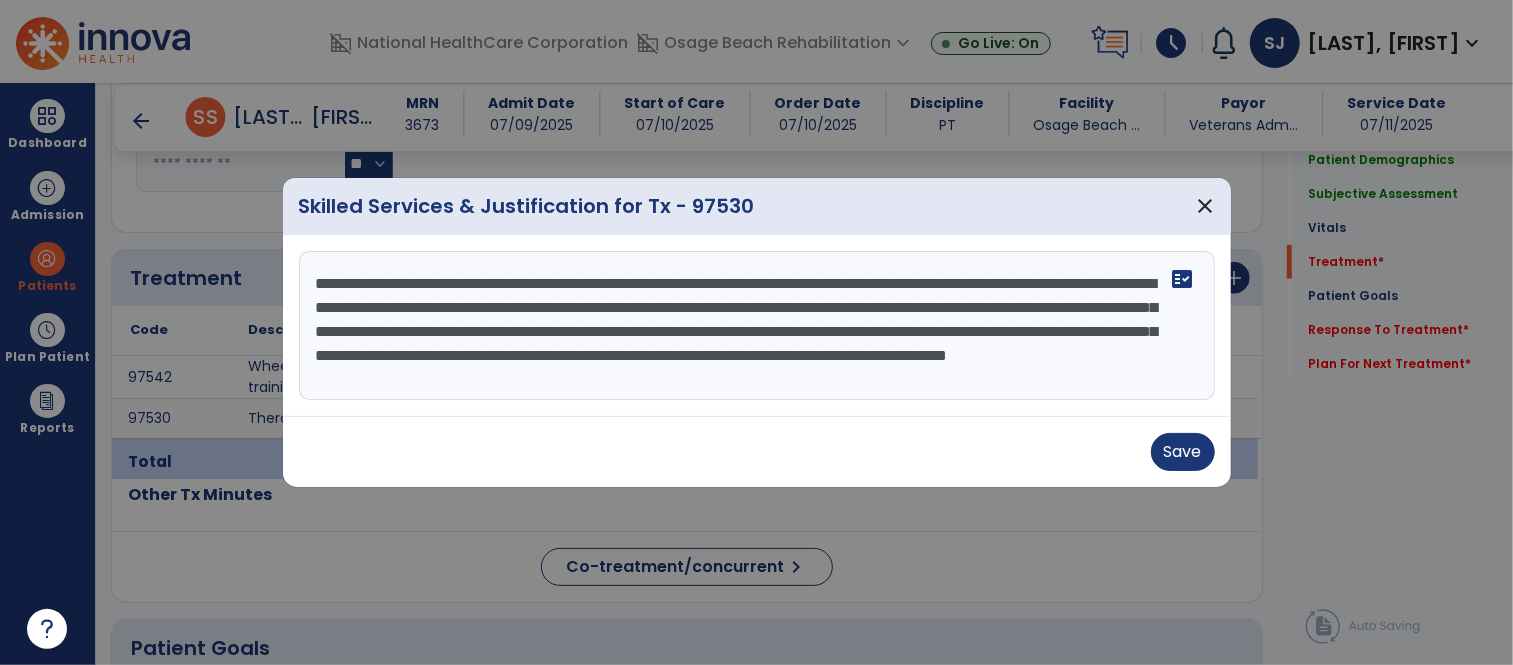 scroll, scrollTop: 14, scrollLeft: 0, axis: vertical 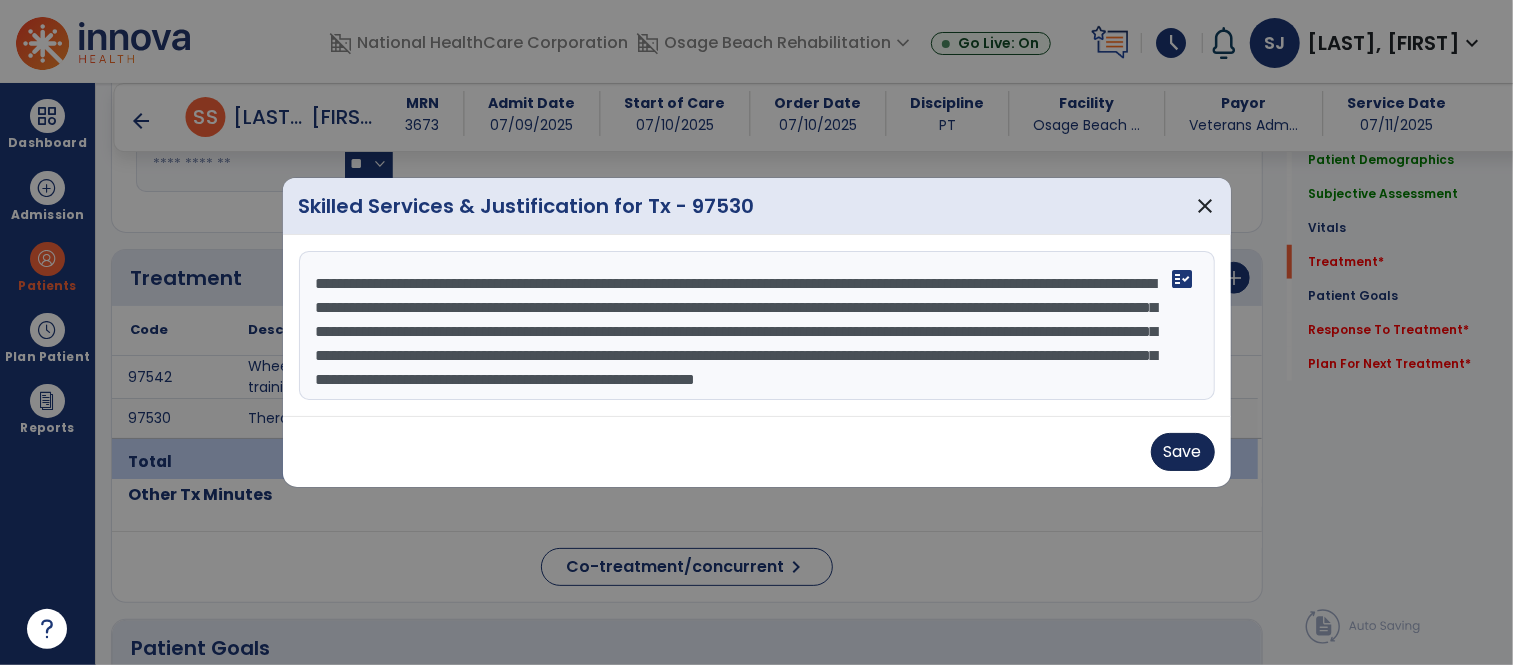 type on "**********" 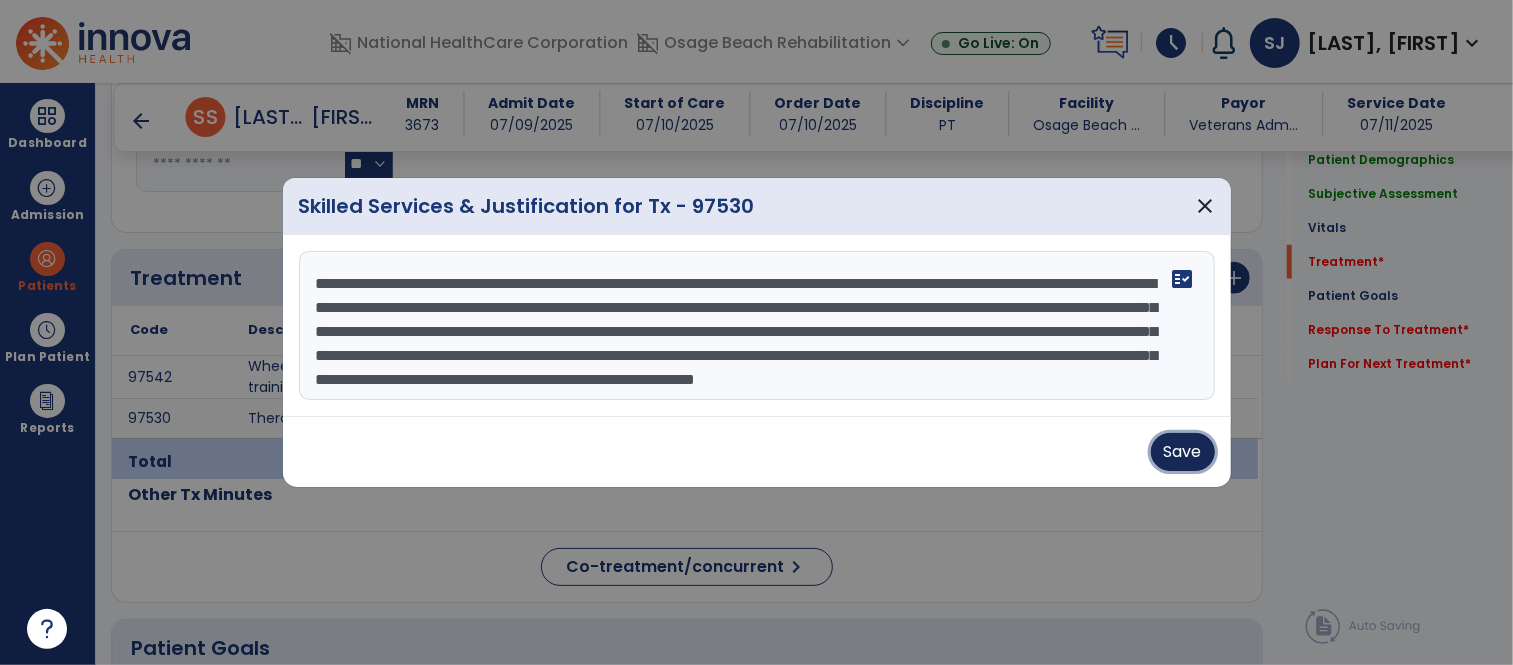 click on "Save" at bounding box center [1183, 452] 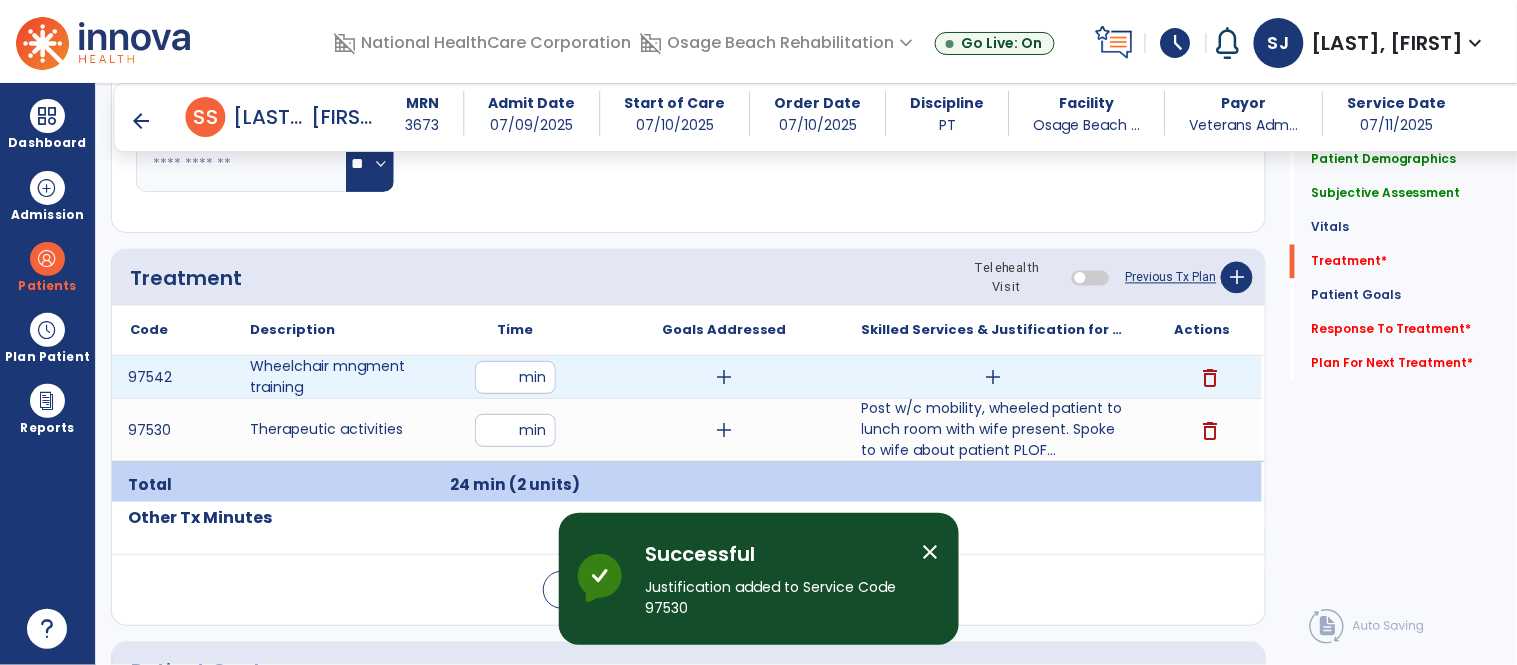 click on "add" at bounding box center [993, 377] 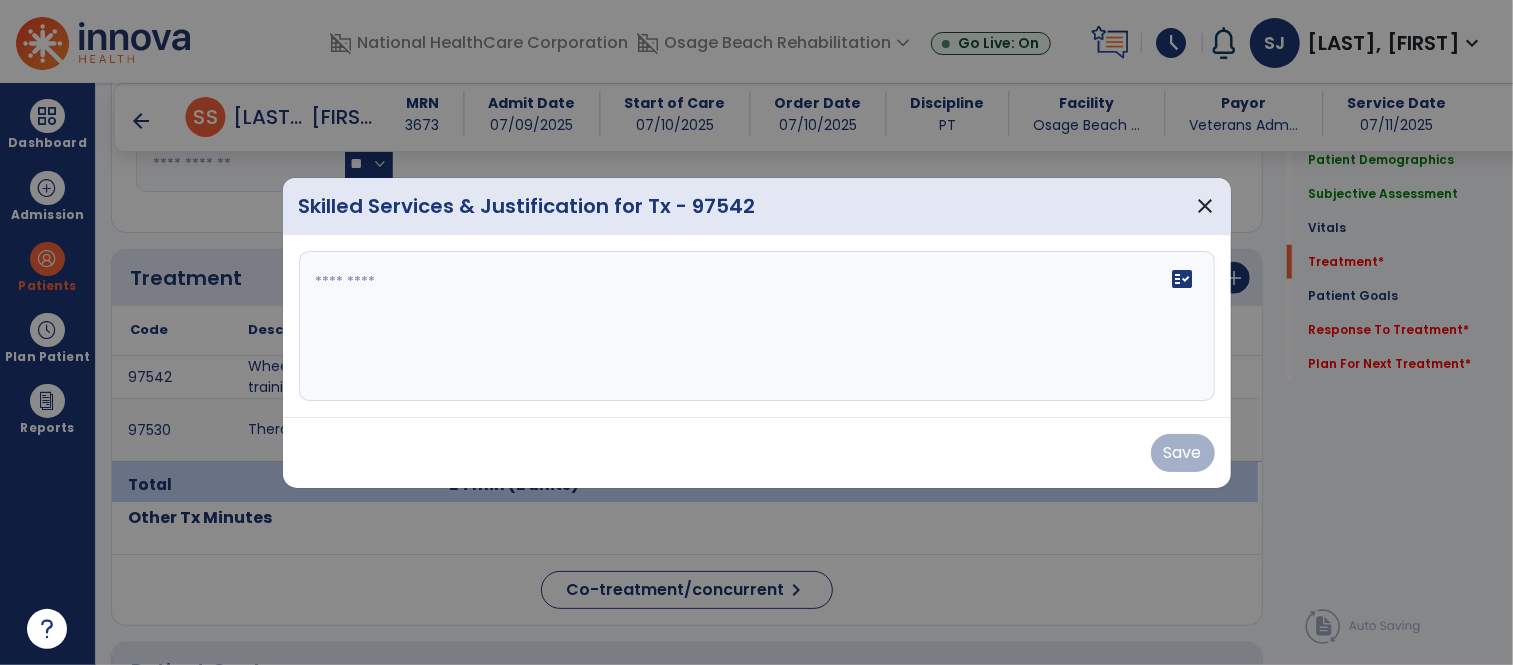 scroll, scrollTop: 1000, scrollLeft: 0, axis: vertical 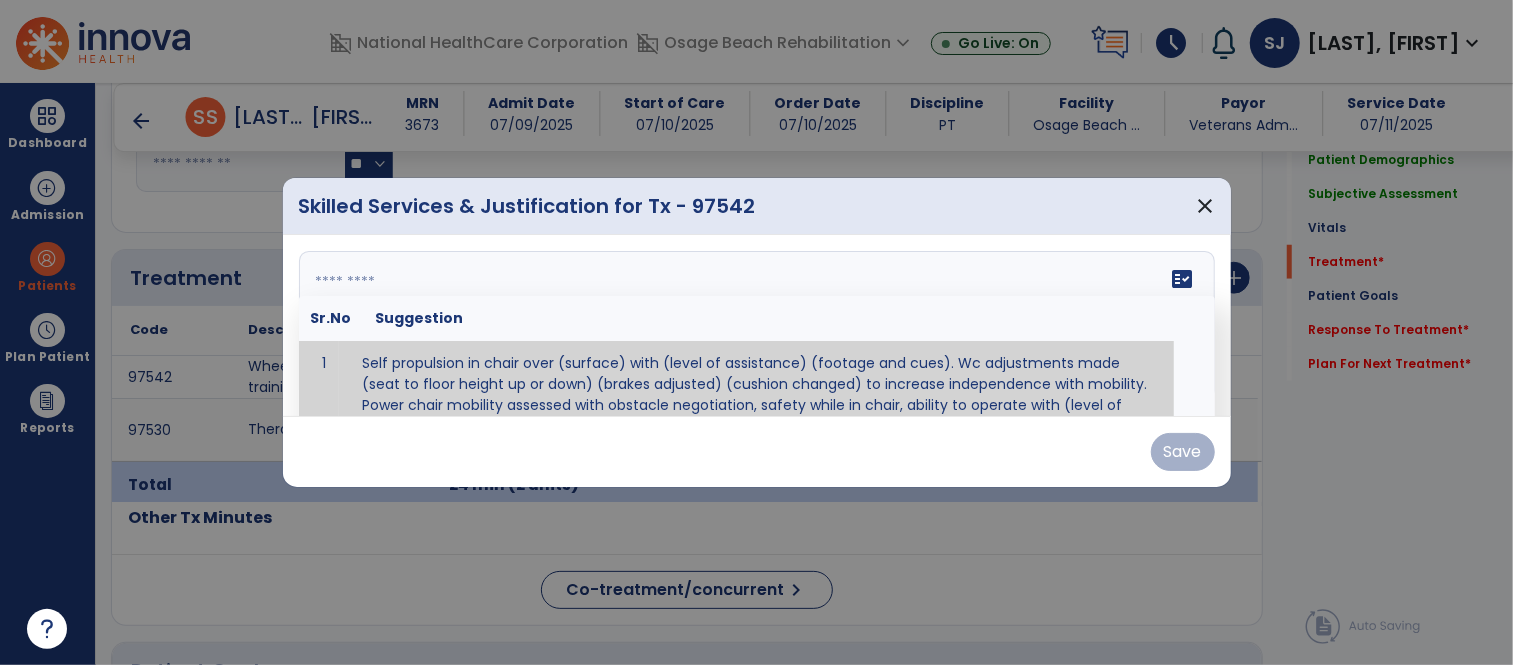 click at bounding box center [754, 326] 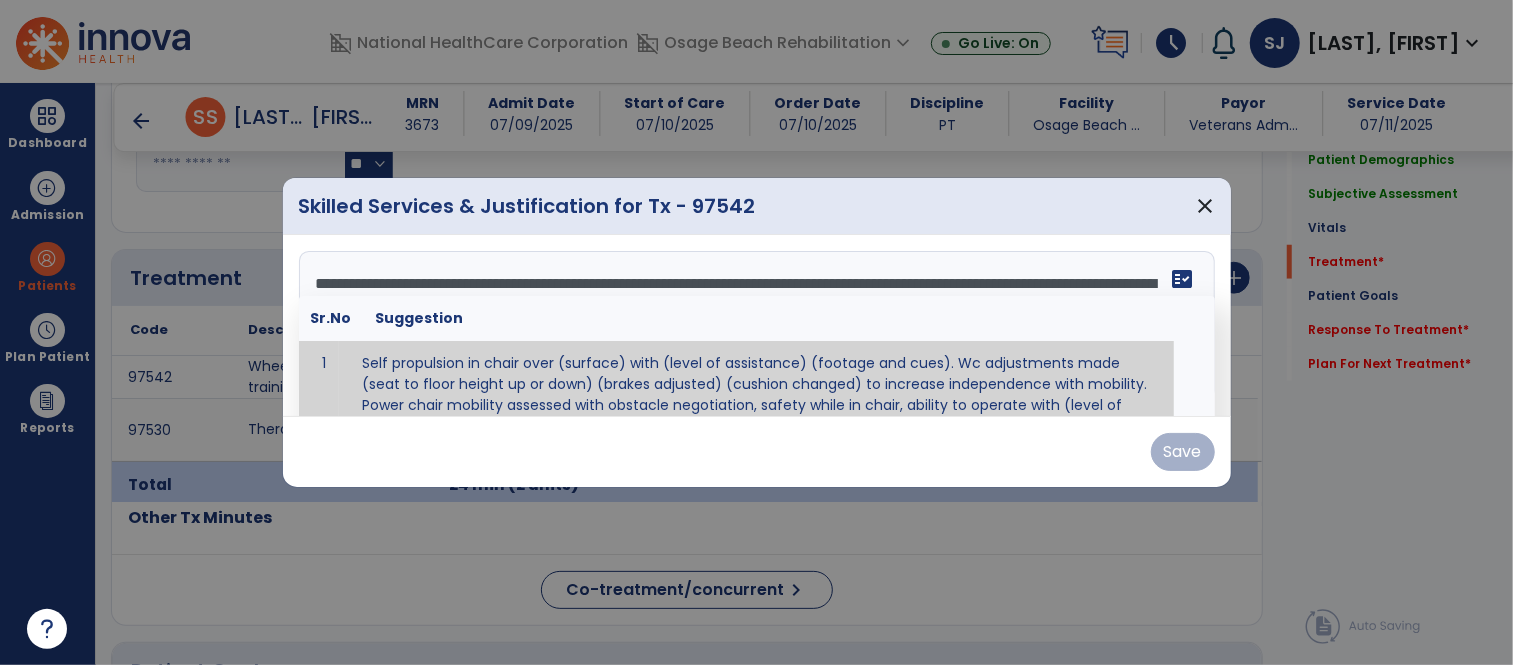 drag, startPoint x: 584, startPoint y: 374, endPoint x: 591, endPoint y: 297, distance: 77.31753 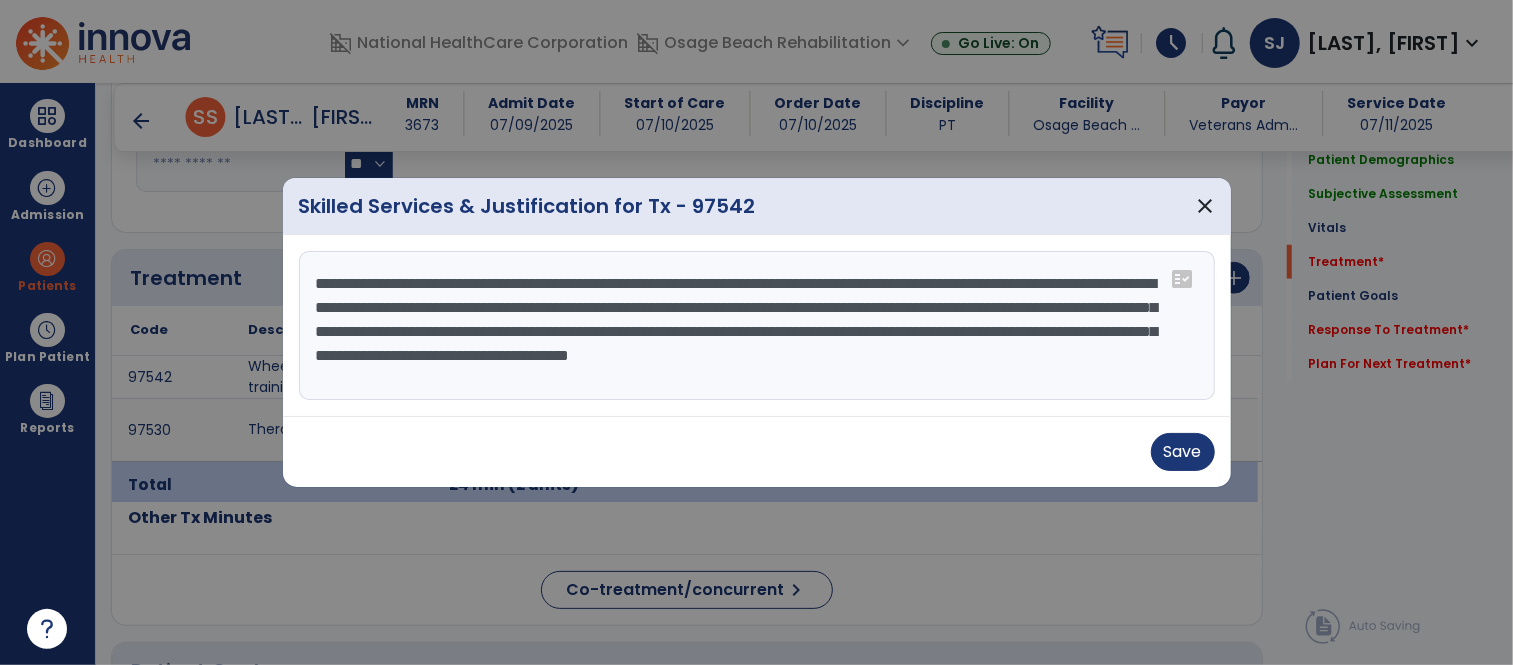 drag, startPoint x: 614, startPoint y: 284, endPoint x: 540, endPoint y: 283, distance: 74.00676 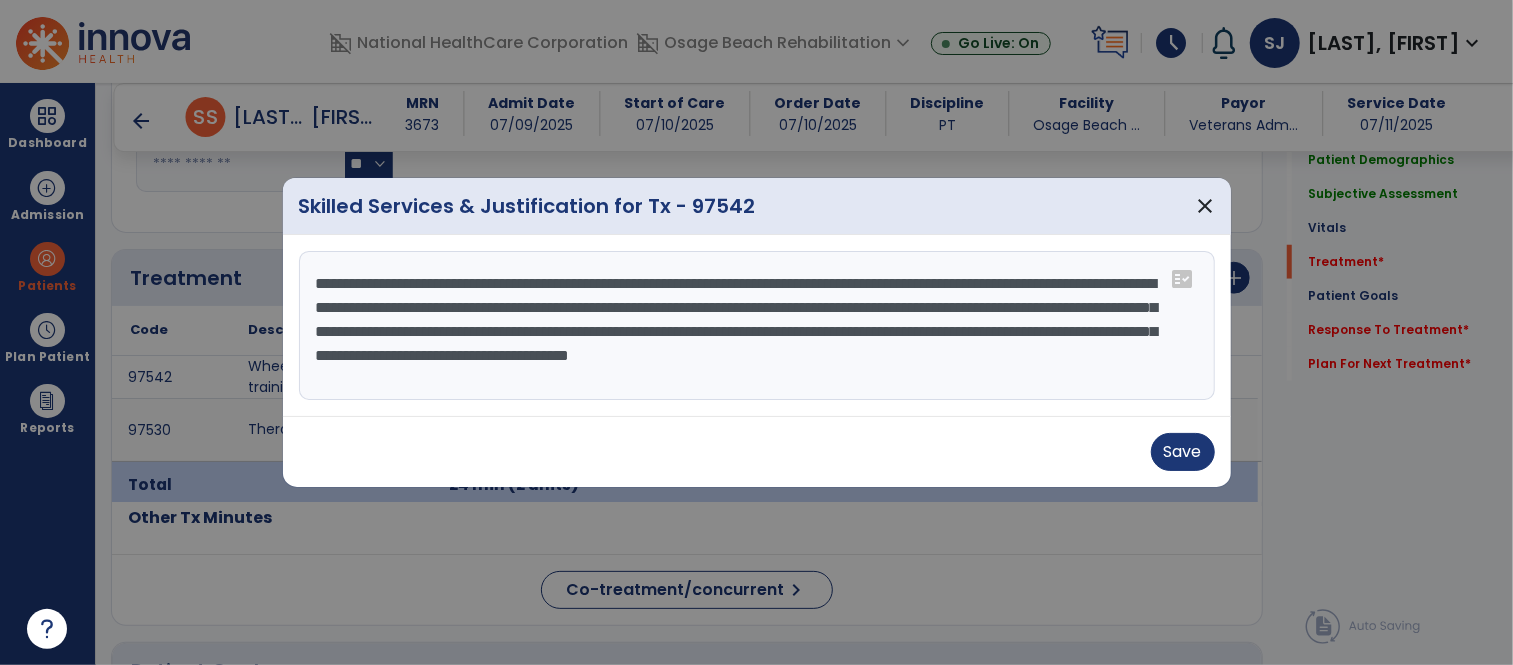 click on "**********" at bounding box center (757, 326) 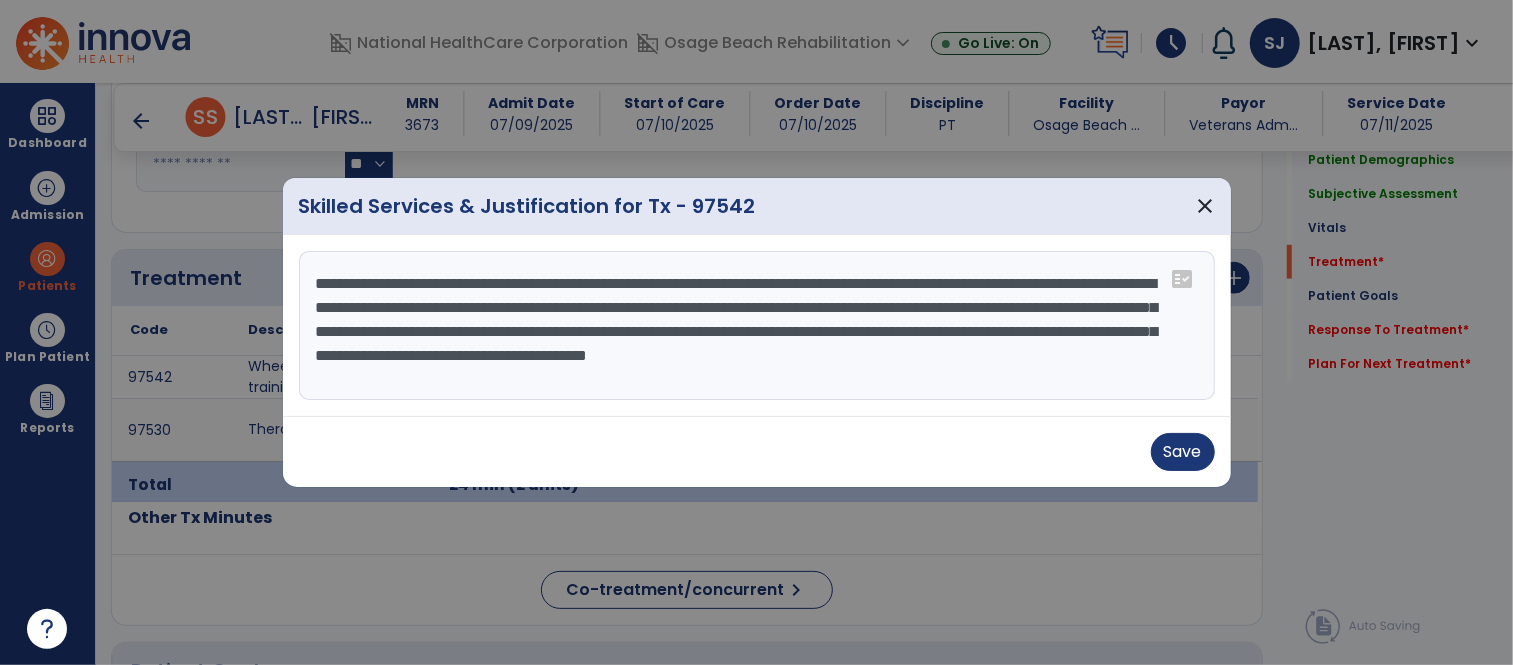 drag, startPoint x: 846, startPoint y: 282, endPoint x: 686, endPoint y: 275, distance: 160.15305 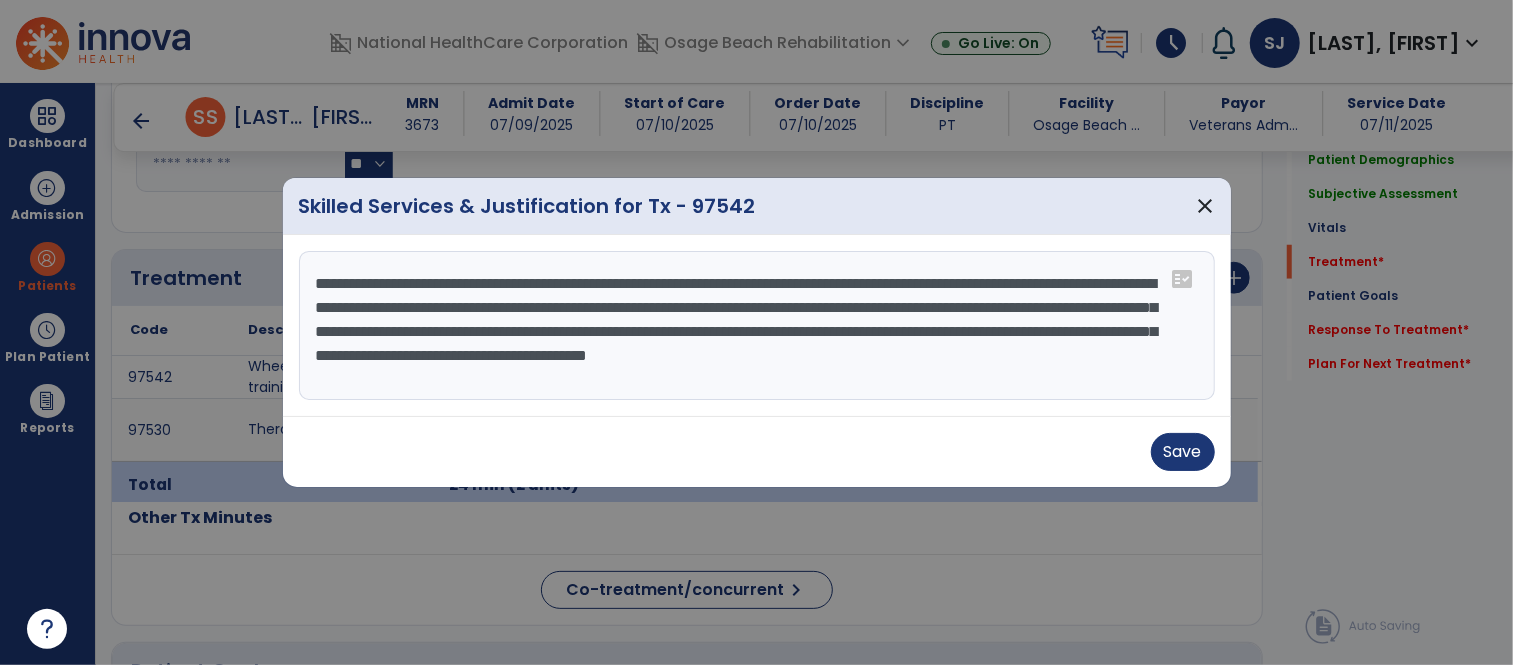 click on "**********" at bounding box center (757, 326) 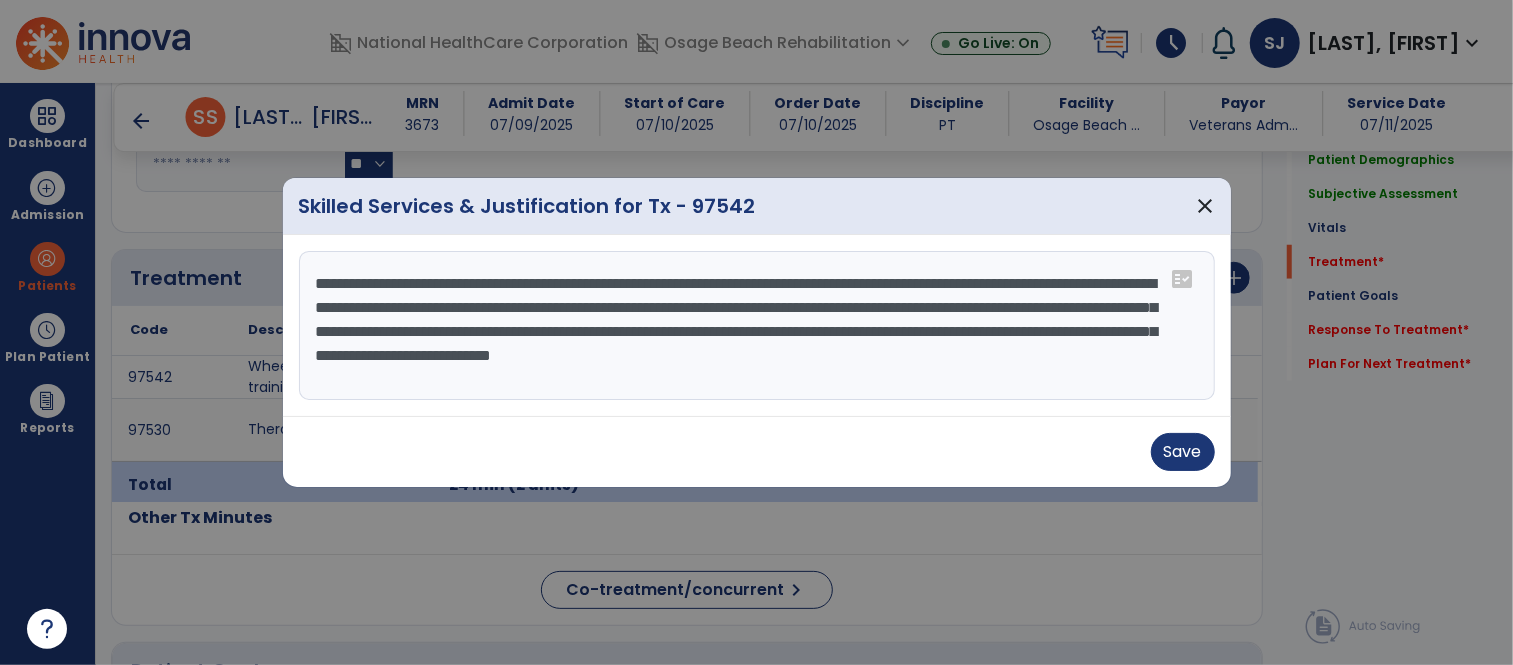 drag, startPoint x: 890, startPoint y: 280, endPoint x: 737, endPoint y: 285, distance: 153.08168 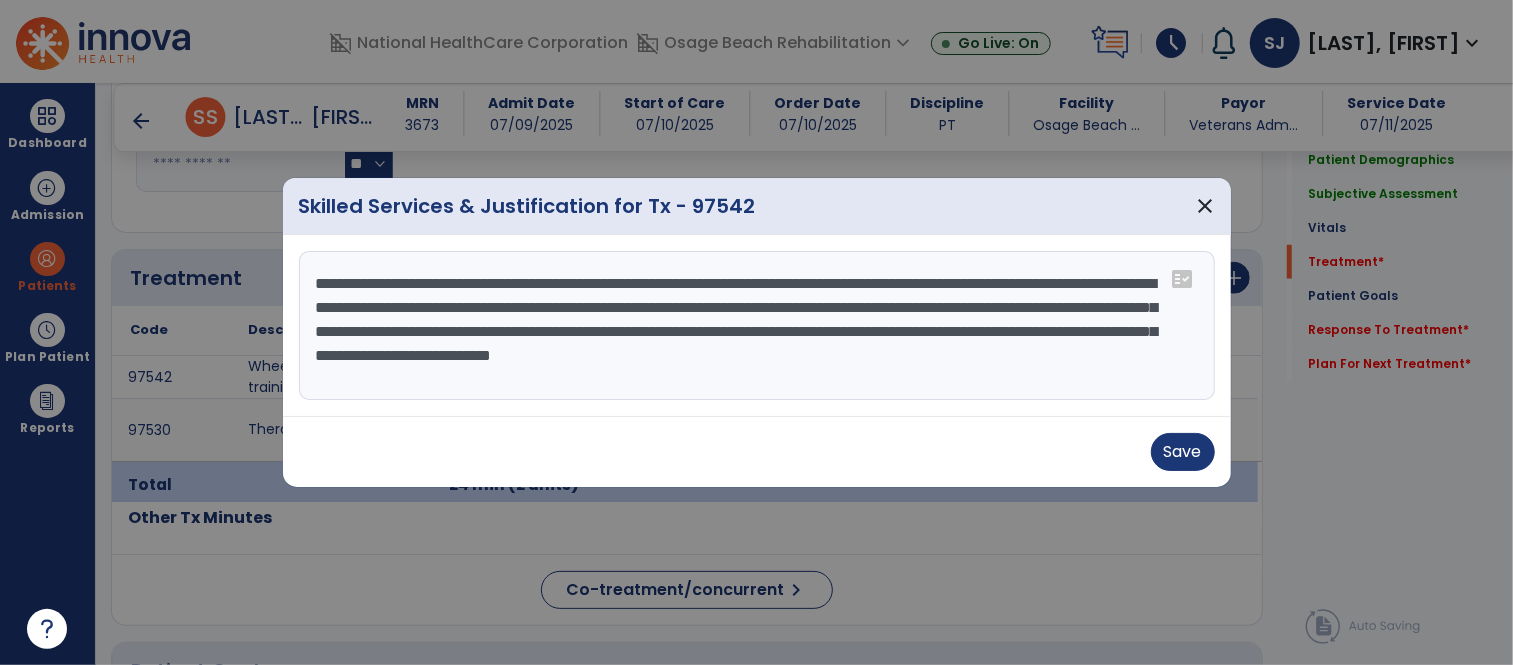click on "**********" at bounding box center (757, 326) 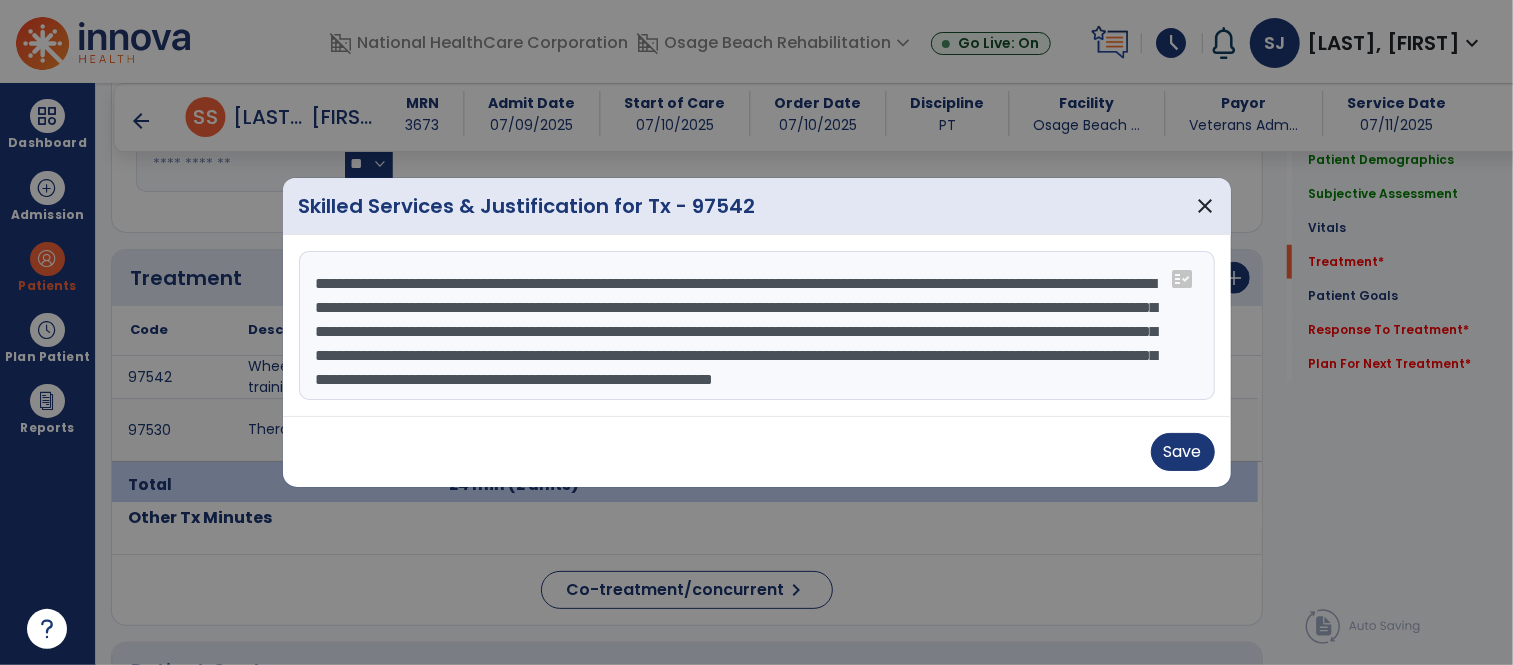 scroll, scrollTop: 42, scrollLeft: 0, axis: vertical 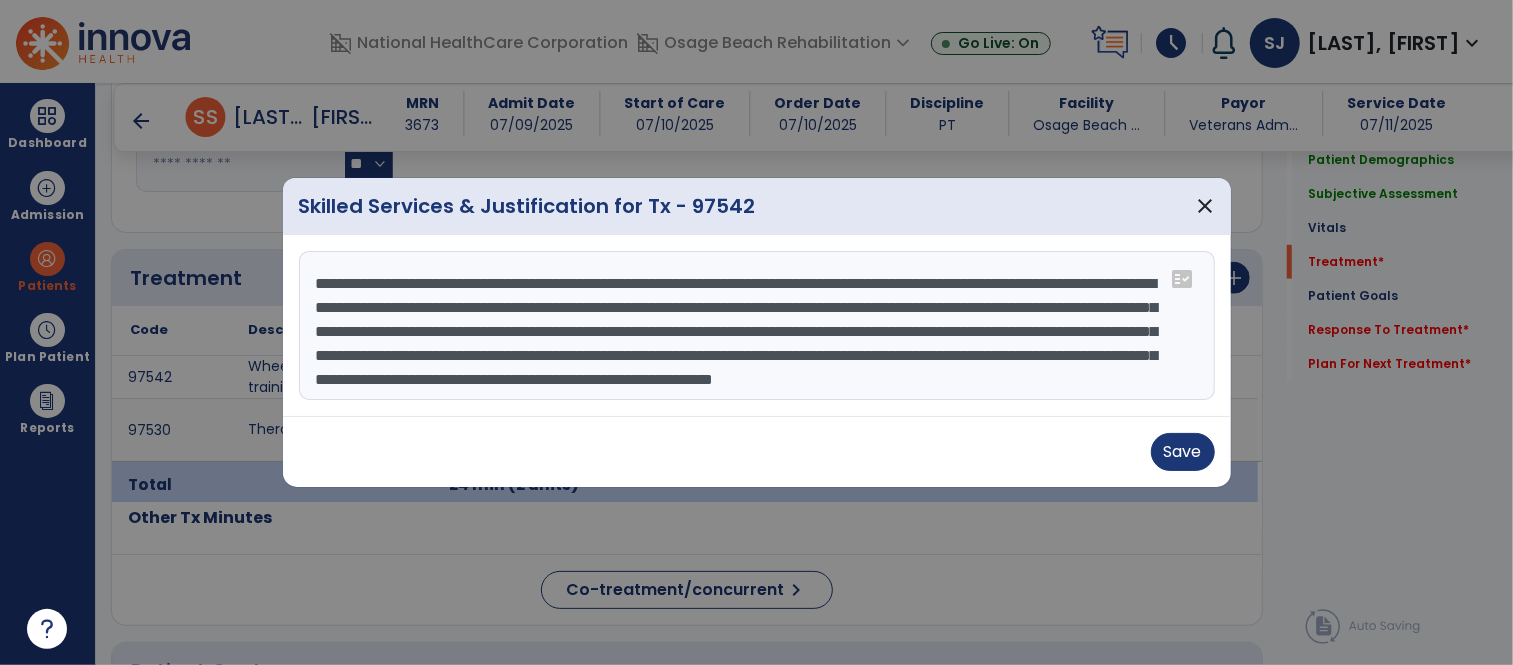 click on "**********" at bounding box center [757, 326] 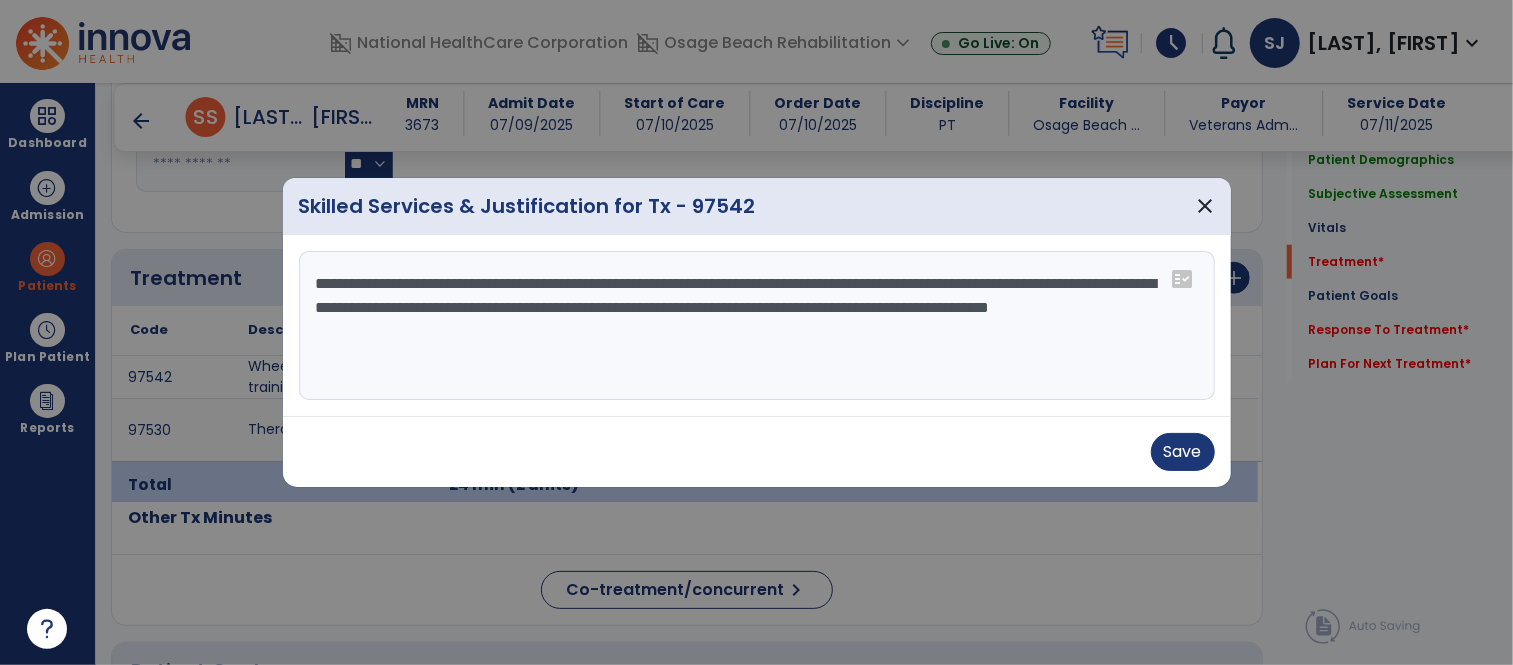 scroll, scrollTop: 0, scrollLeft: 0, axis: both 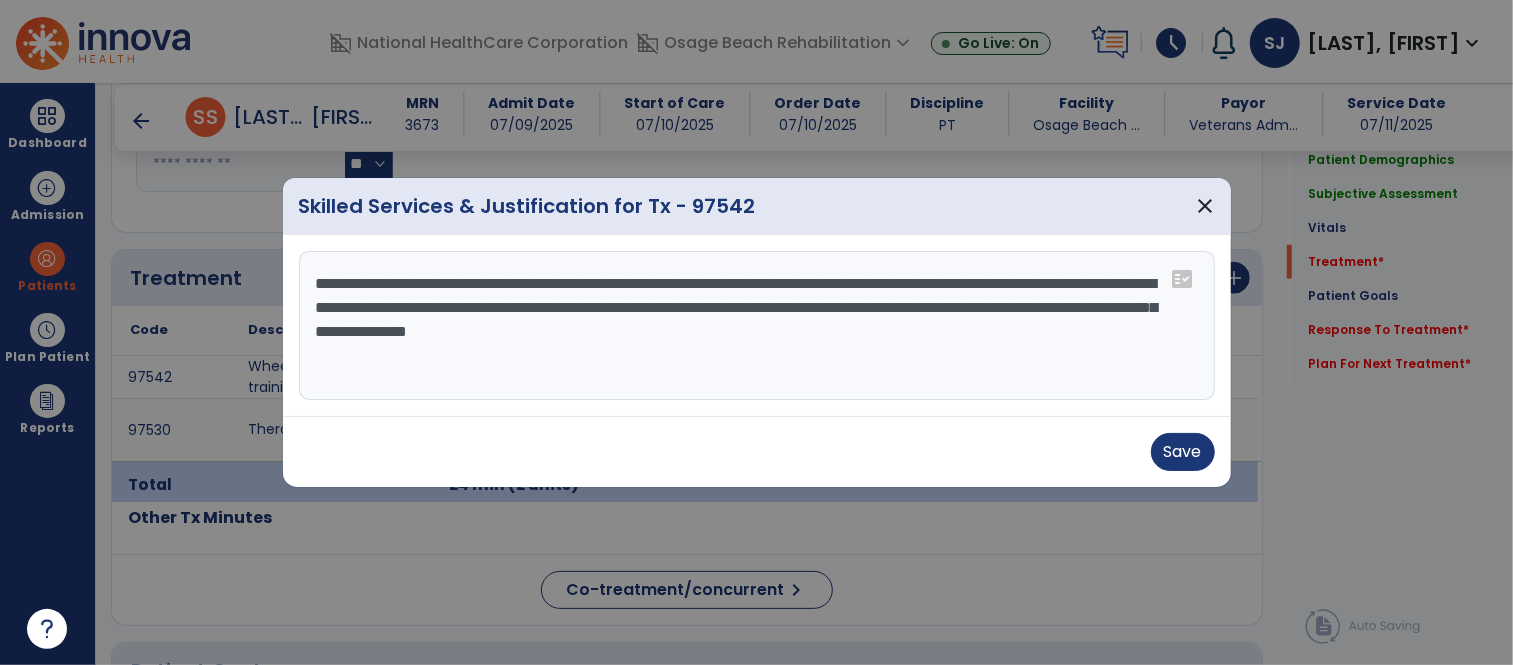 type on "**********" 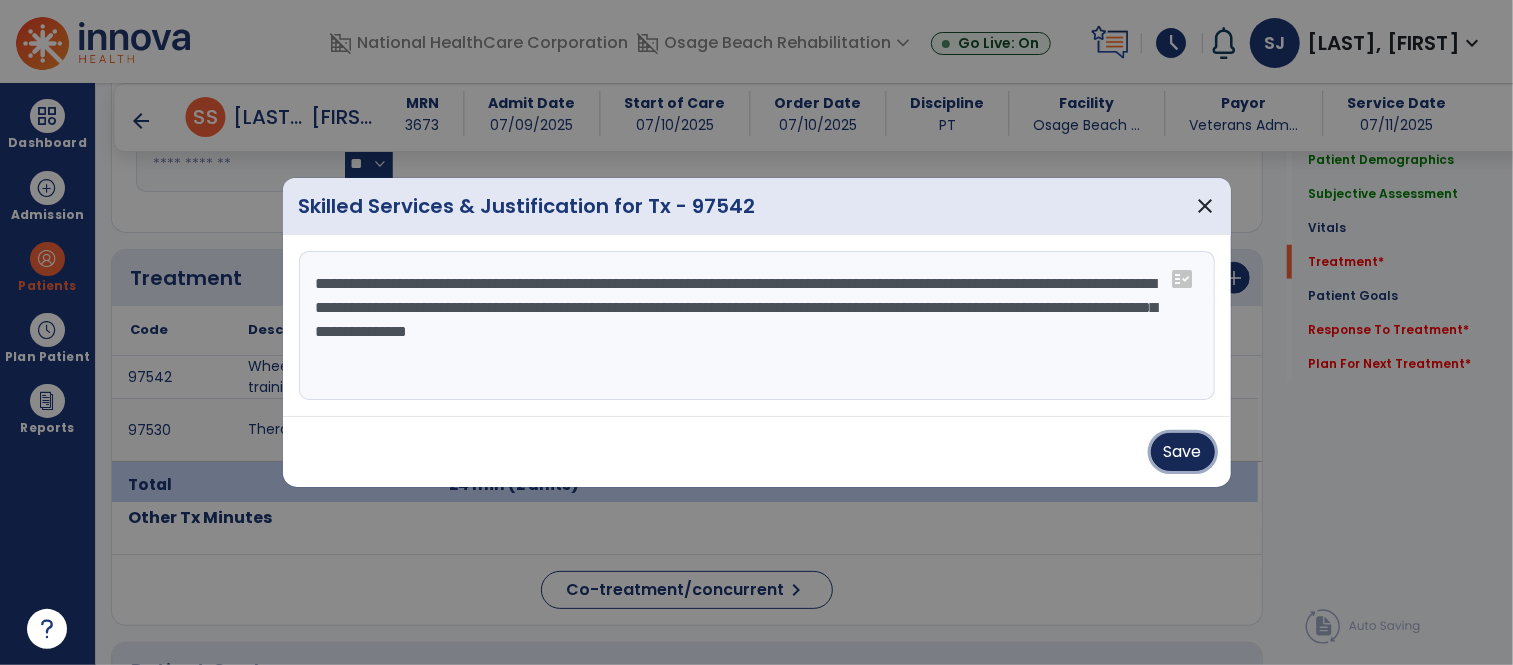 click on "Save" at bounding box center [1183, 452] 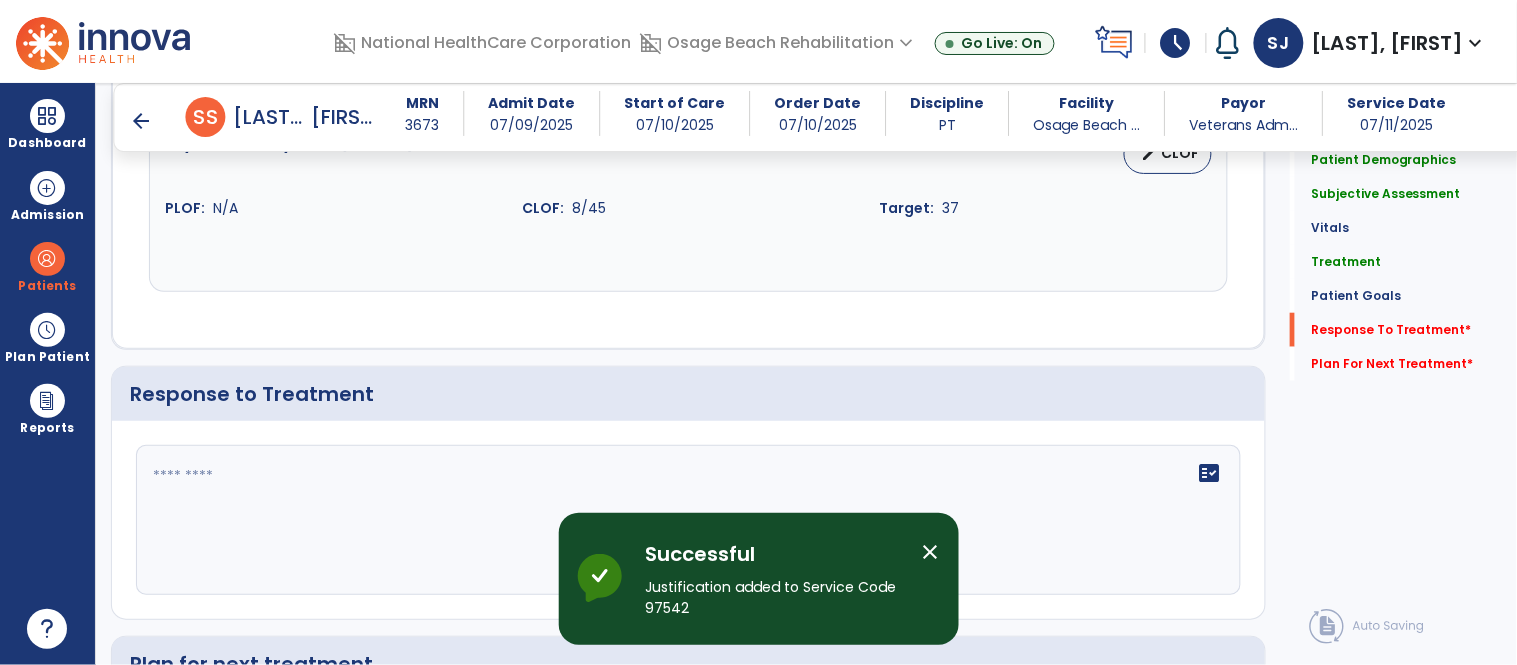 scroll, scrollTop: 2444, scrollLeft: 0, axis: vertical 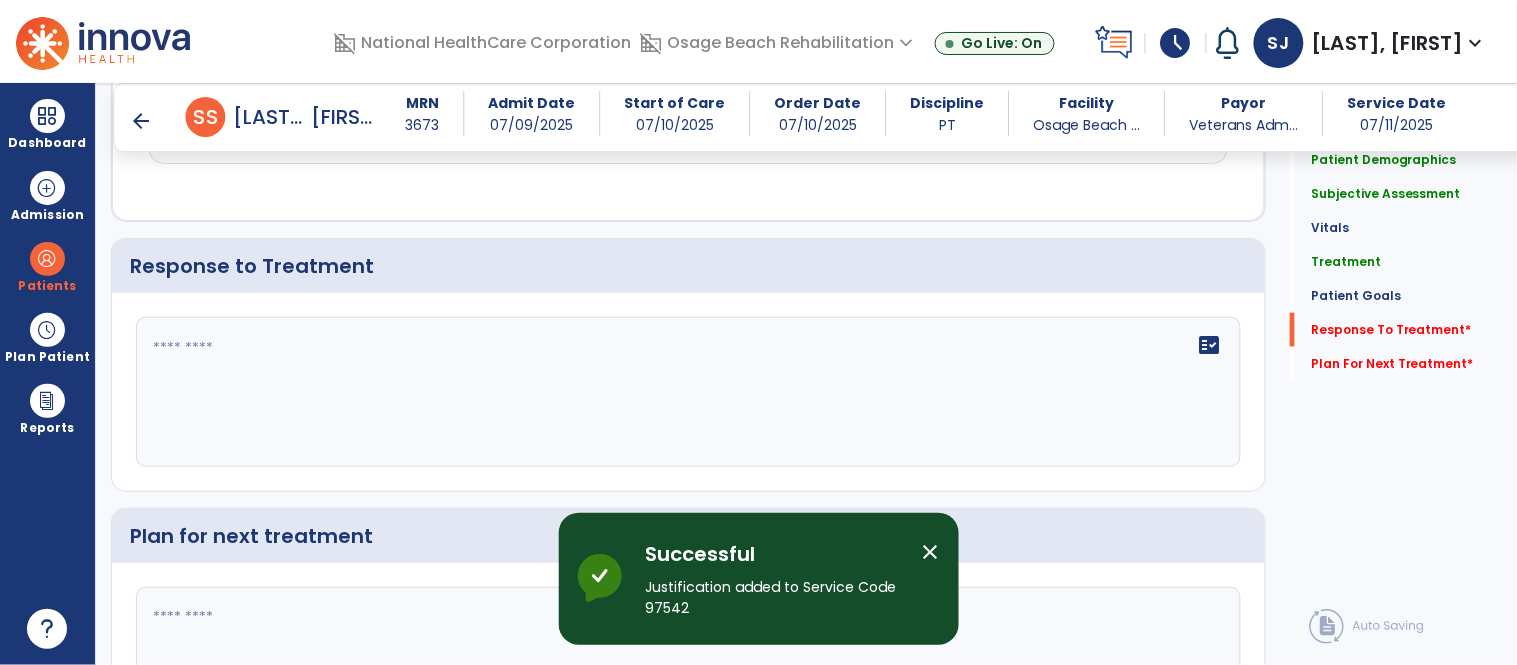 click on "fact_check" 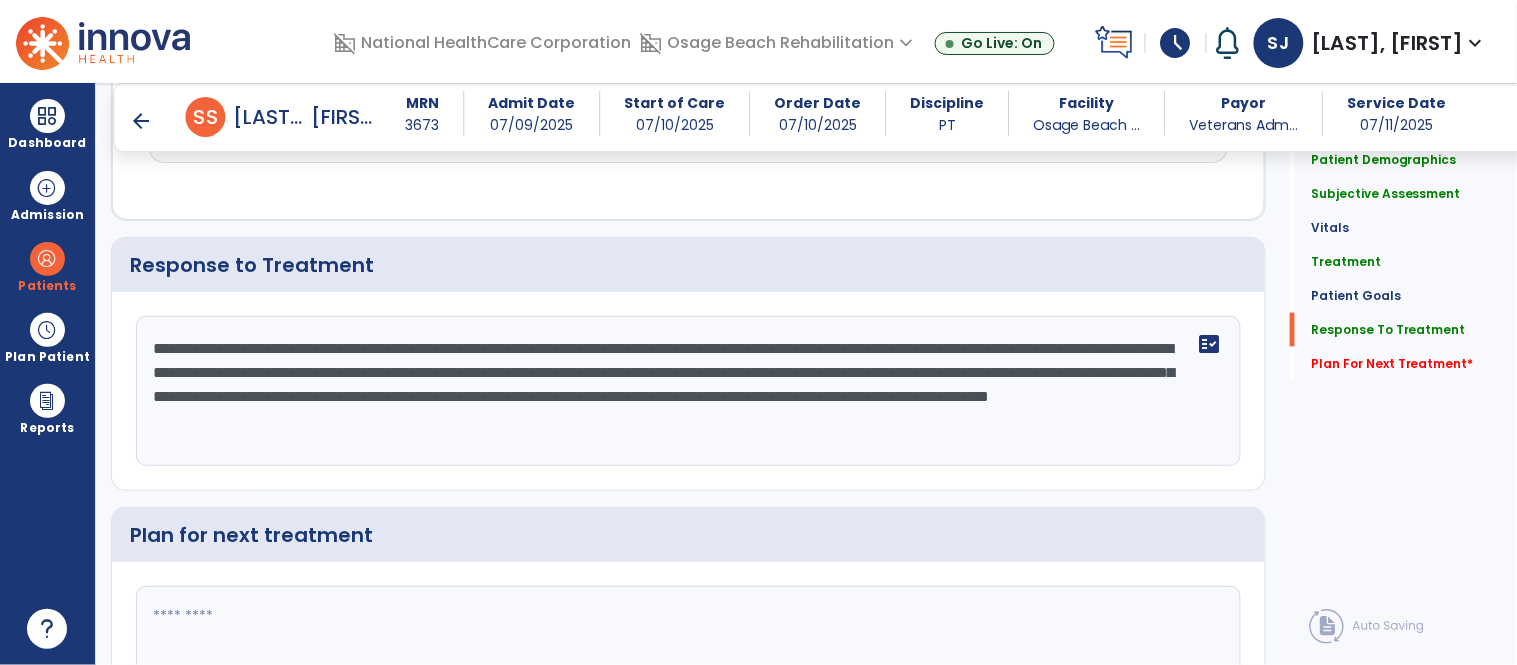 scroll, scrollTop: 2556, scrollLeft: 0, axis: vertical 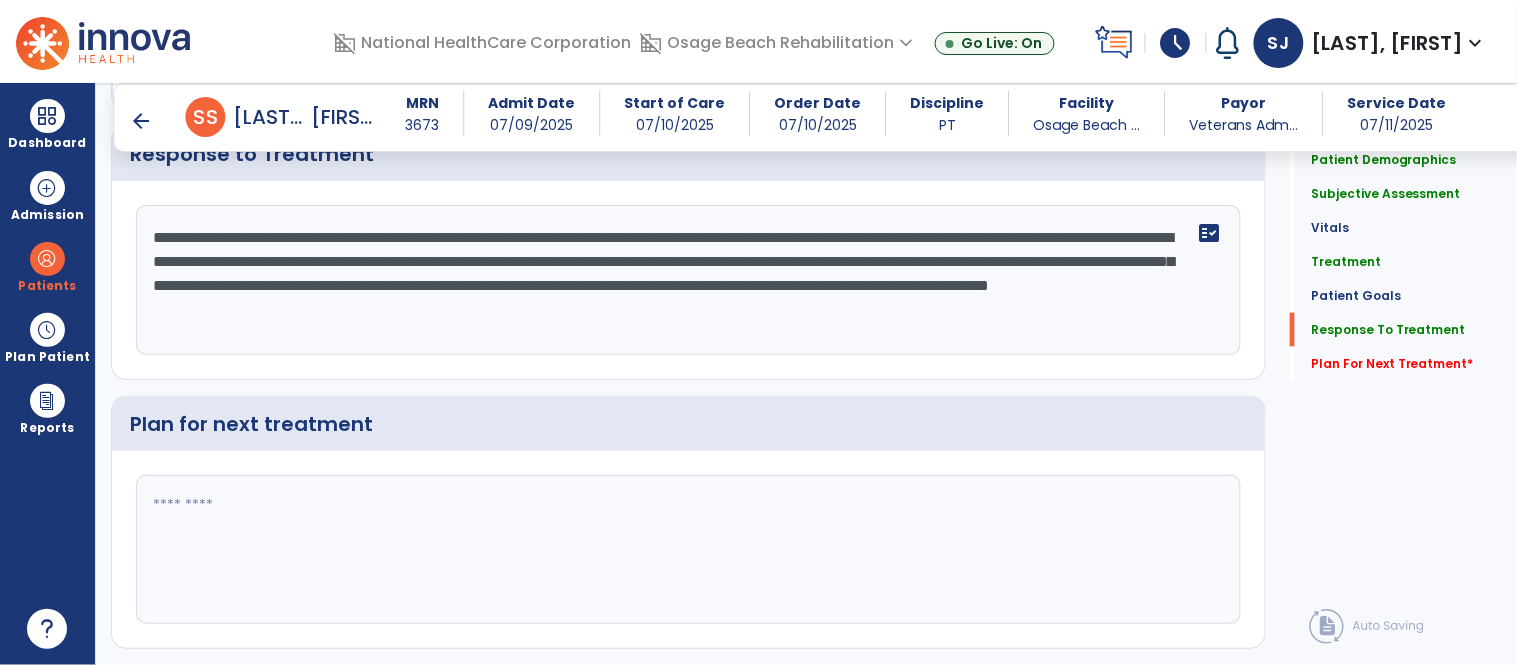 type on "**********" 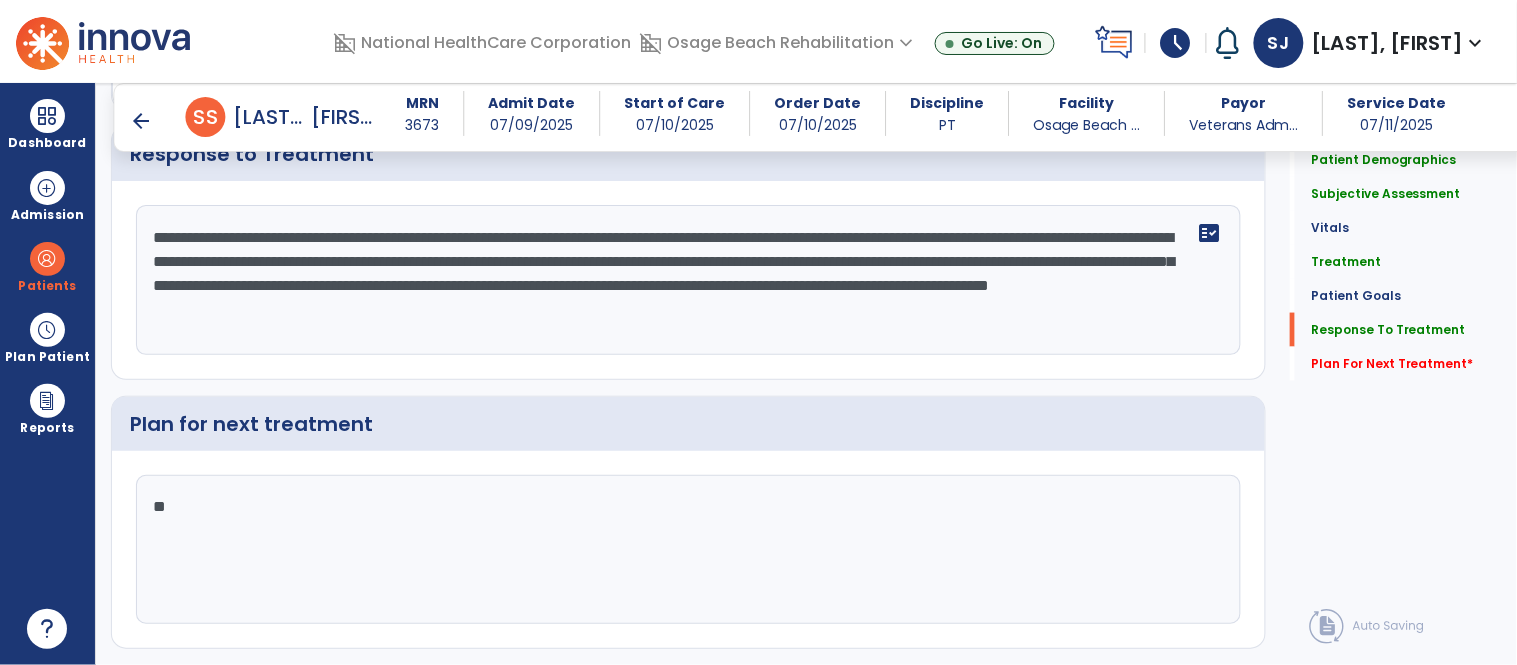 type on "*" 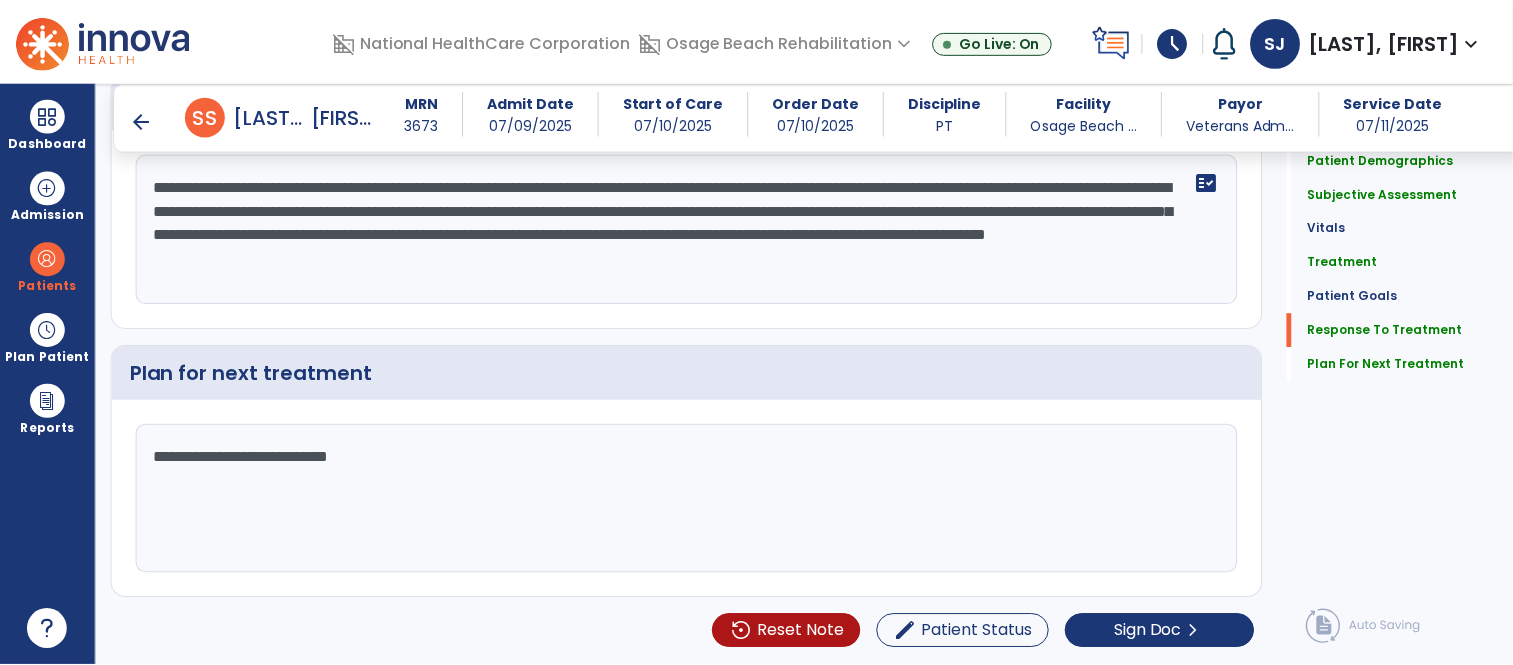 scroll, scrollTop: 2610, scrollLeft: 0, axis: vertical 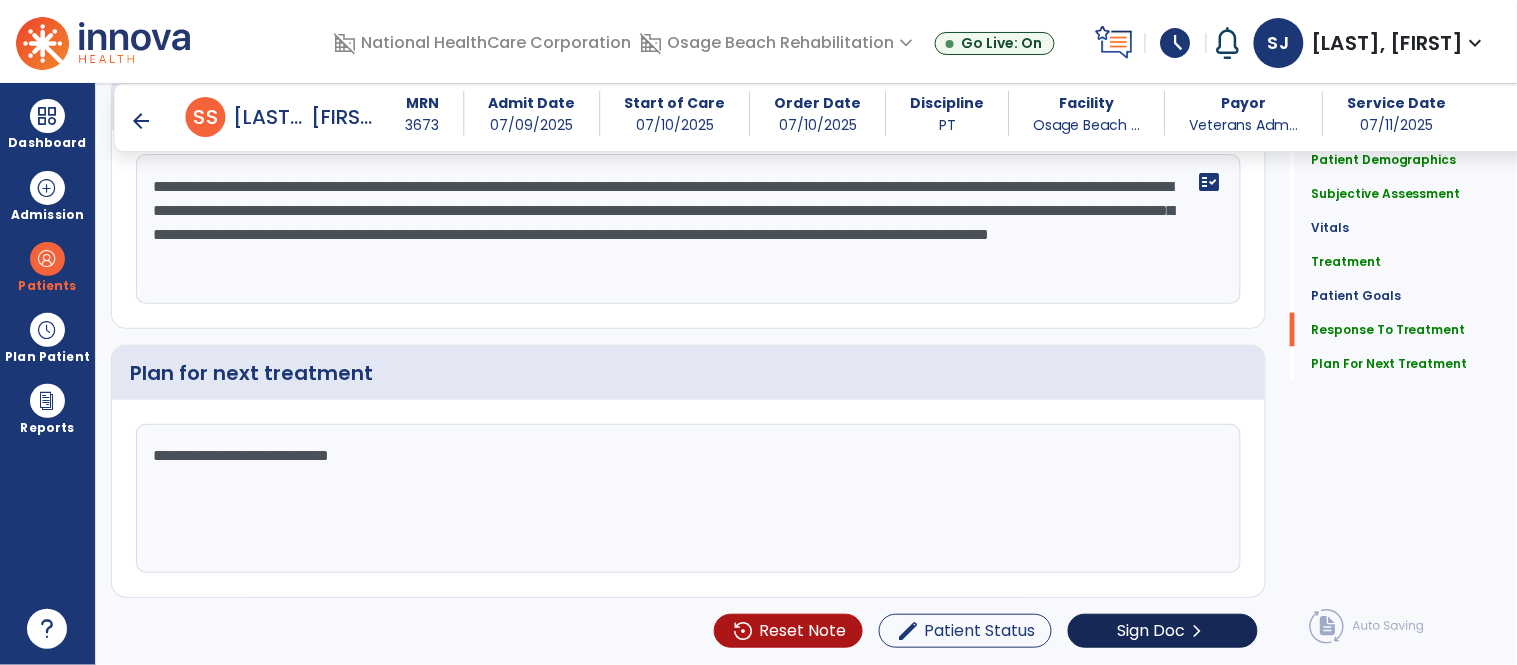 type on "**********" 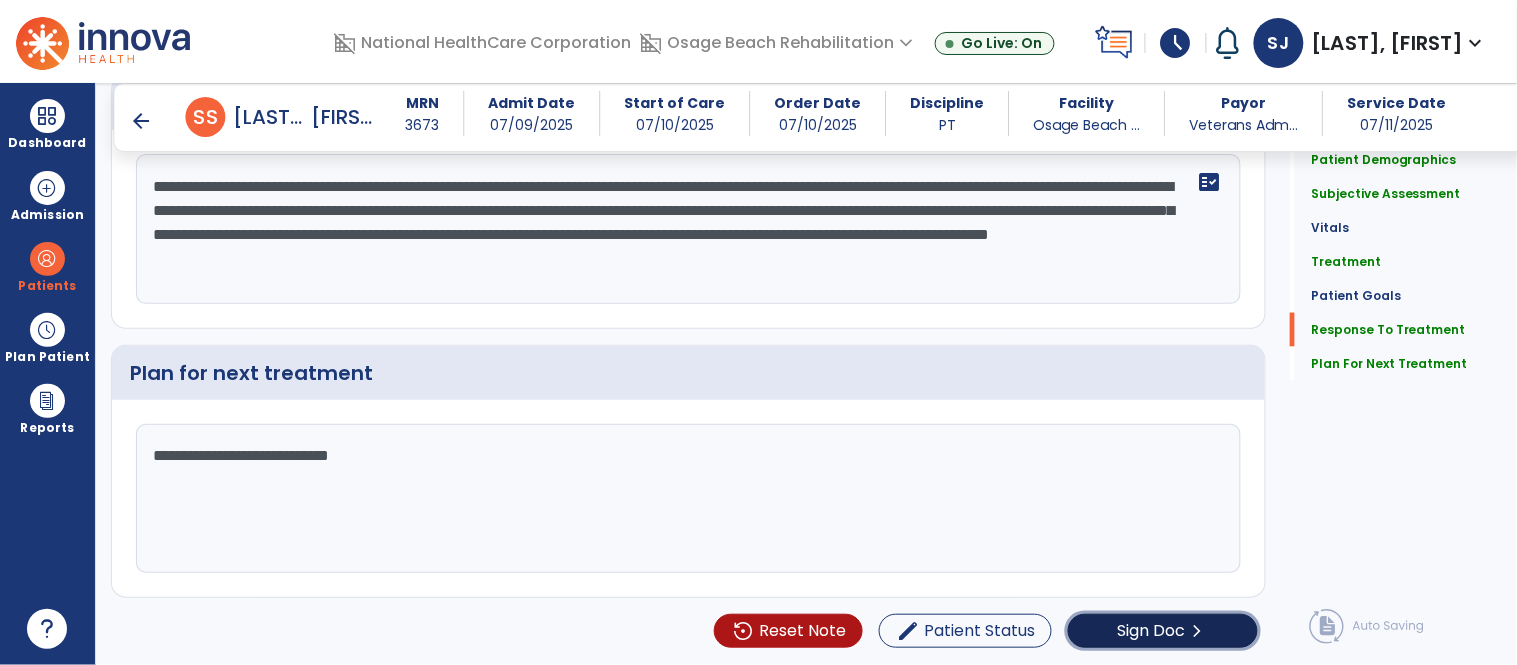 click on "Sign Doc" 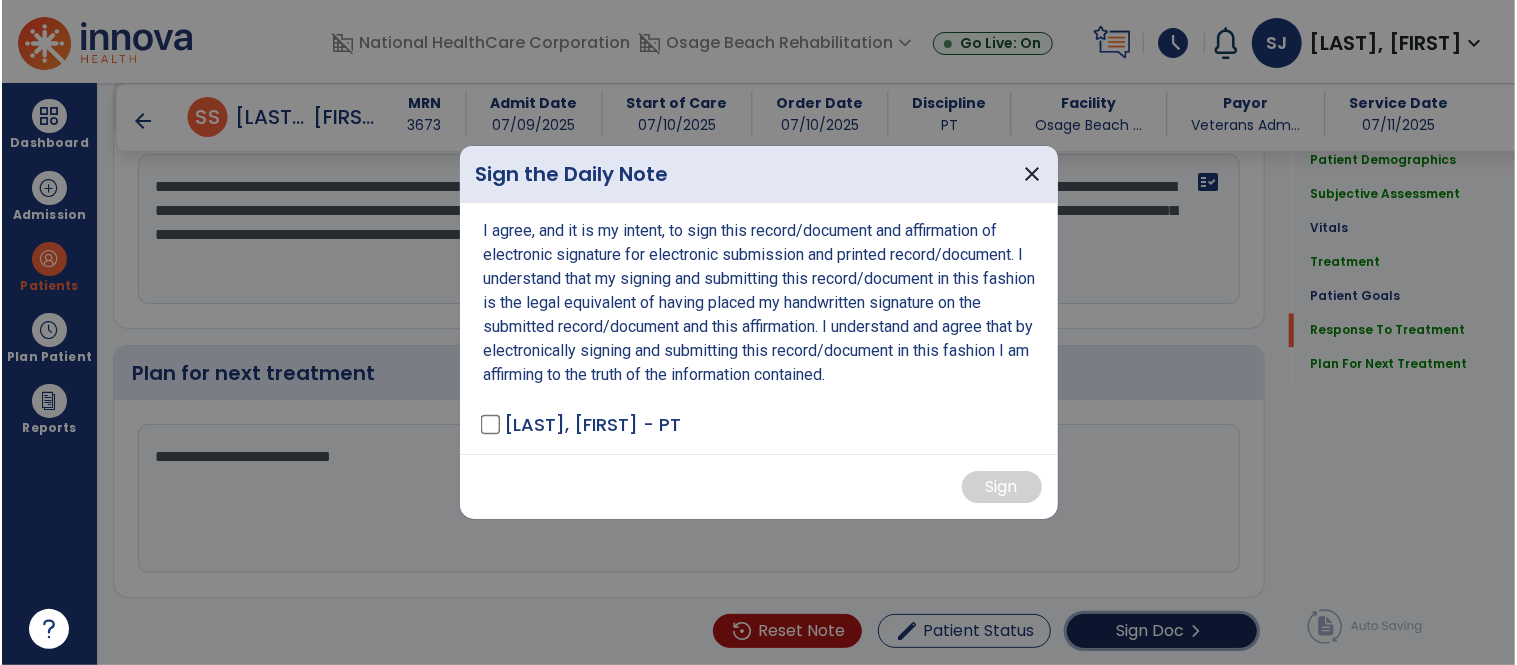 scroll, scrollTop: 2610, scrollLeft: 0, axis: vertical 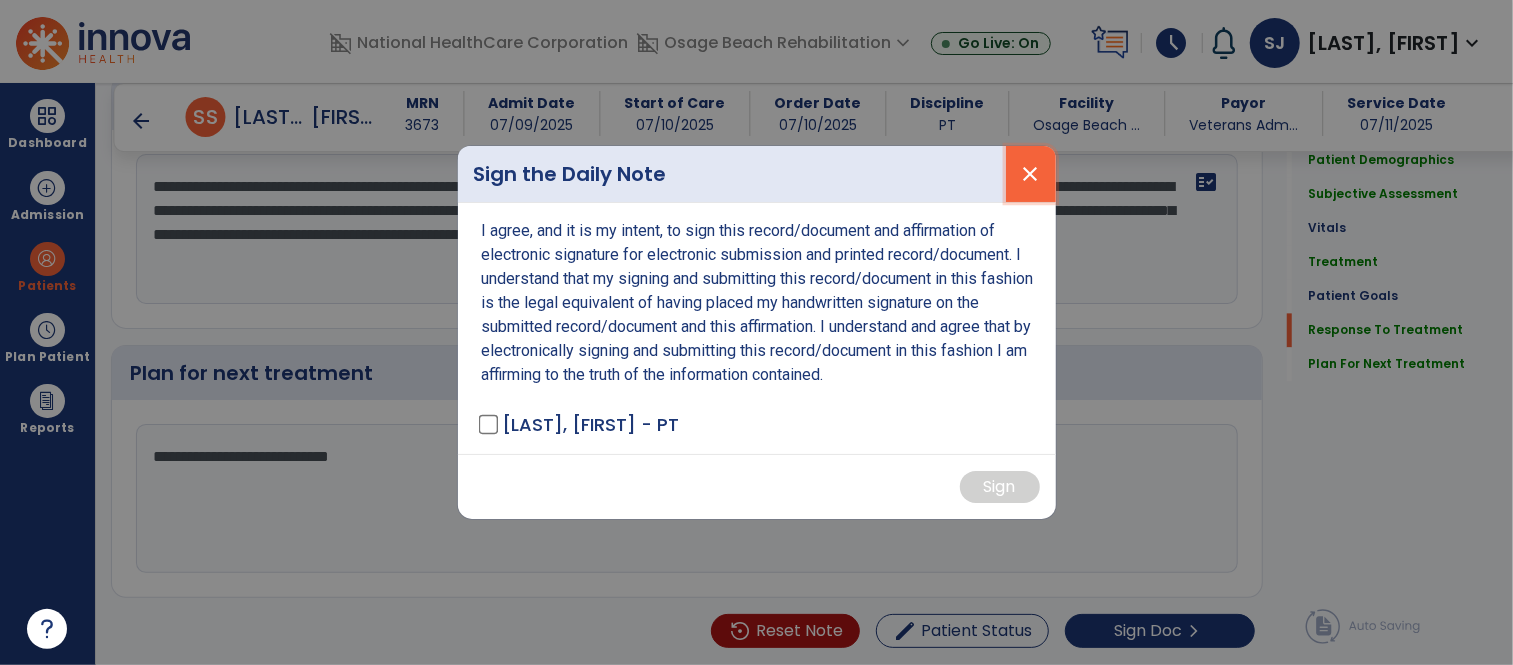 click on "close" at bounding box center [1031, 174] 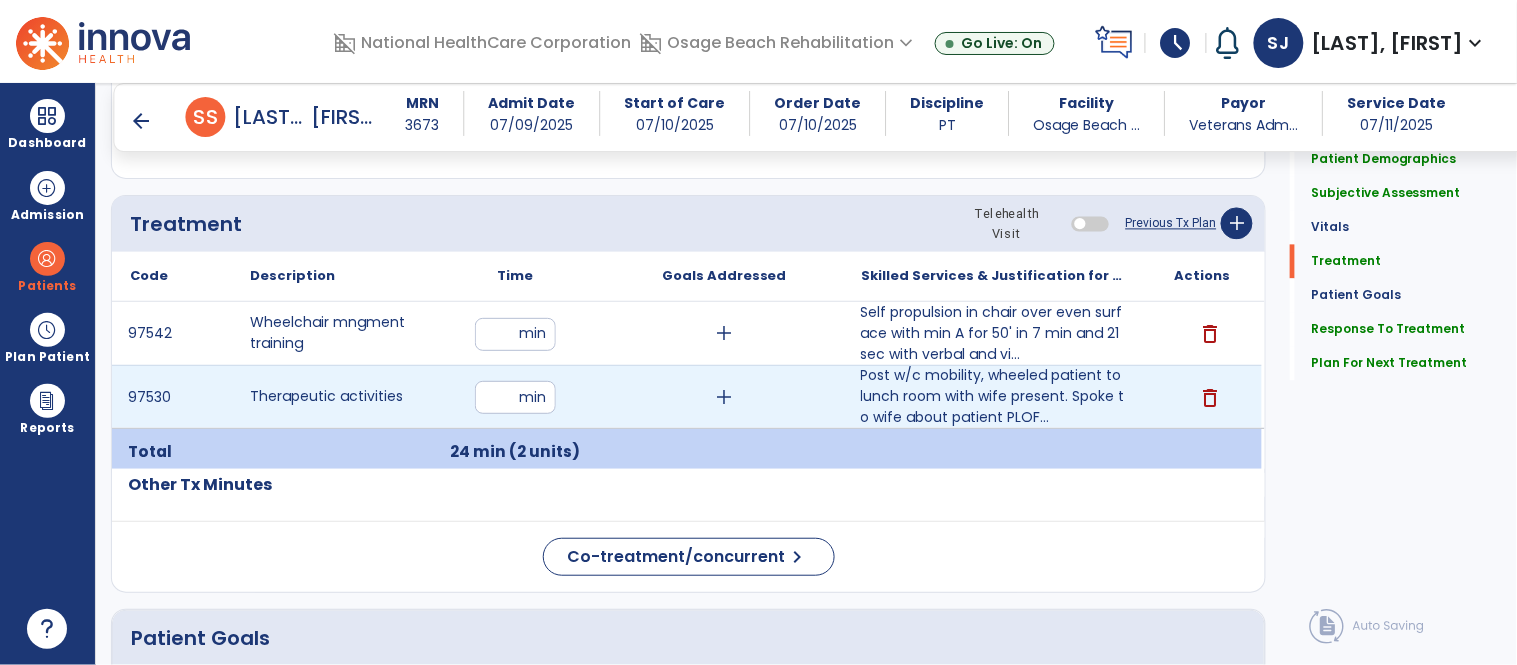 click on "Post w/c mobility, wheeled patient to lunch room with wife present. Spoke to wife about patient PLOF..." at bounding box center (993, 396) 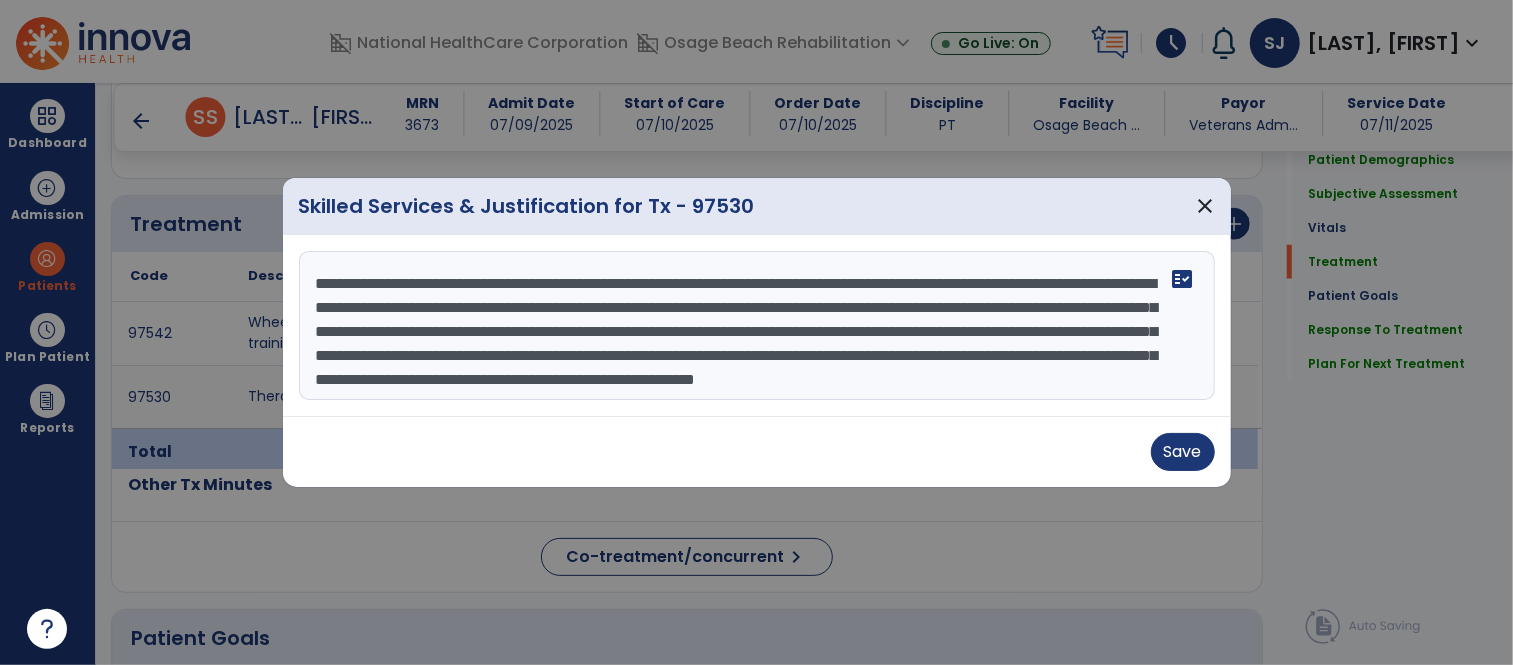 scroll, scrollTop: 1054, scrollLeft: 0, axis: vertical 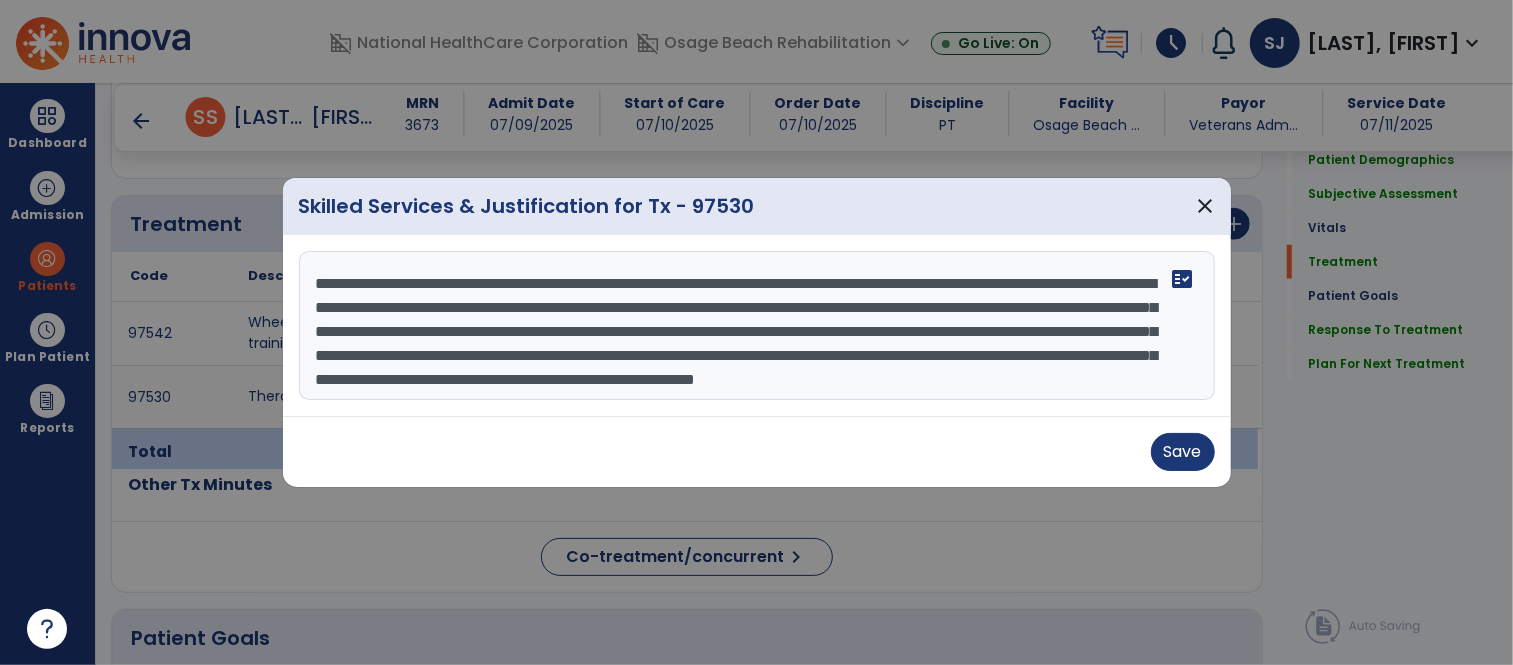 click on "**********" at bounding box center (757, 326) 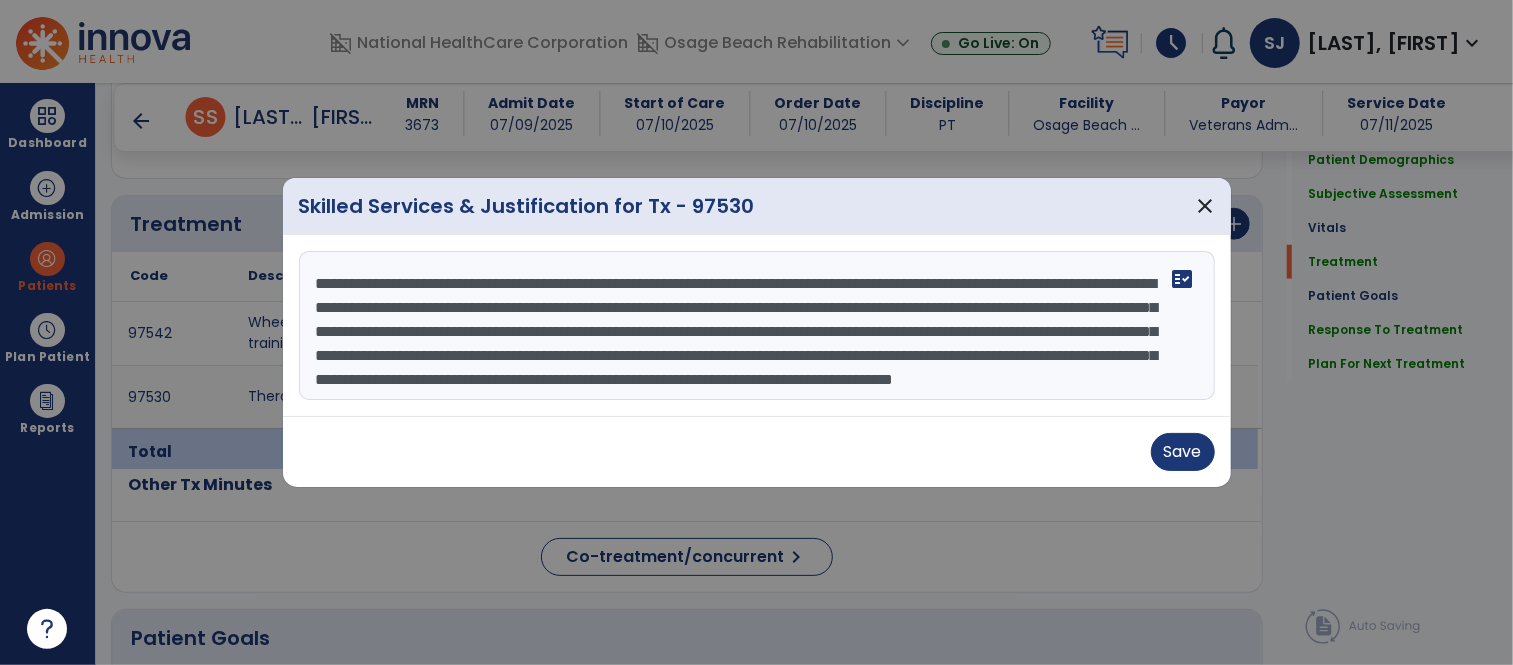 scroll, scrollTop: 46, scrollLeft: 0, axis: vertical 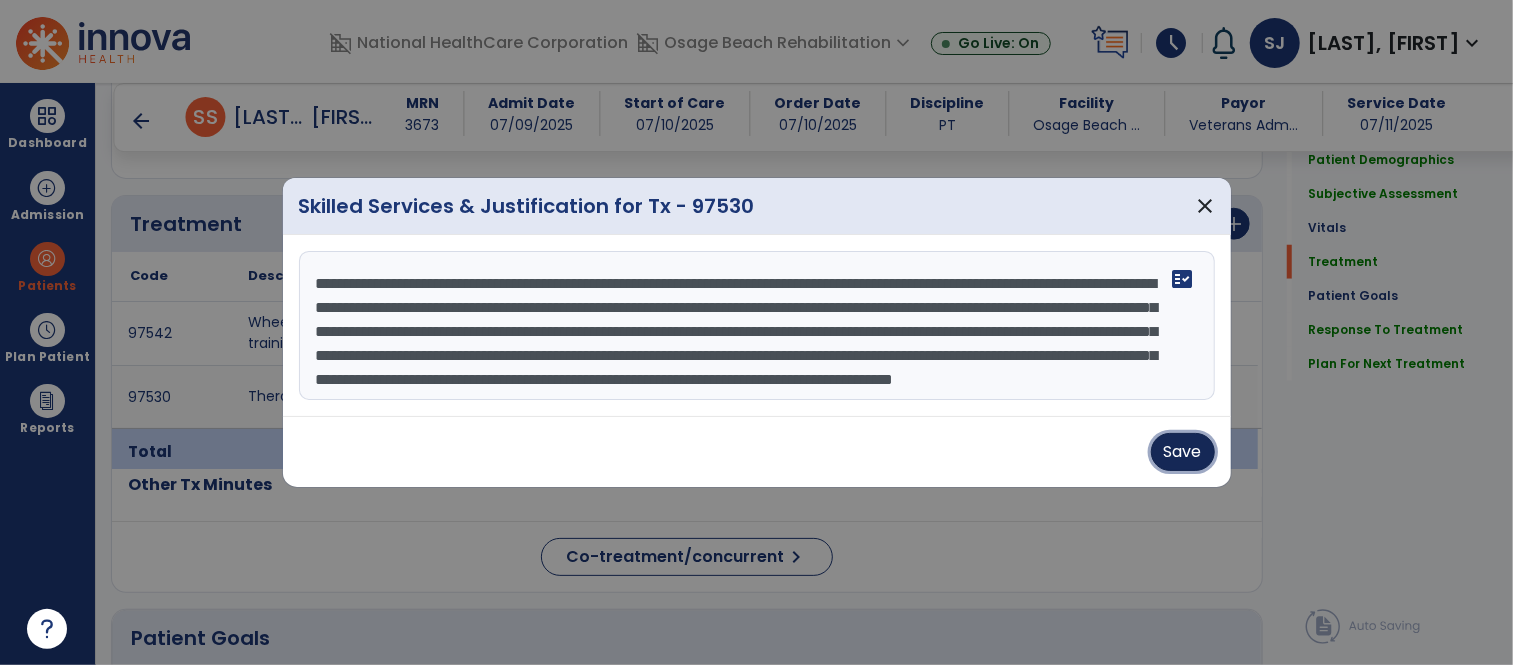 click on "Save" at bounding box center (1183, 452) 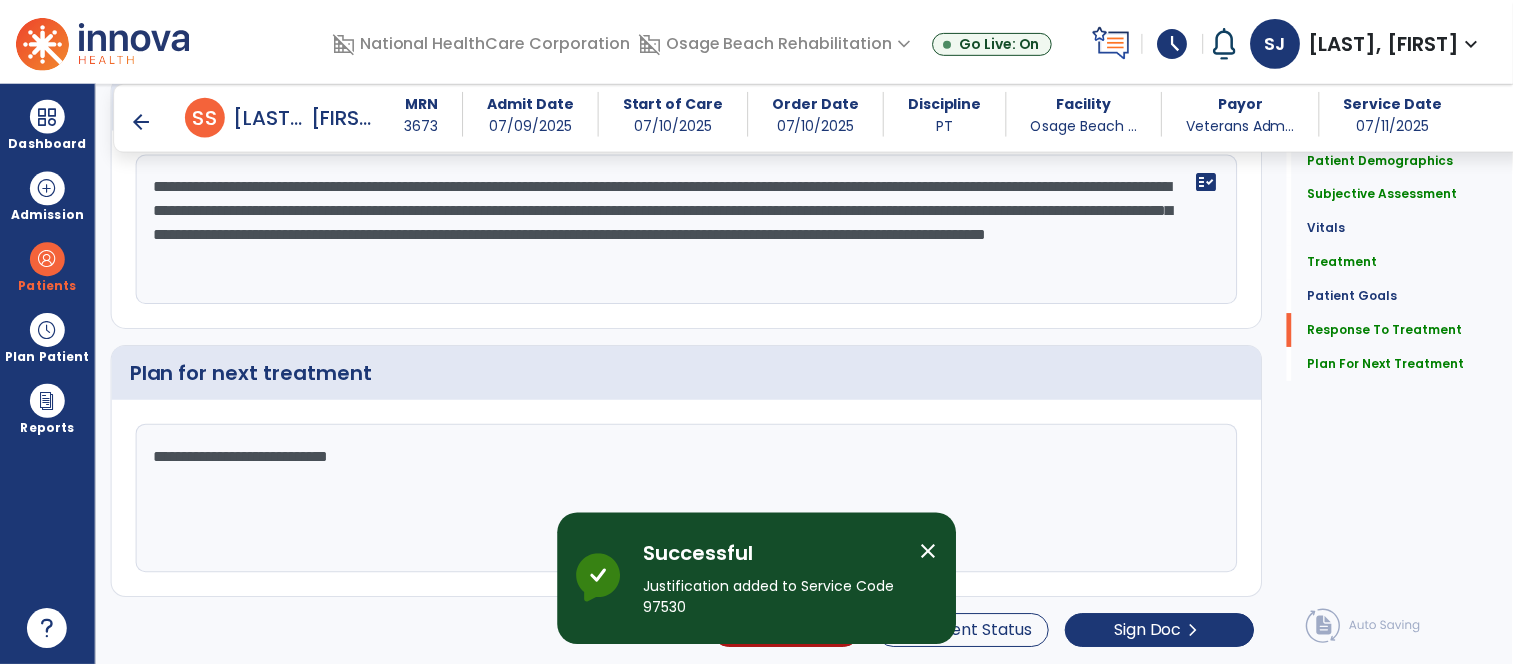 scroll, scrollTop: 2611, scrollLeft: 0, axis: vertical 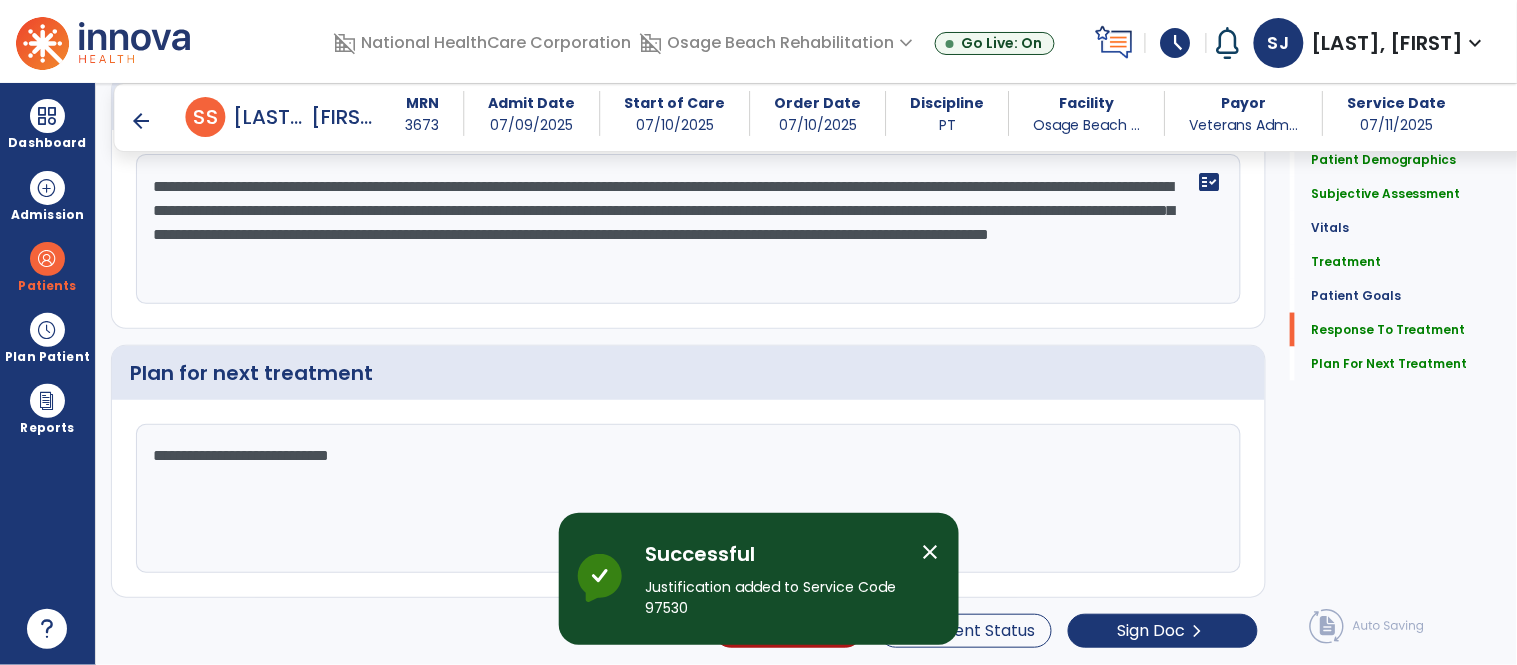 click on "Plan for next treatment" 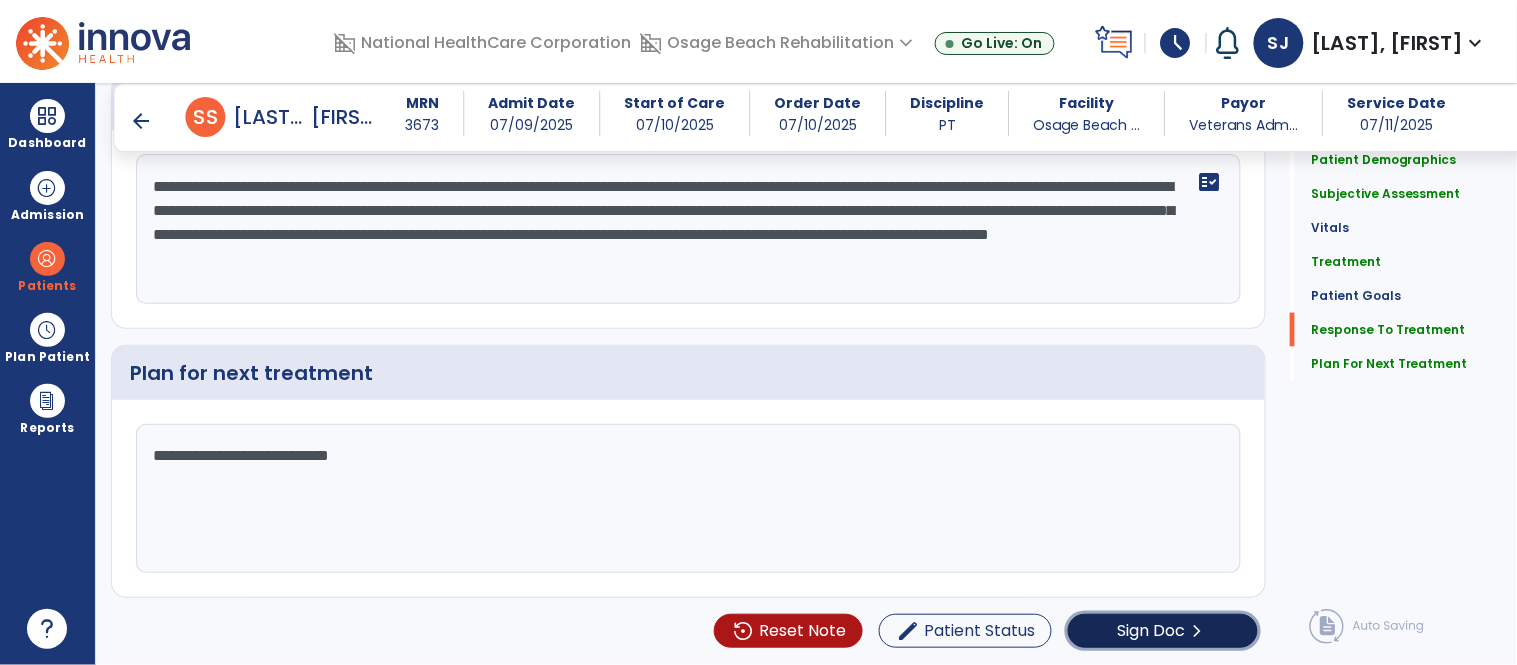 click on "Sign Doc" 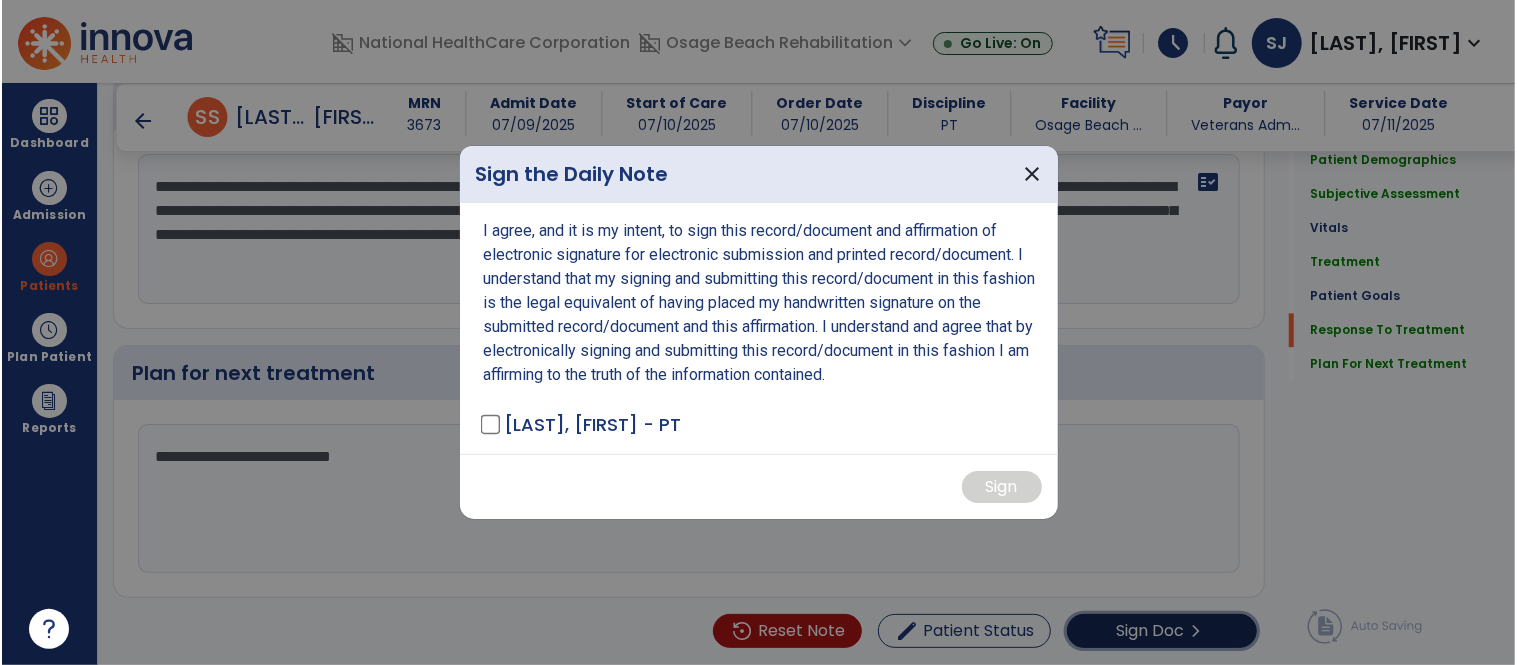 scroll, scrollTop: 2611, scrollLeft: 0, axis: vertical 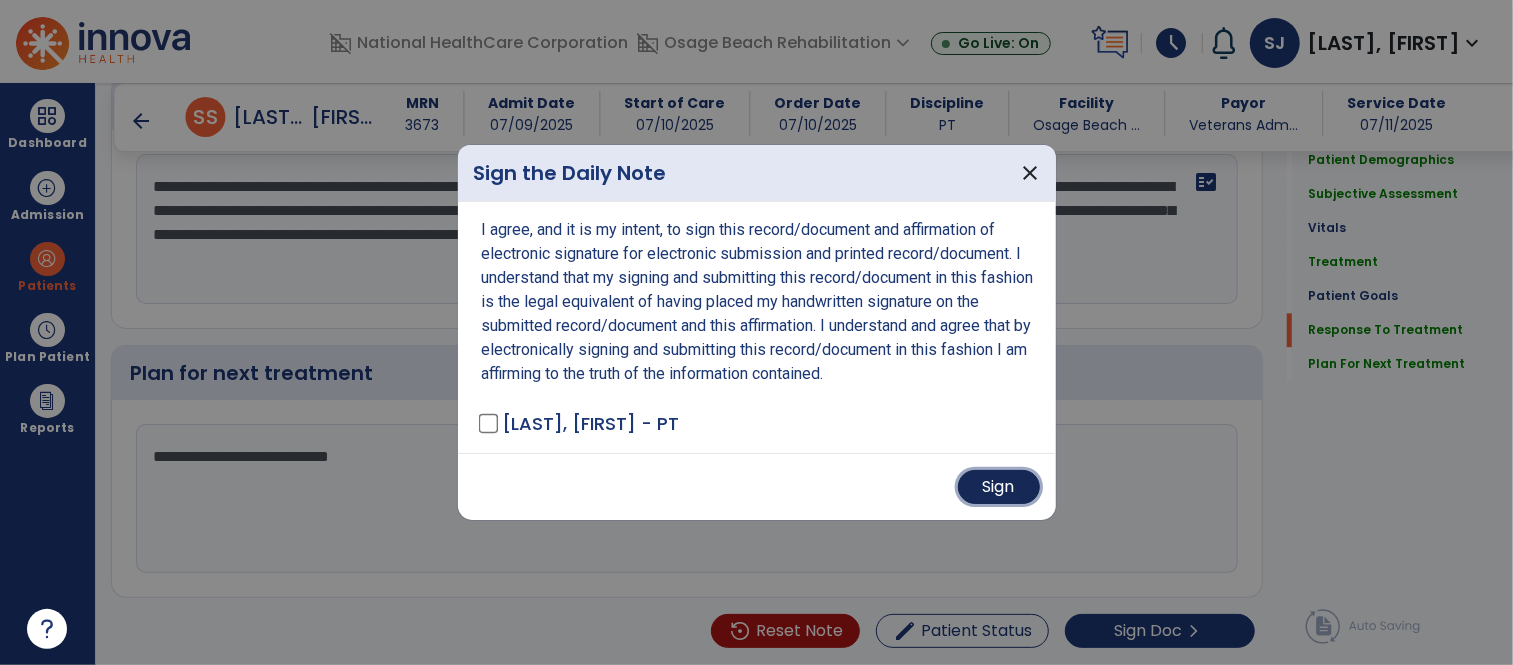 click on "Sign" at bounding box center (999, 487) 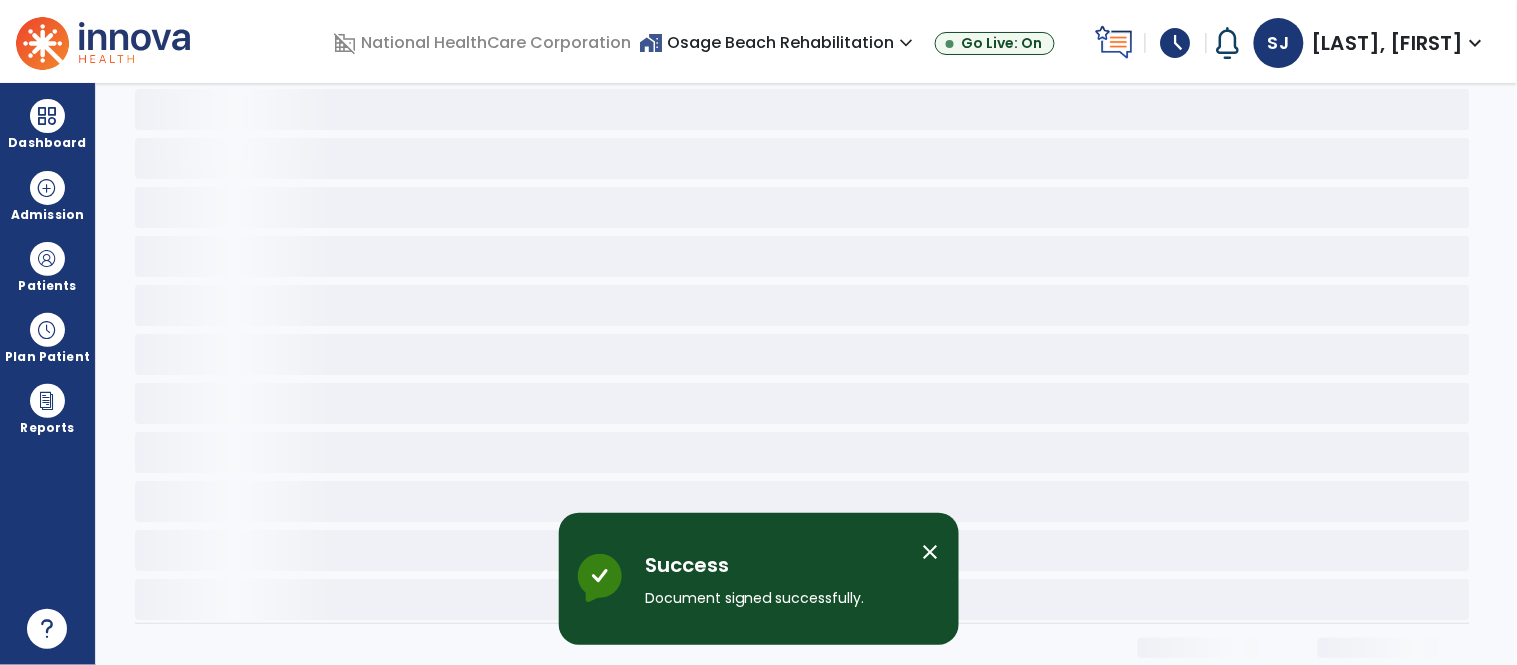 scroll, scrollTop: 0, scrollLeft: 0, axis: both 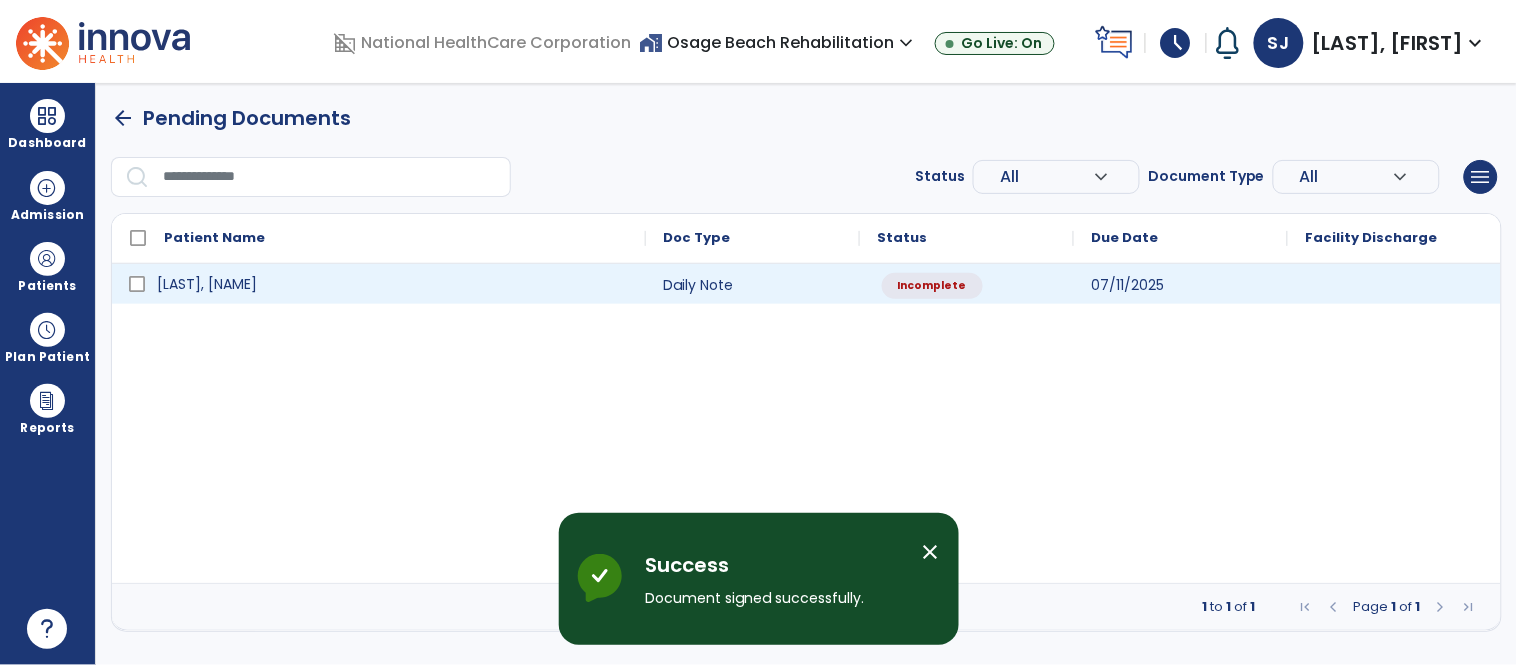 click on "[LAST], [NAME]" at bounding box center (393, 284) 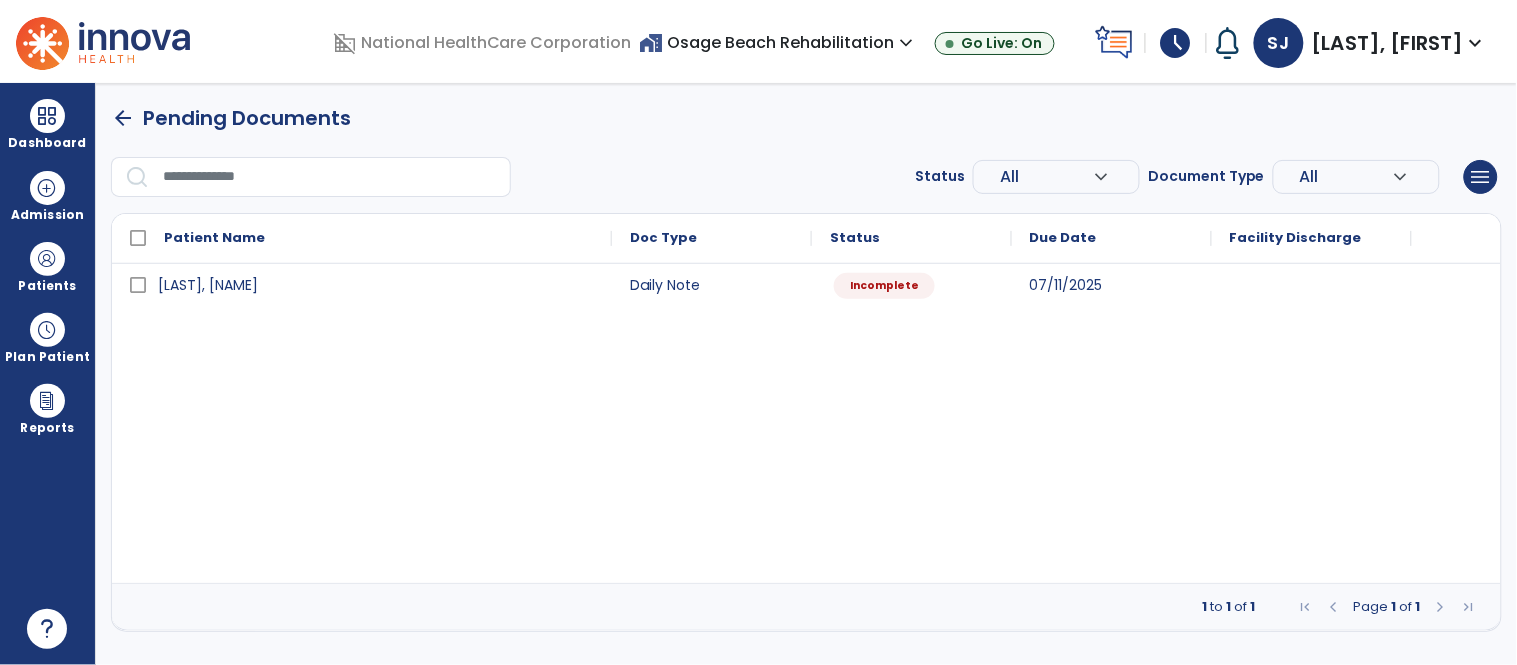 select on "*" 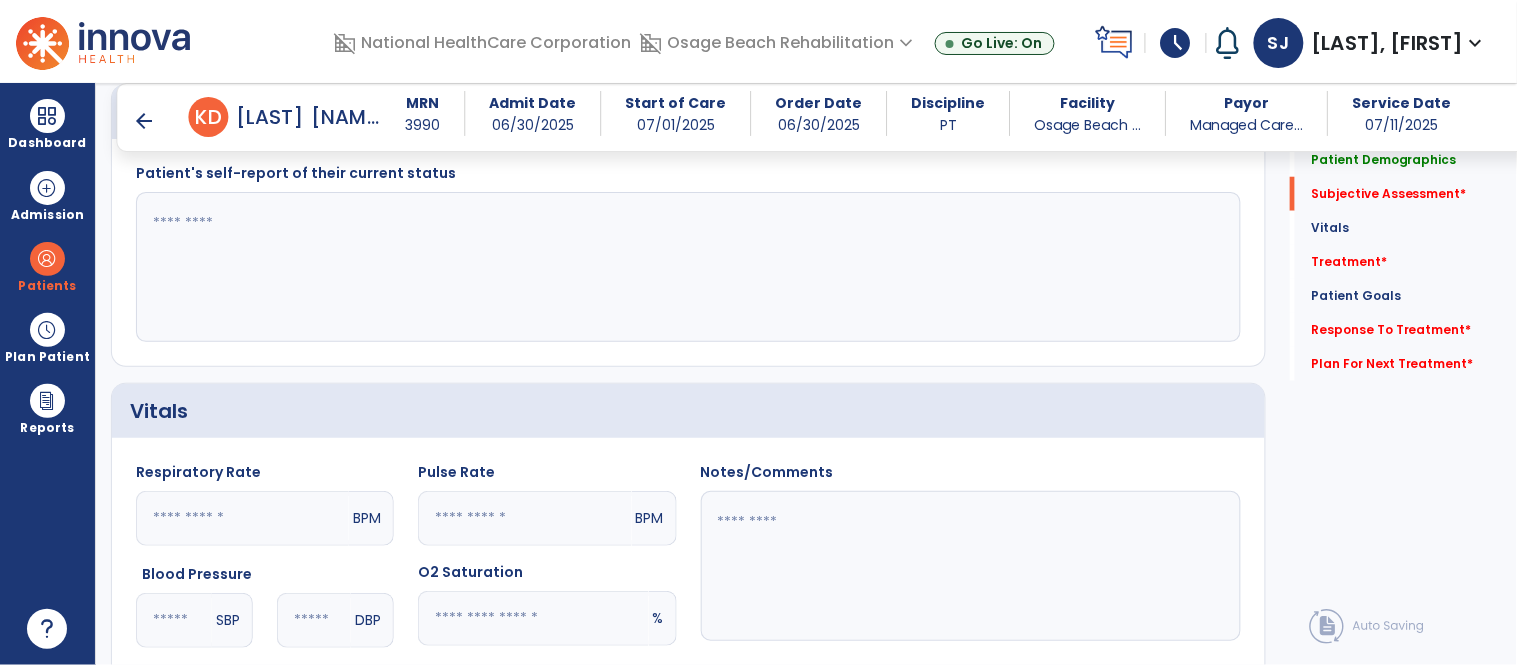 scroll, scrollTop: 333, scrollLeft: 0, axis: vertical 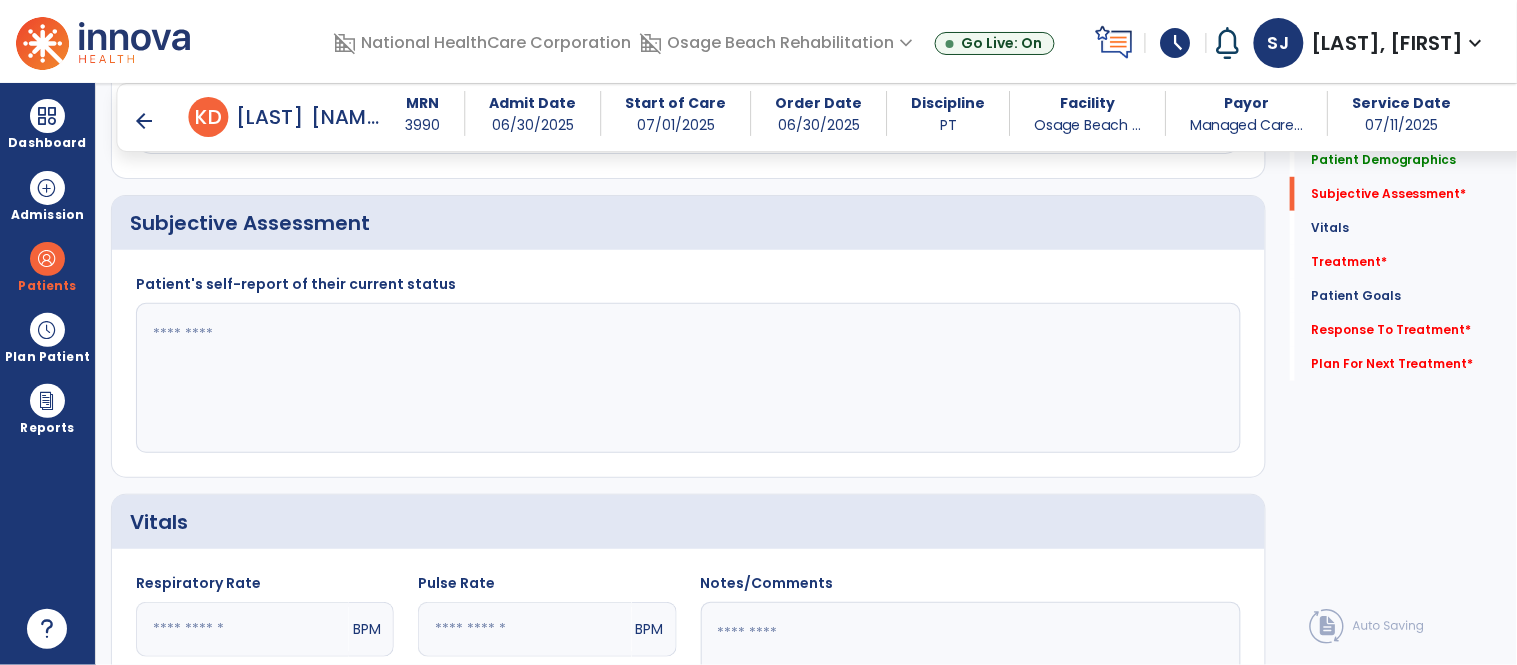 click 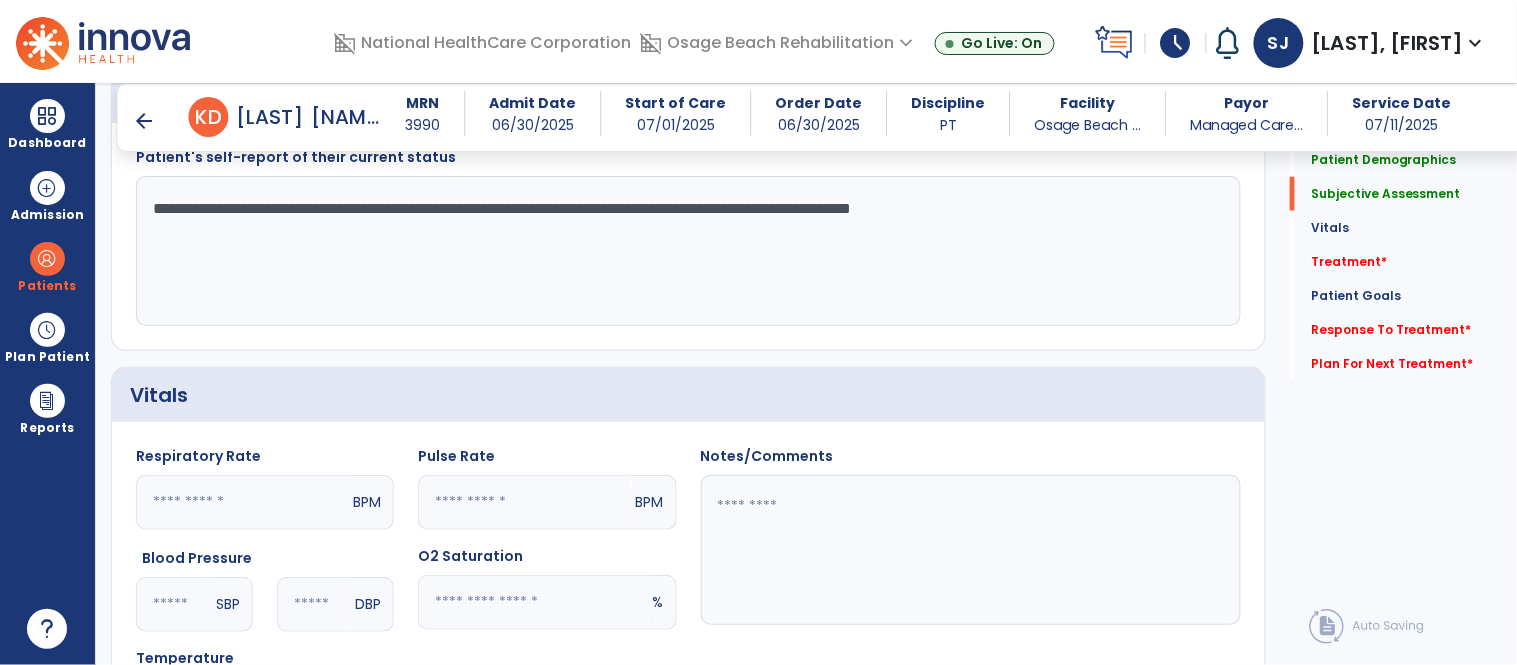 scroll, scrollTop: 555, scrollLeft: 0, axis: vertical 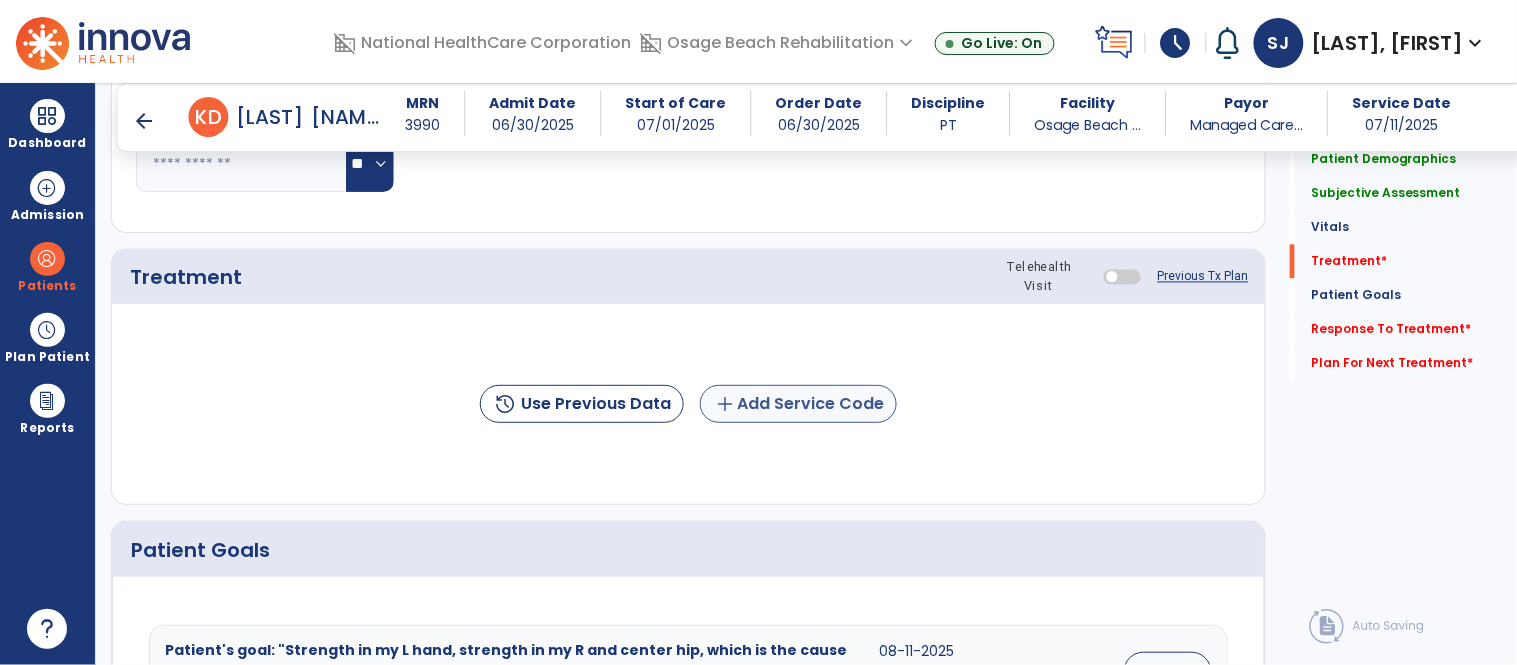 type on "**********" 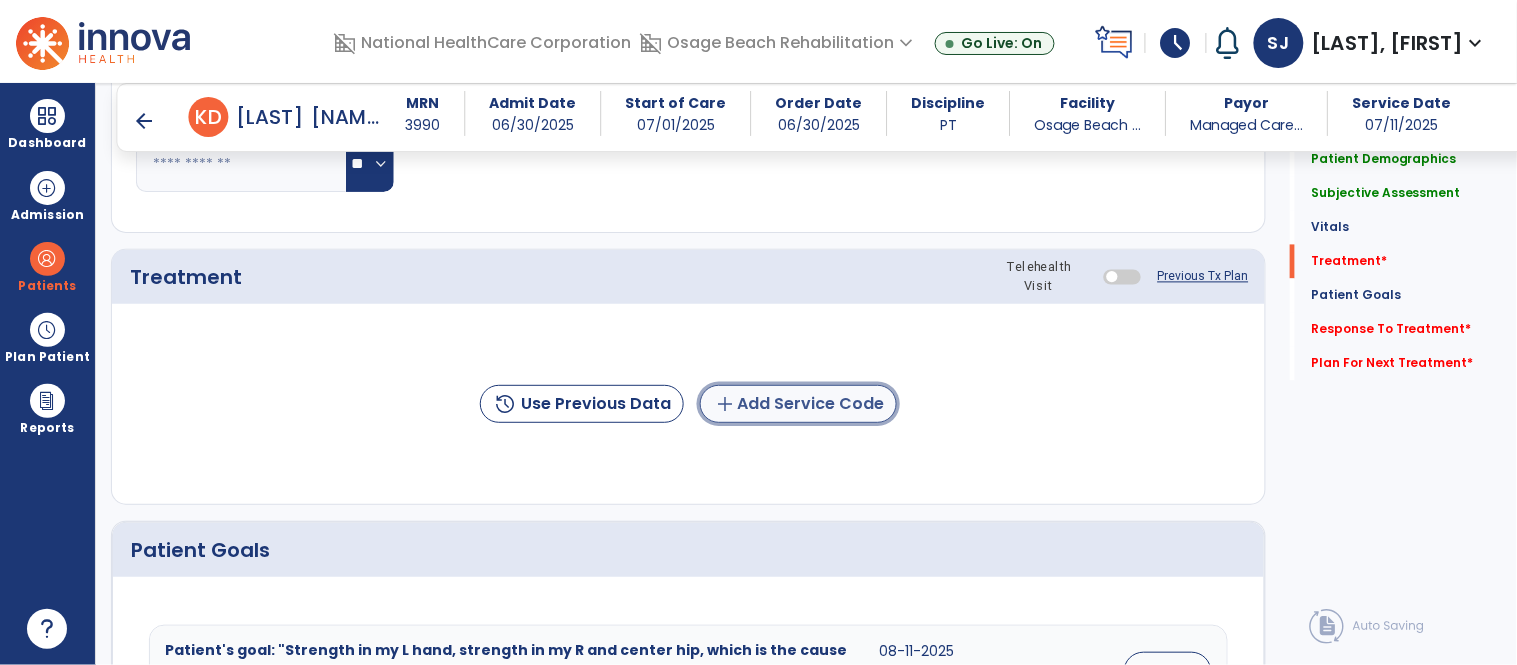 click on "add  Add Service Code" 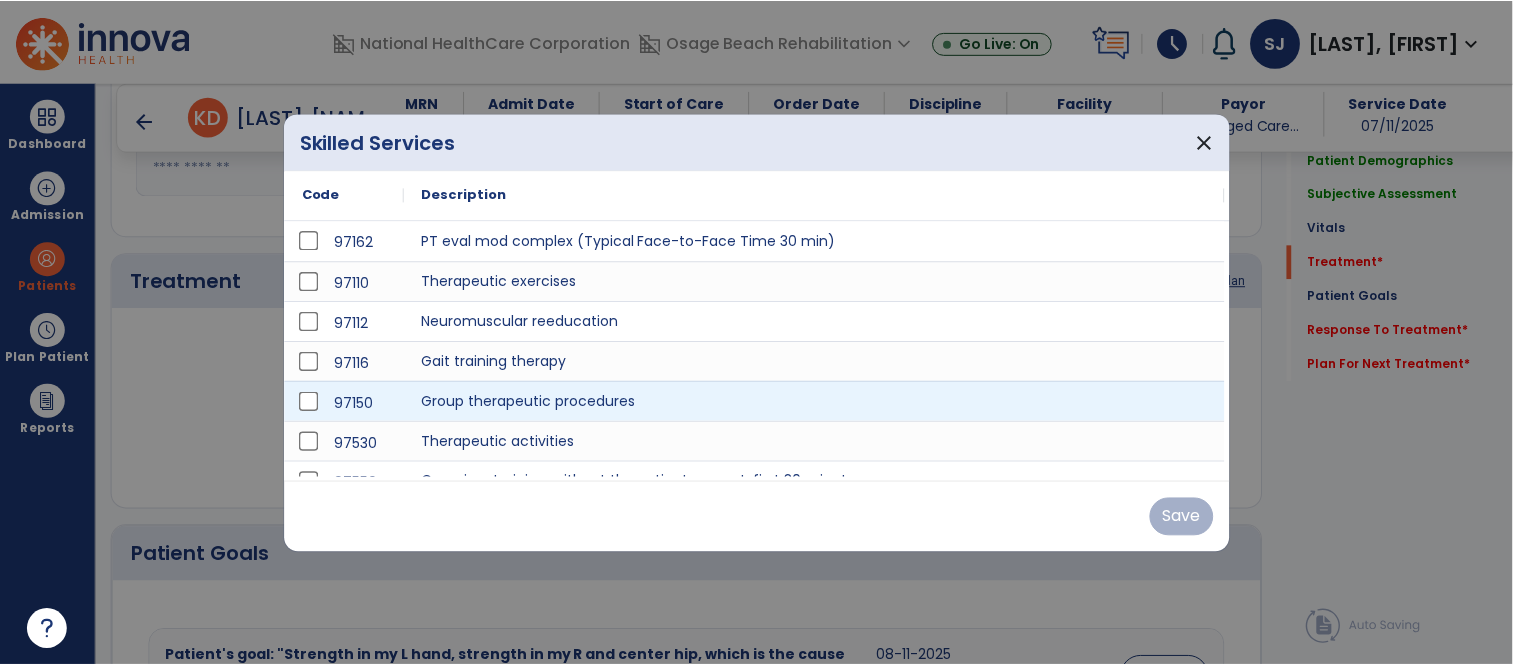 scroll, scrollTop: 1000, scrollLeft: 0, axis: vertical 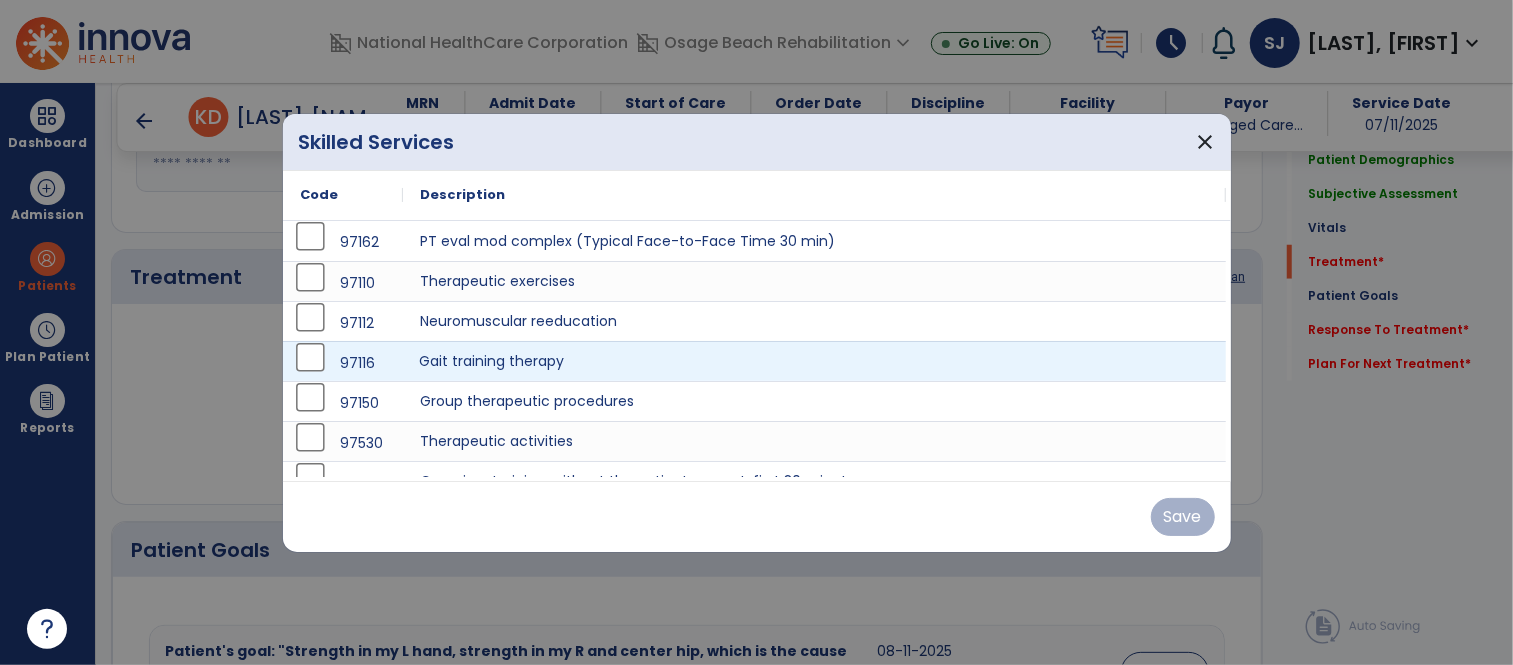 click on "Gait training therapy" at bounding box center (815, 361) 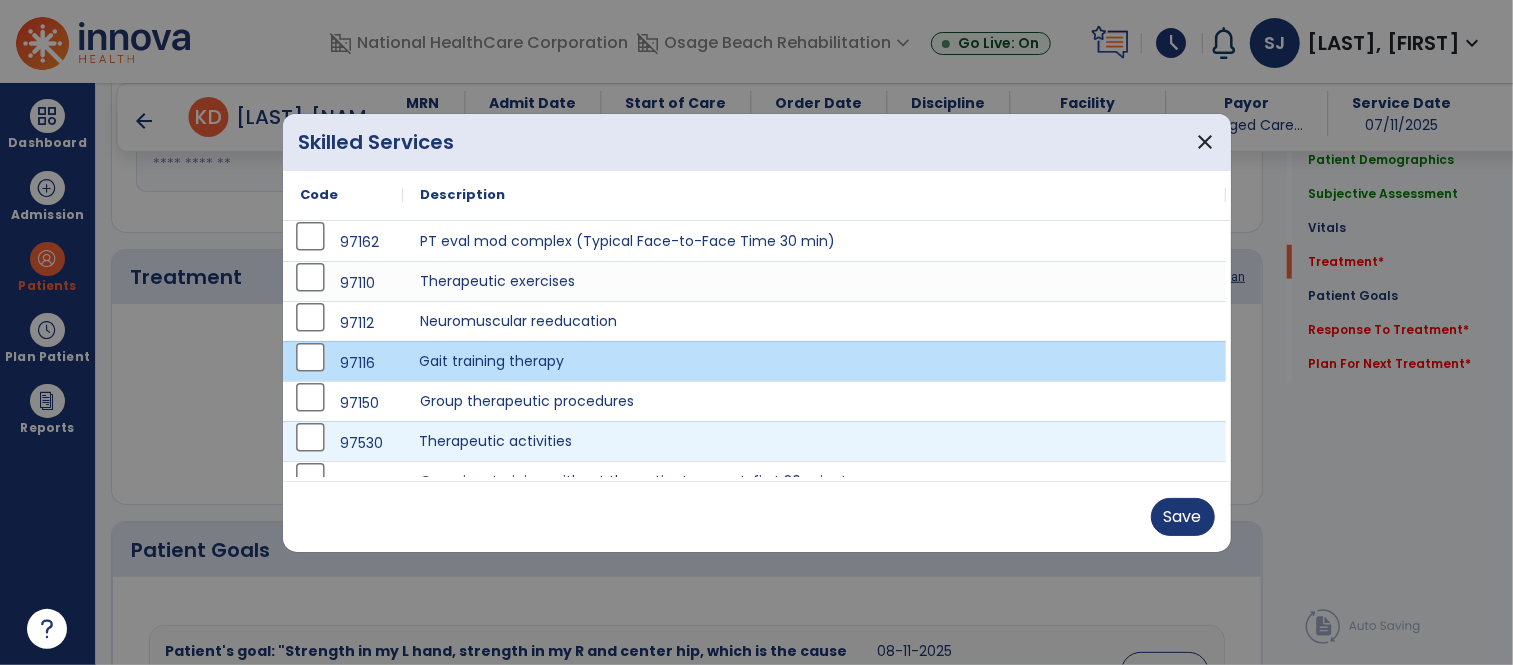 click on "Therapeutic activities" at bounding box center (815, 441) 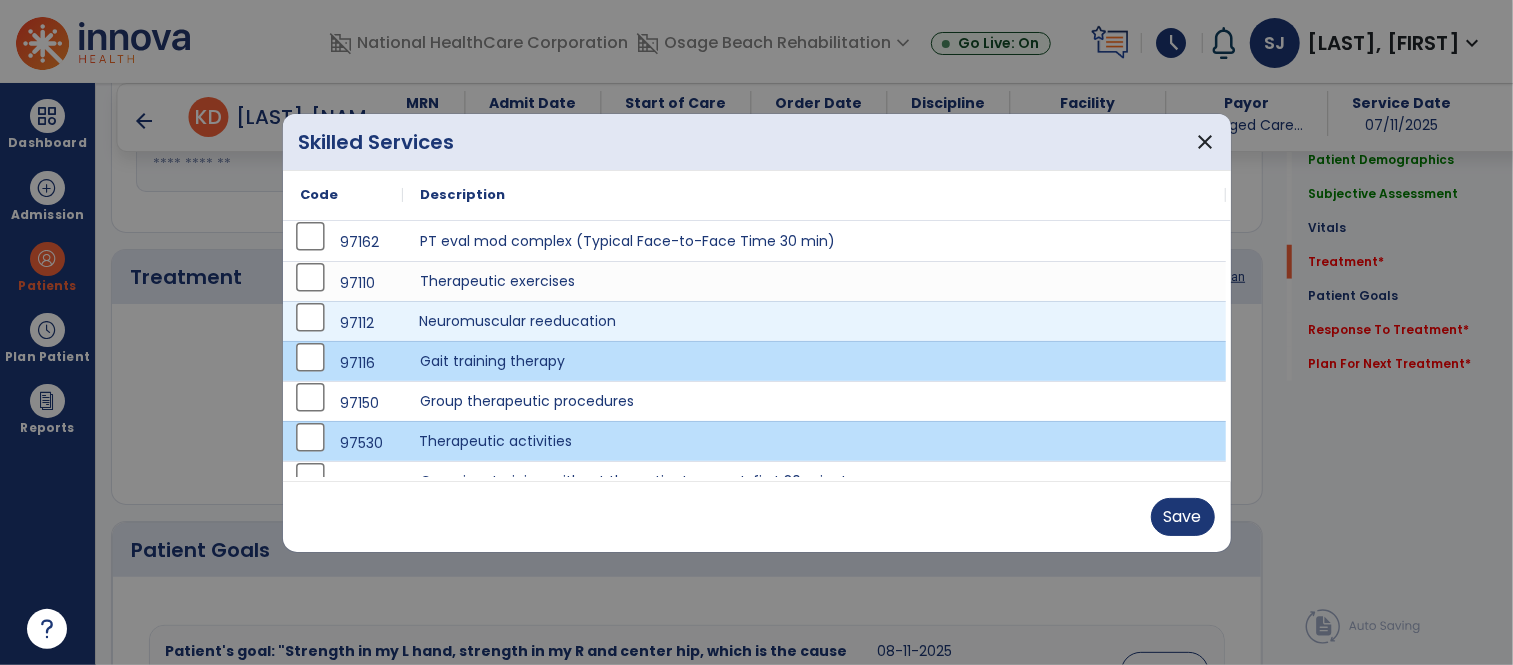 click on "Neuromuscular reeducation" at bounding box center (815, 321) 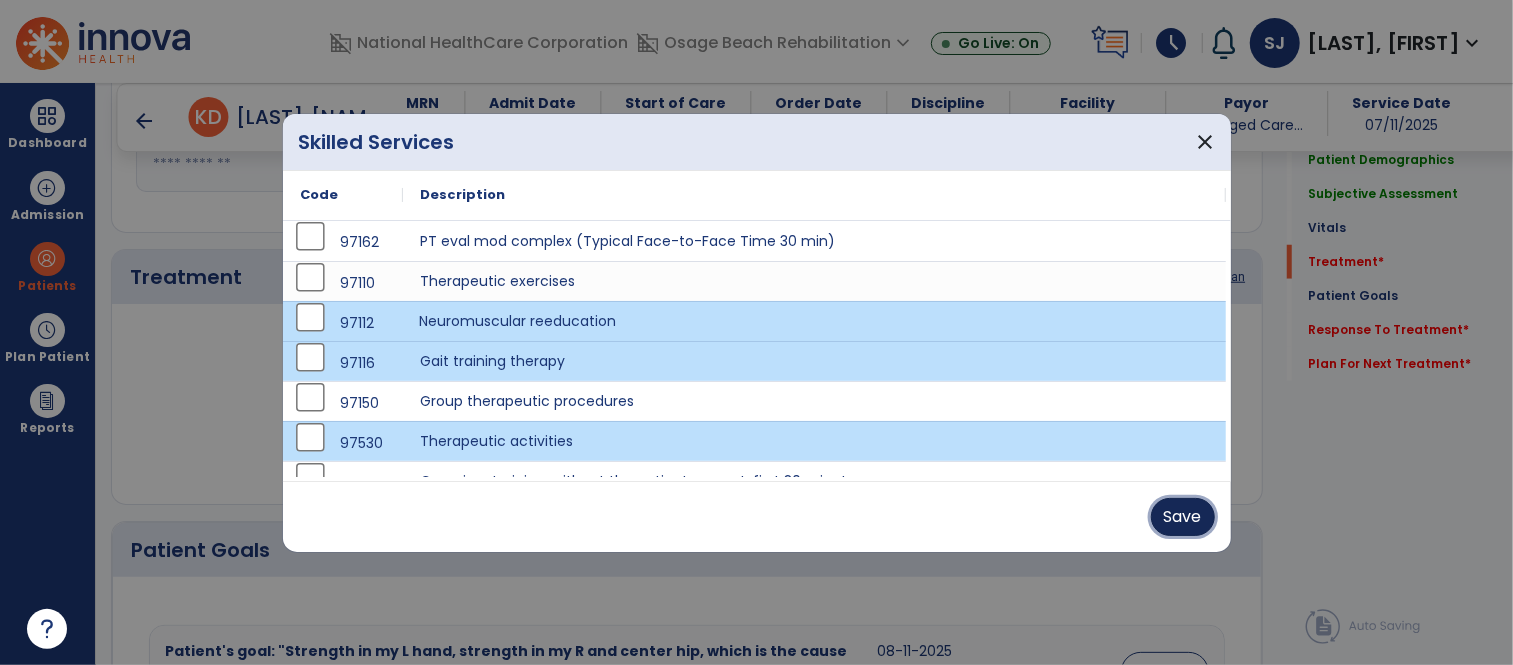 click on "Save" at bounding box center (1183, 517) 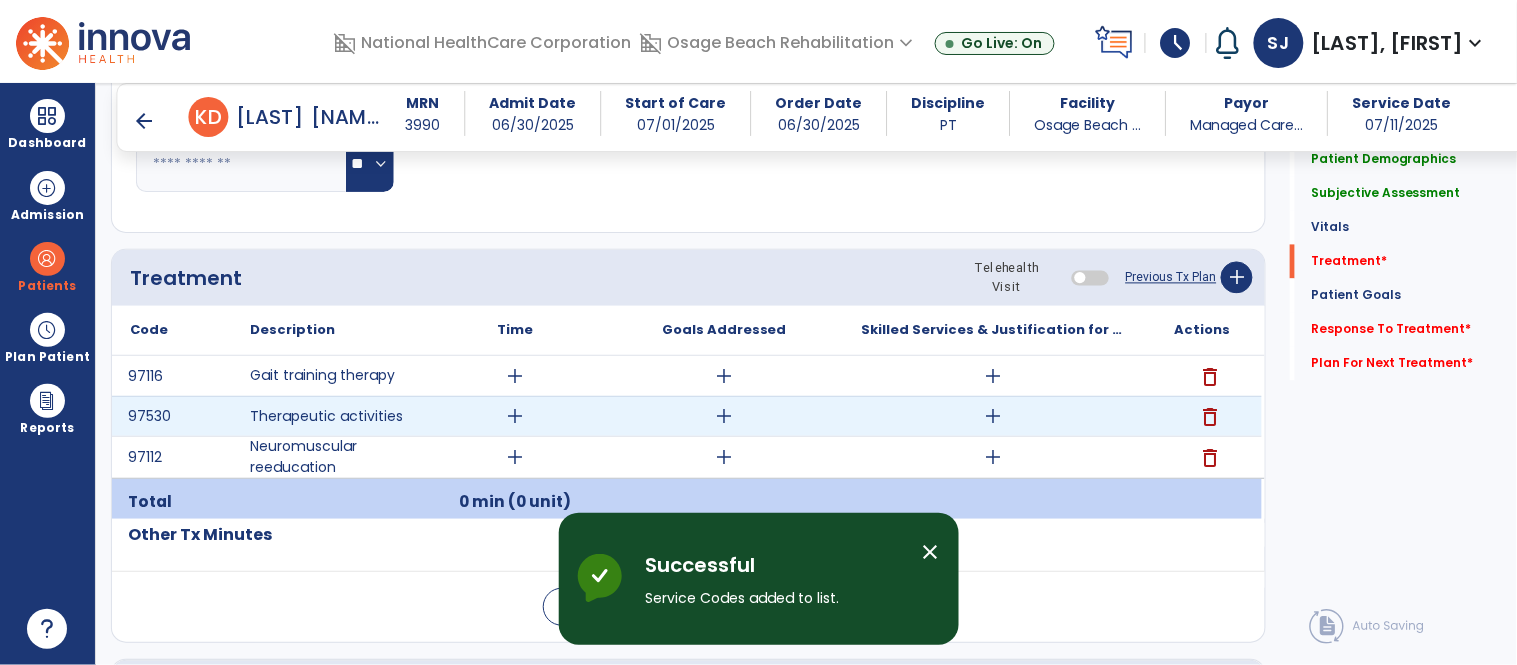 click on "add" at bounding box center [515, 416] 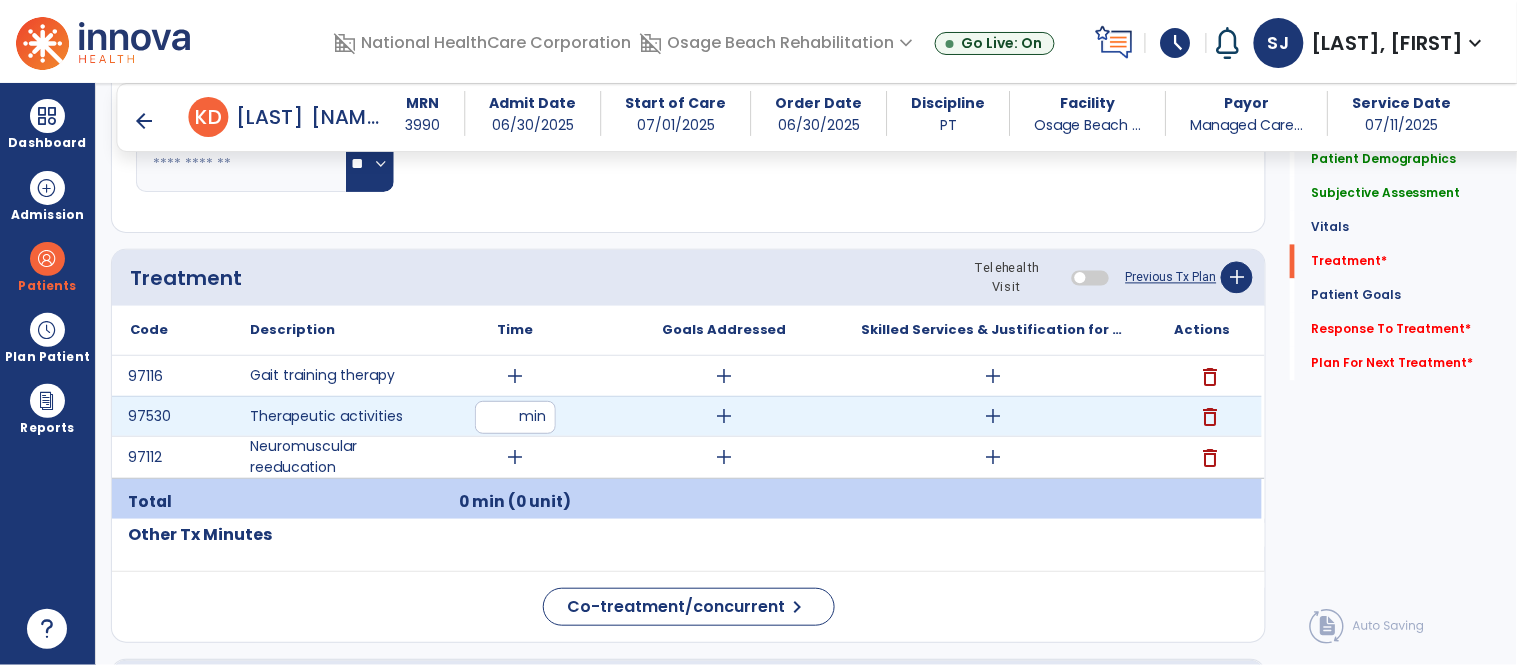 type on "*" 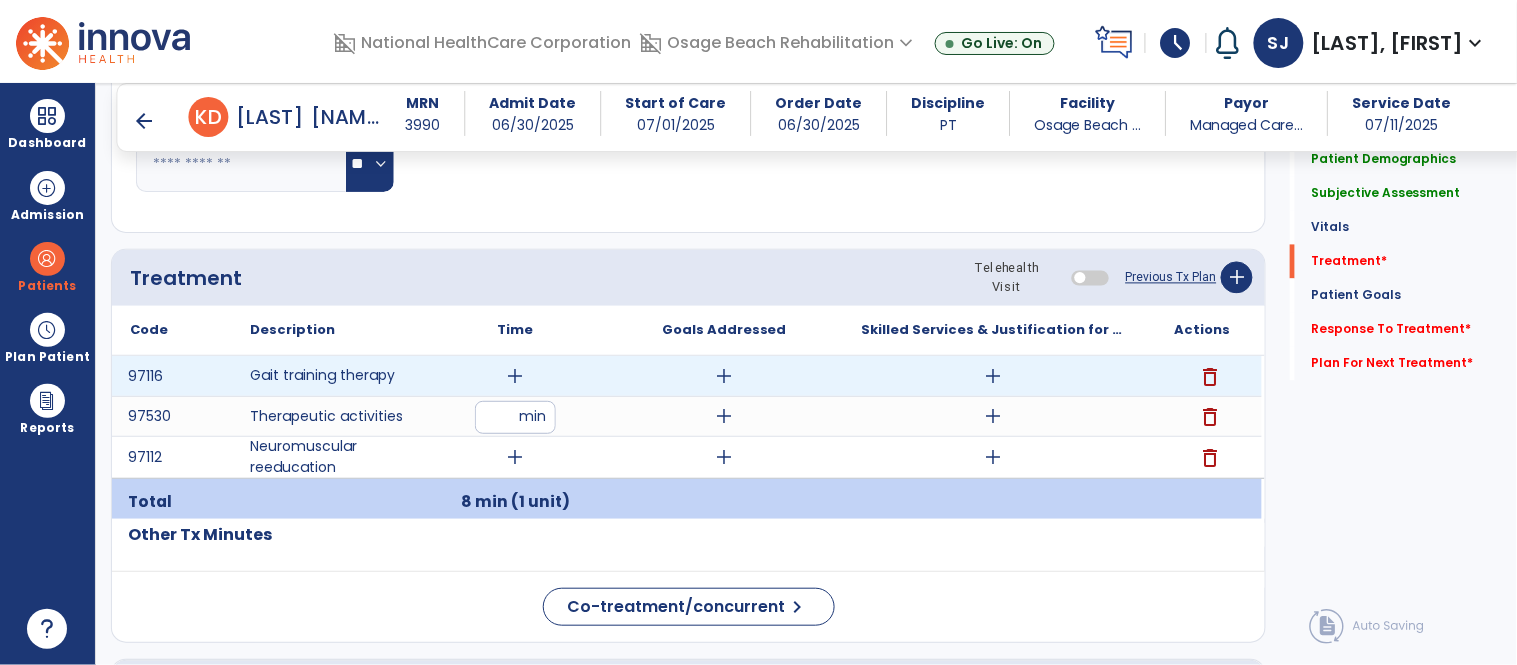 click on "add" at bounding box center [515, 376] 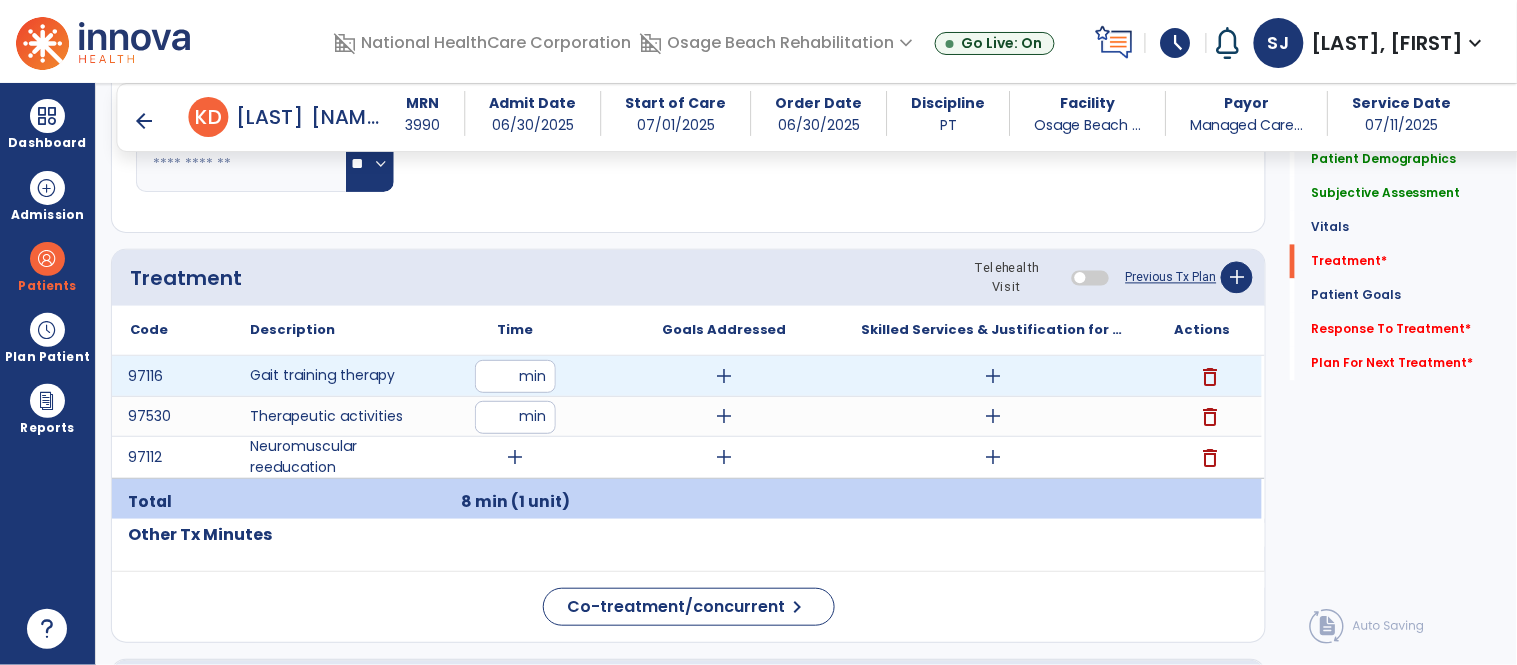 type on "**" 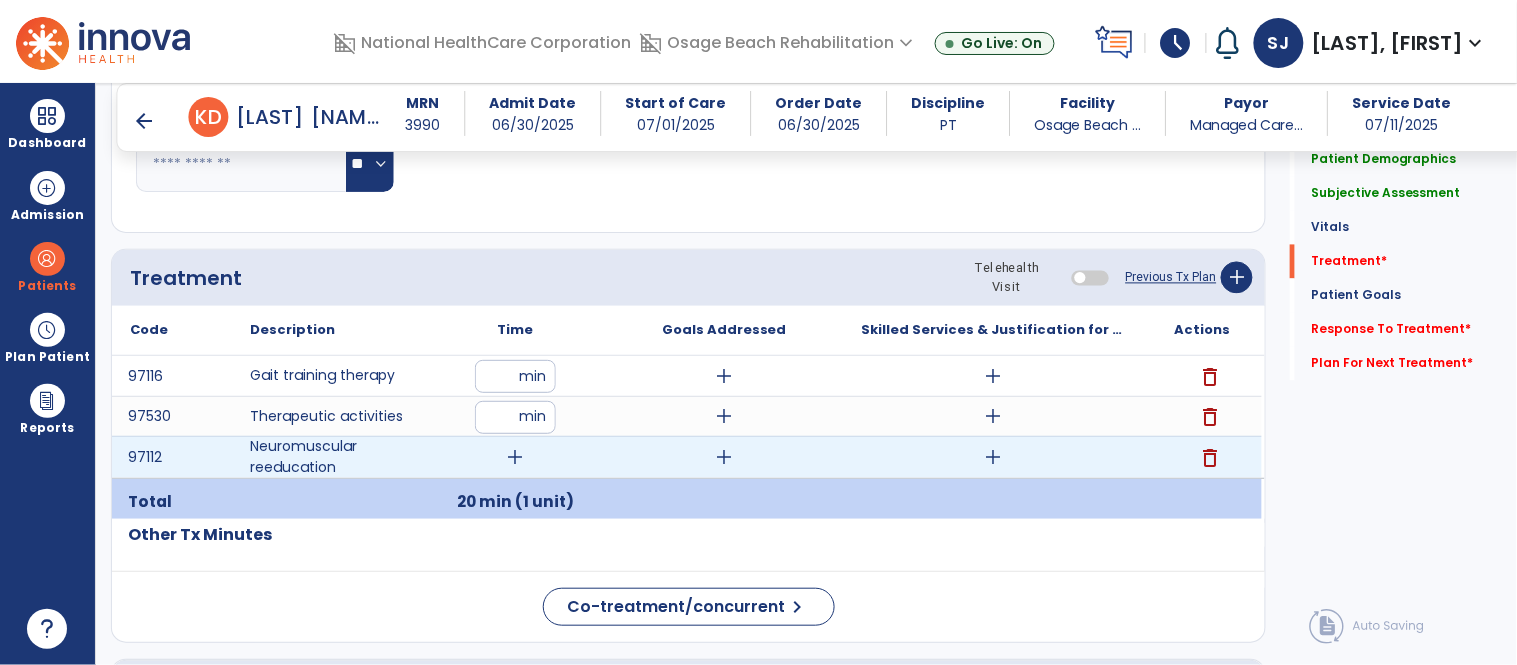 click on "add" at bounding box center [515, 457] 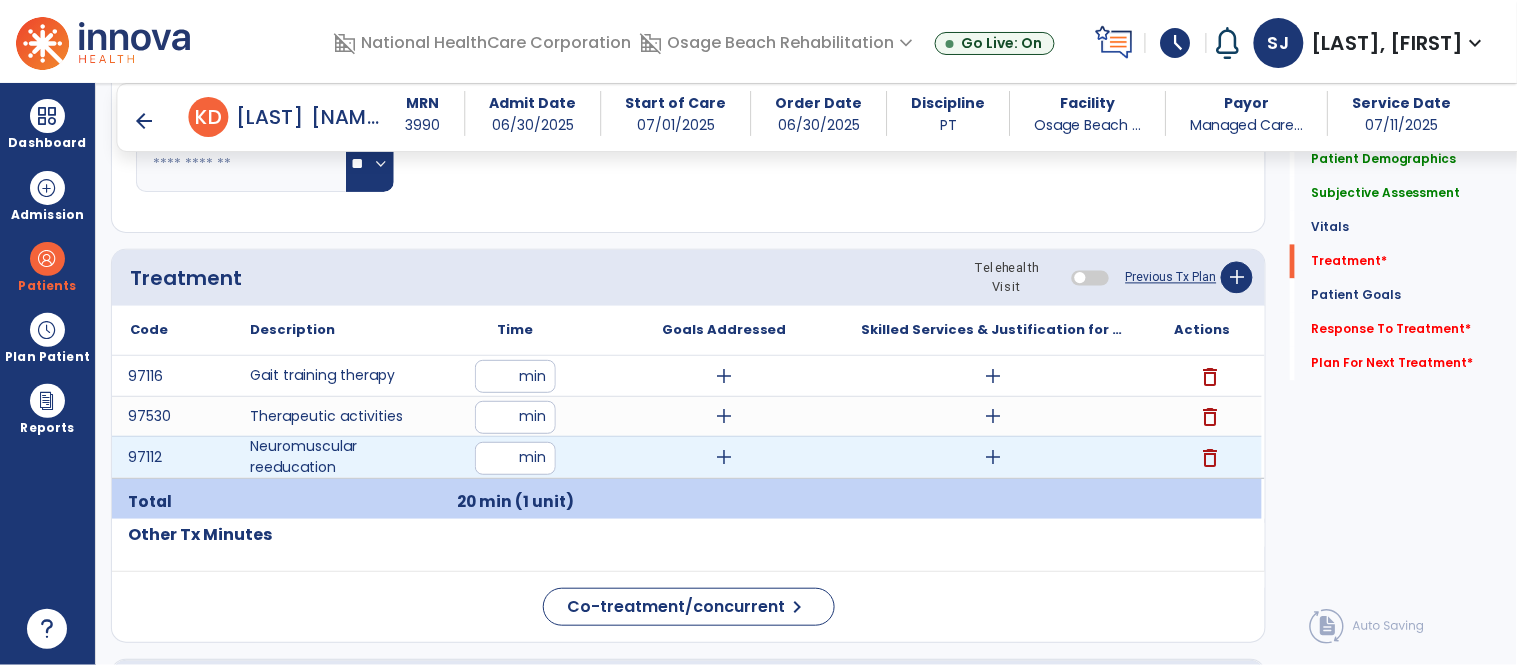 type on "**" 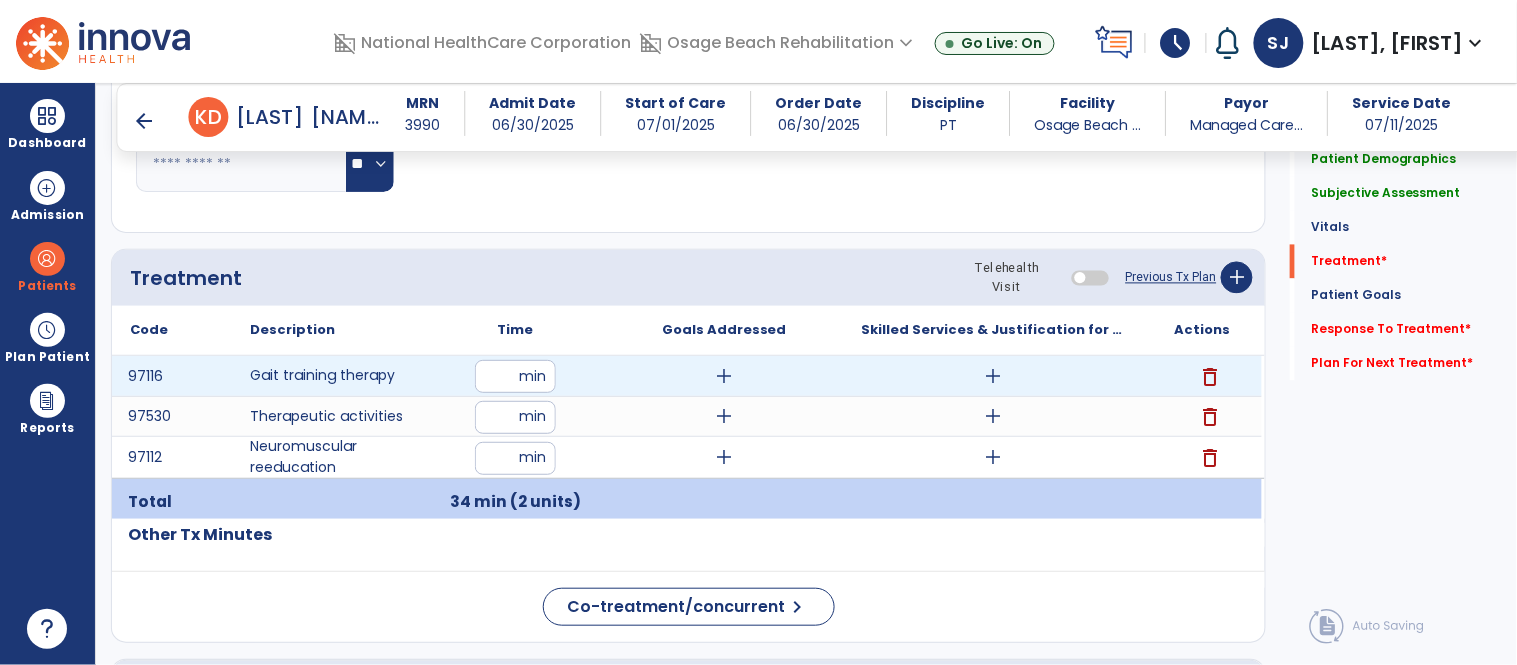 drag, startPoint x: 504, startPoint y: 381, endPoint x: 452, endPoint y: 376, distance: 52.23983 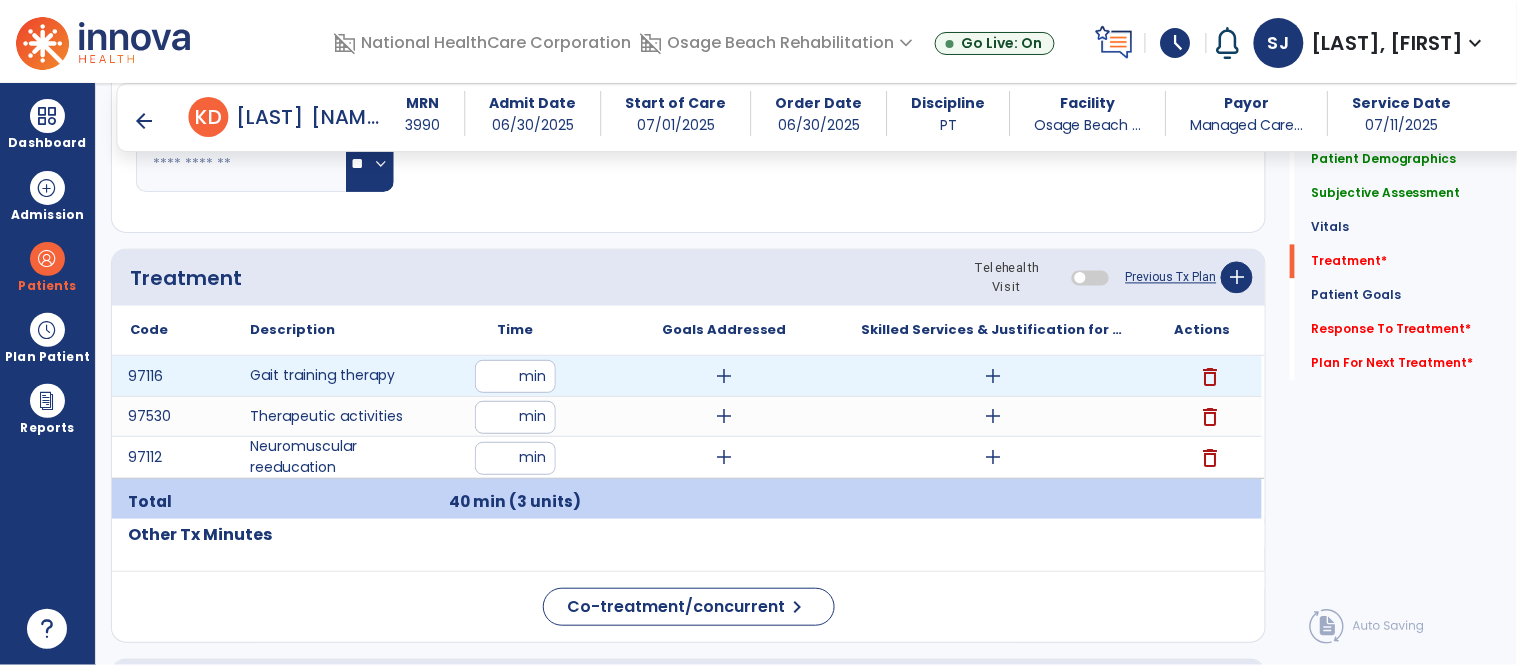 click on "add" at bounding box center [993, 376] 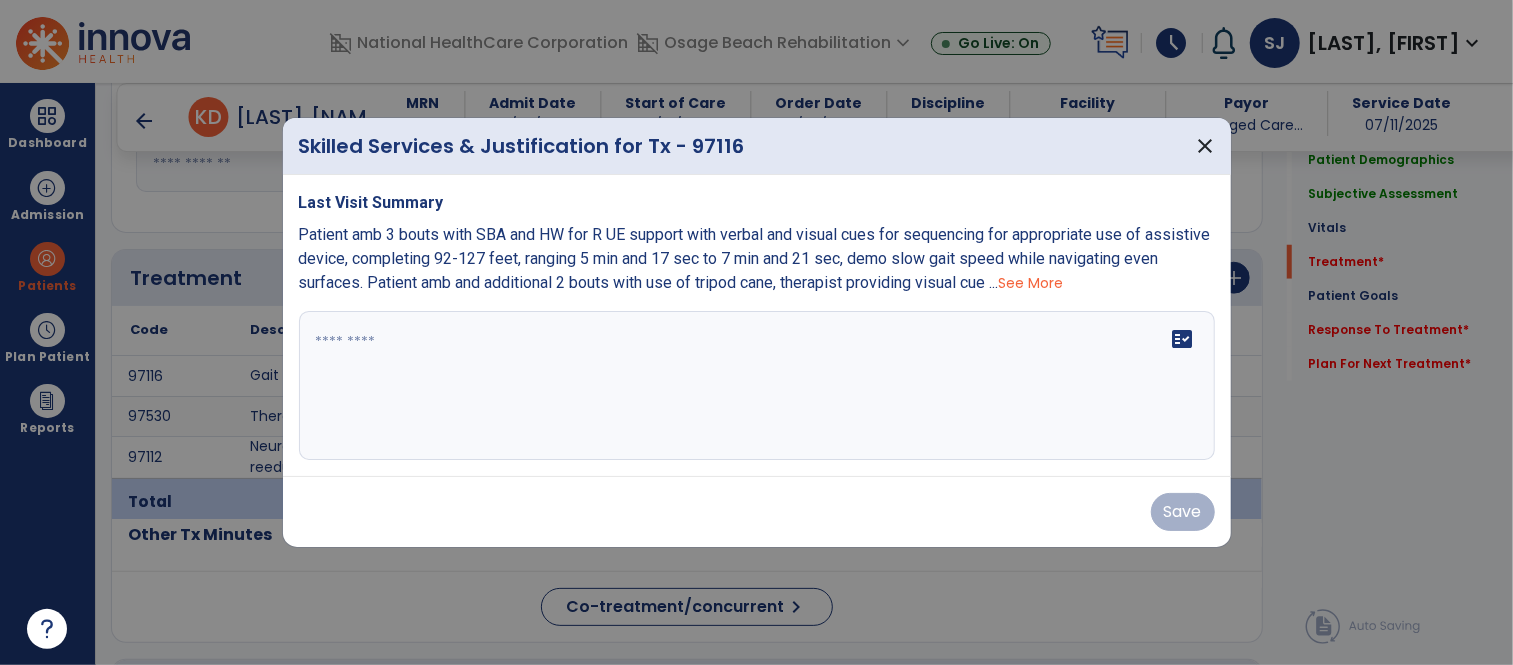 scroll, scrollTop: 1000, scrollLeft: 0, axis: vertical 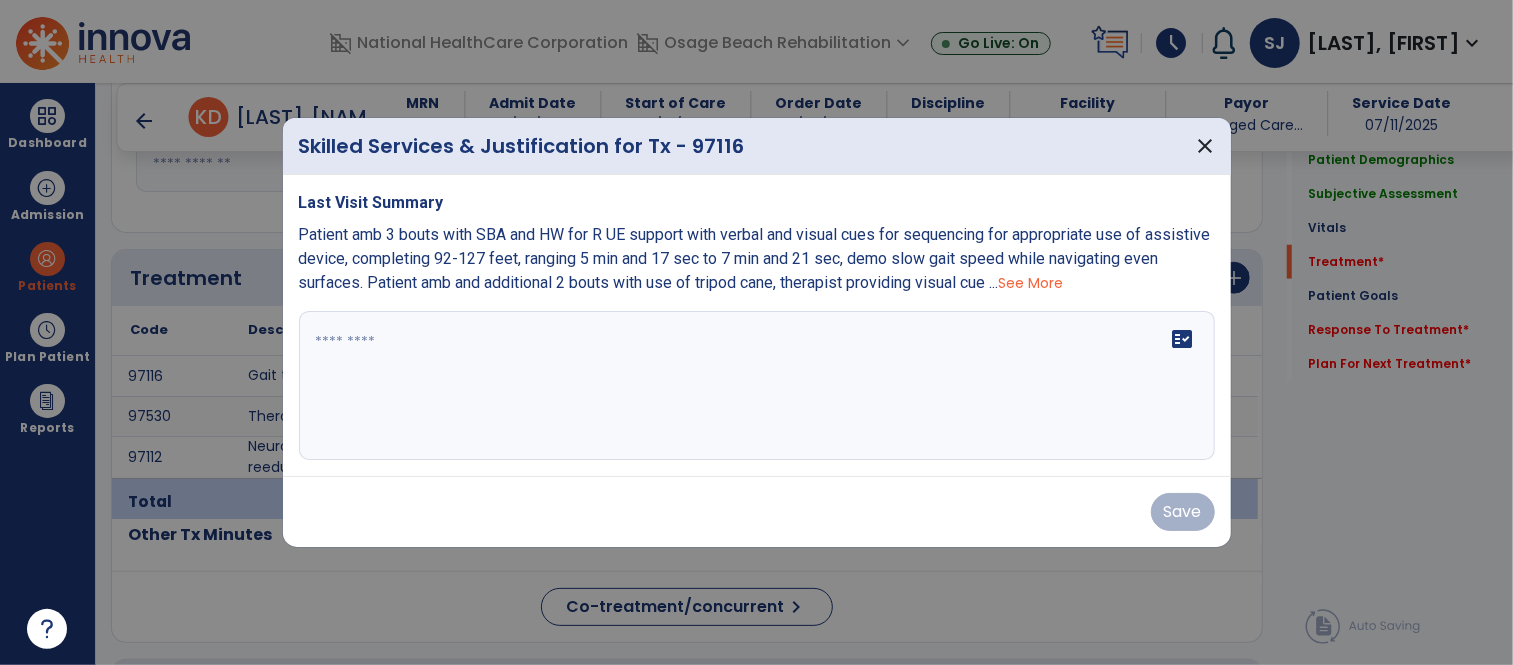 click on "fact_check" at bounding box center [757, 386] 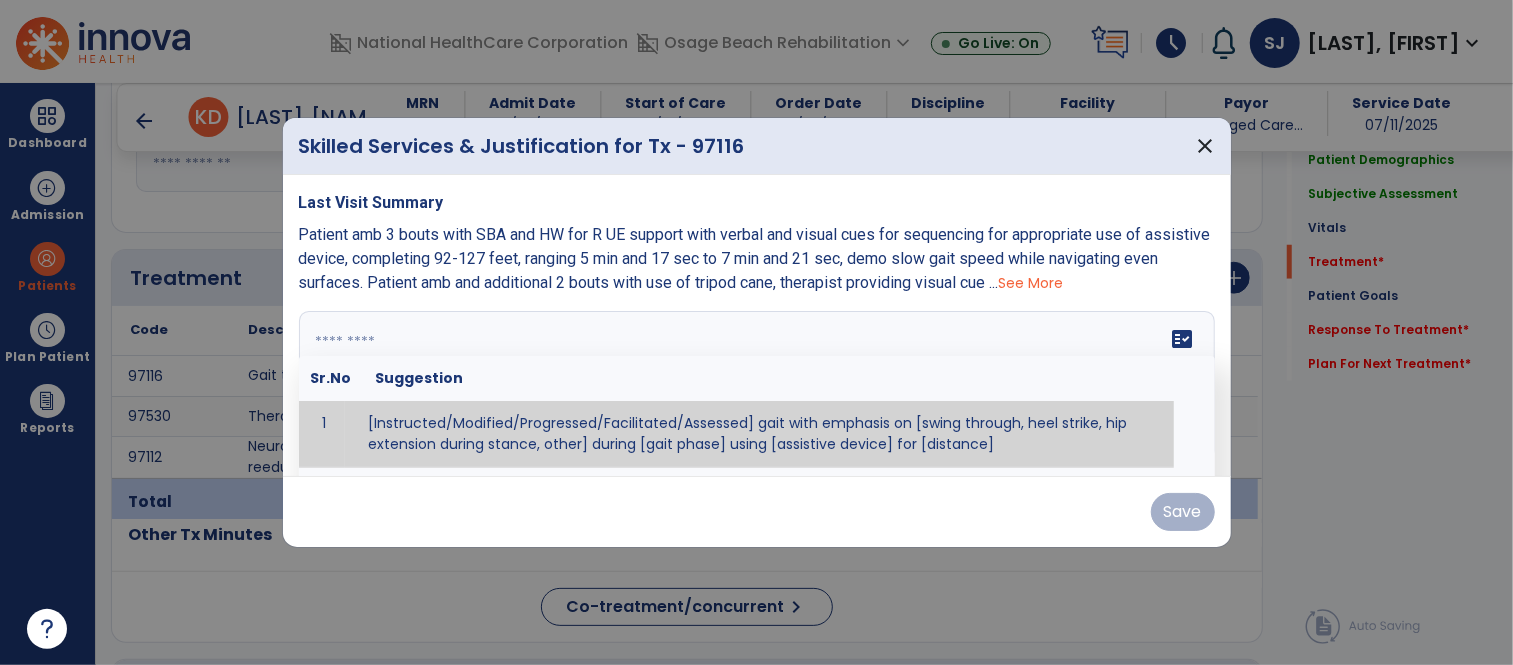 paste on "**********" 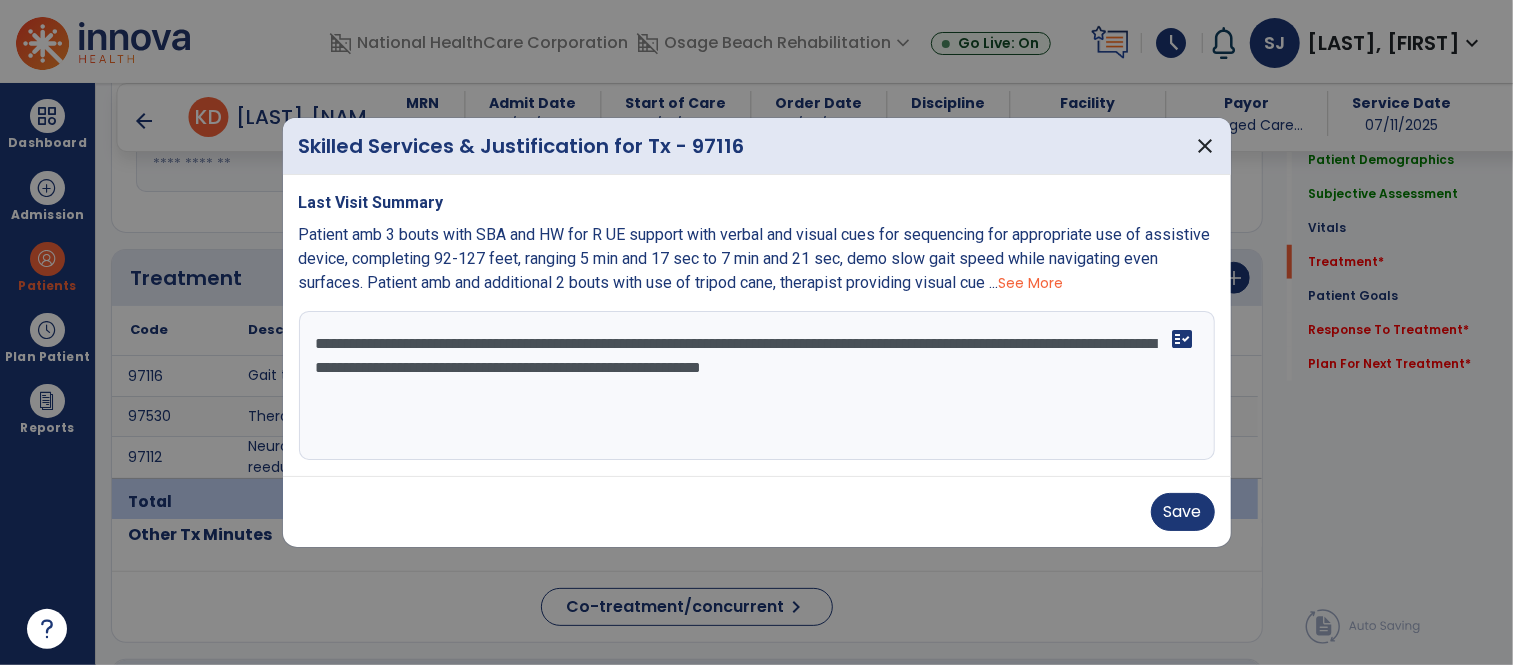 click on "**********" at bounding box center (757, 386) 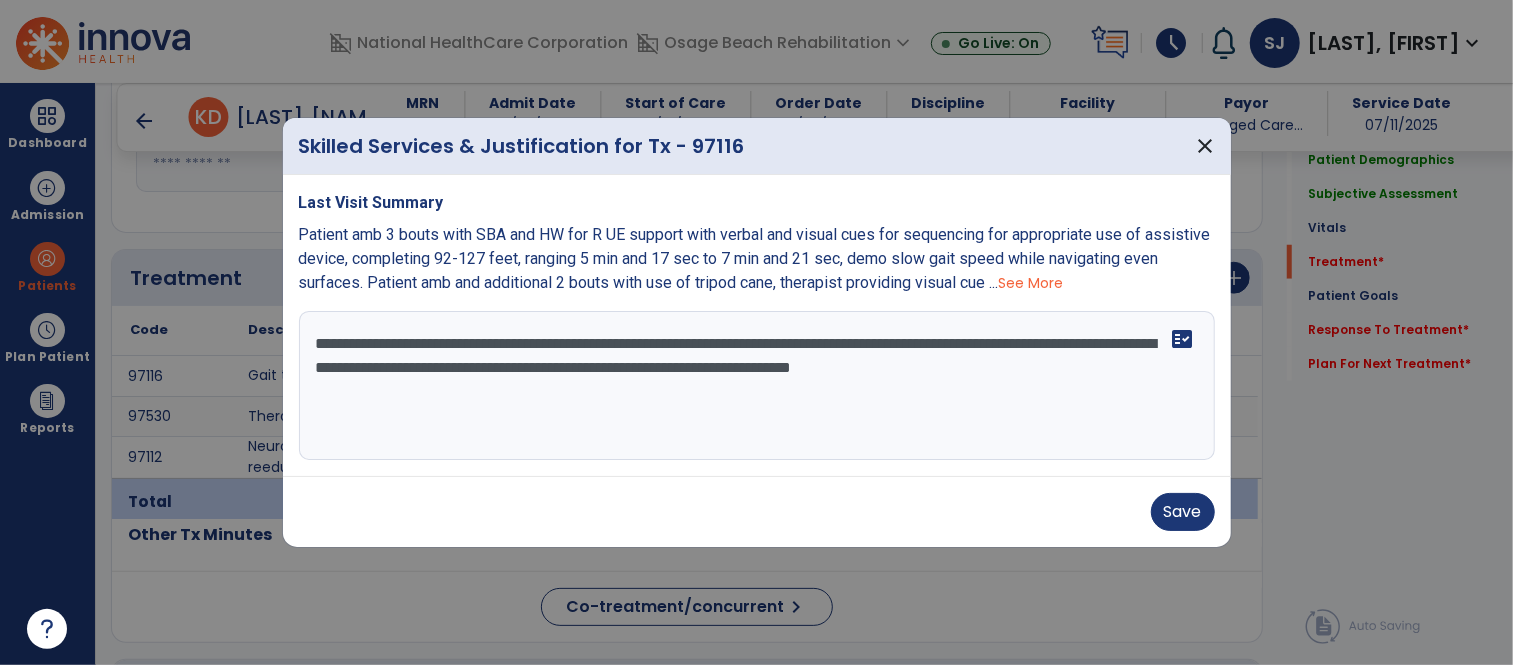 drag, startPoint x: 645, startPoint y: 342, endPoint x: 672, endPoint y: 344, distance: 27.073973 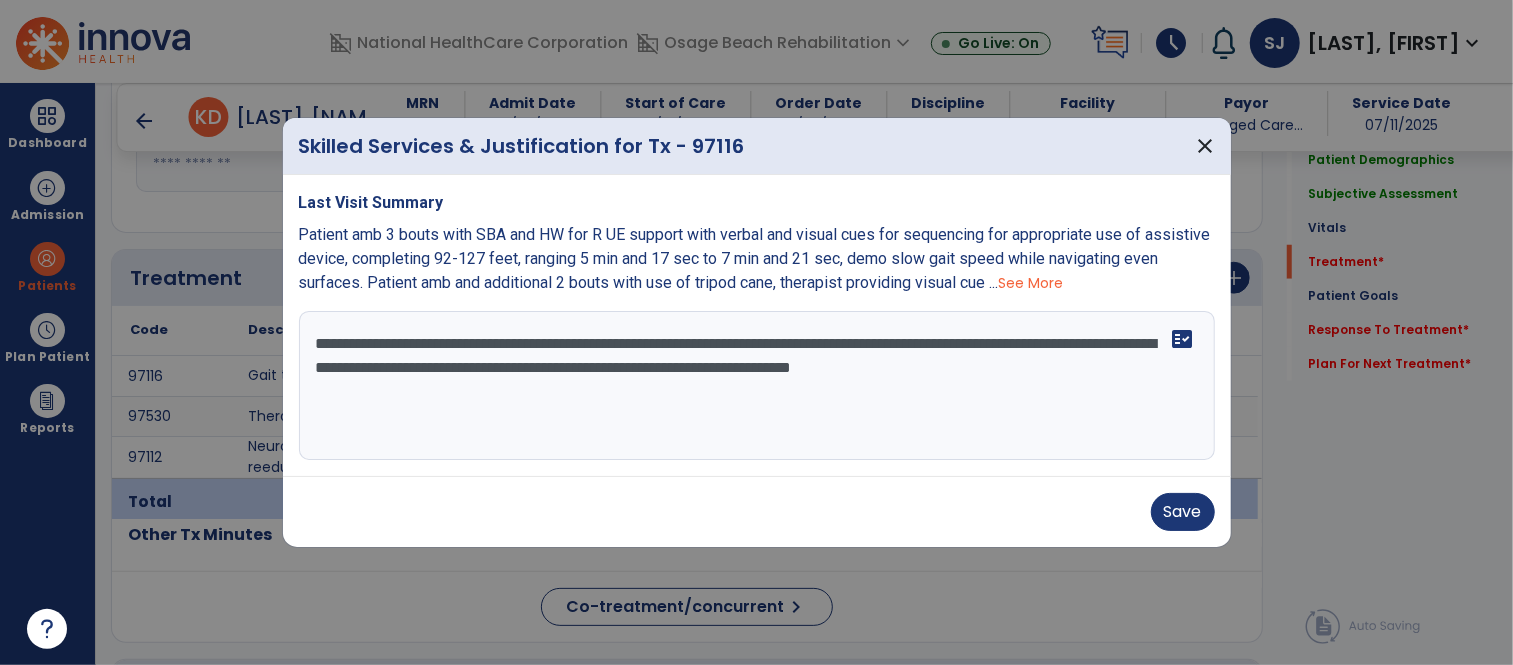 click on "**********" at bounding box center (757, 386) 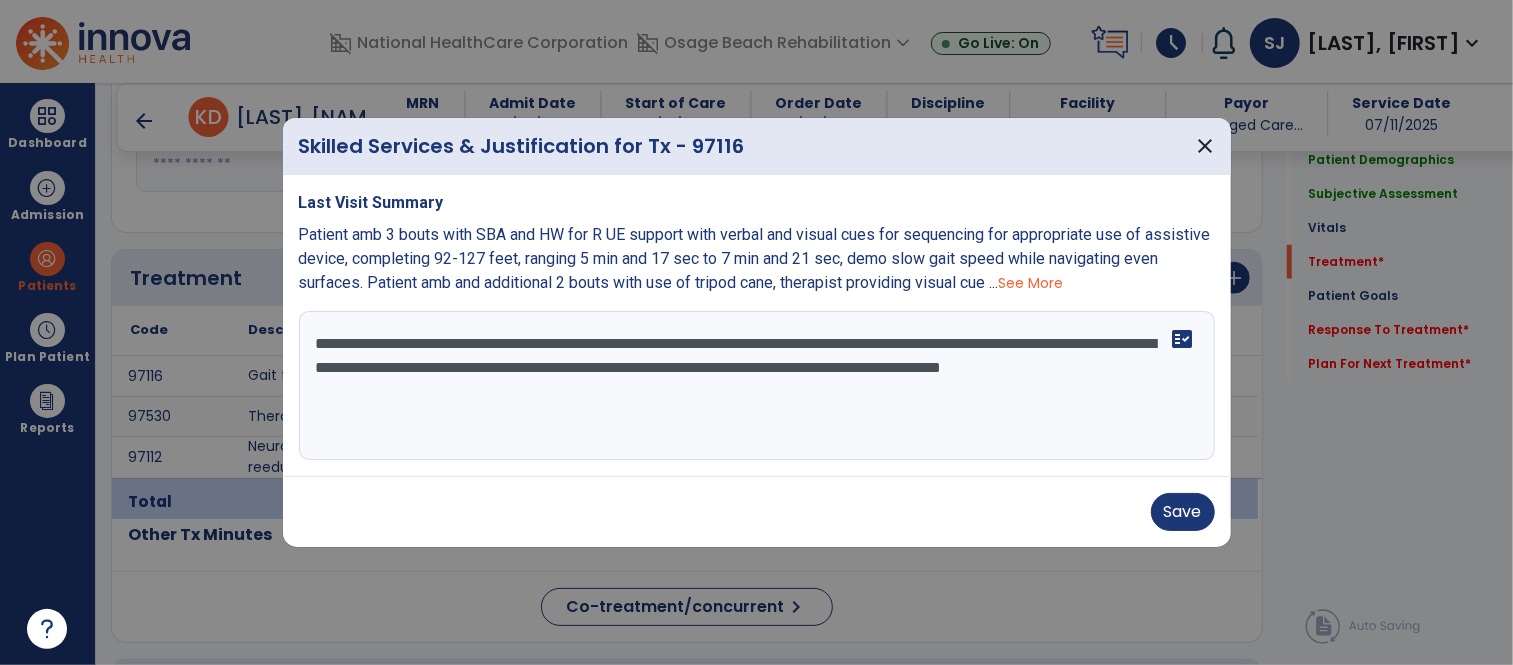 click on "**********" at bounding box center (757, 386) 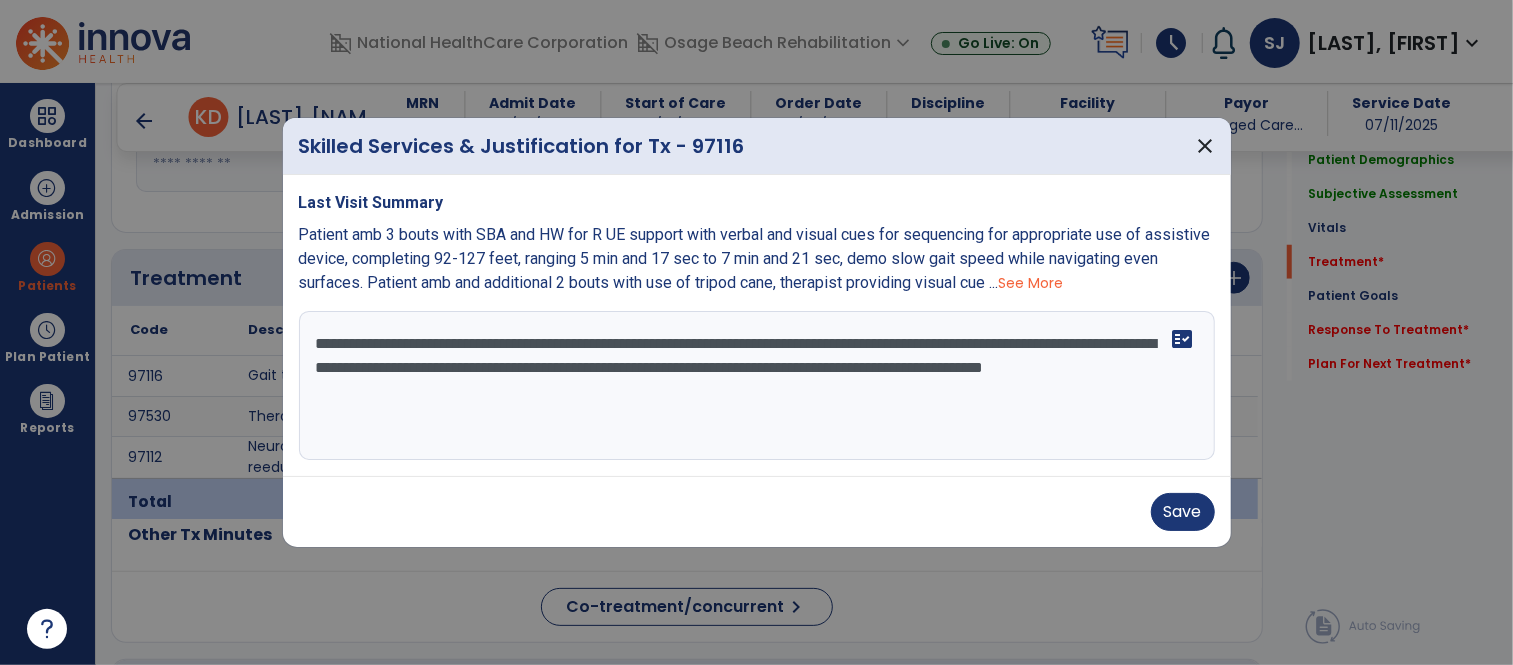 drag, startPoint x: 368, startPoint y: 367, endPoint x: 527, endPoint y: 360, distance: 159.154 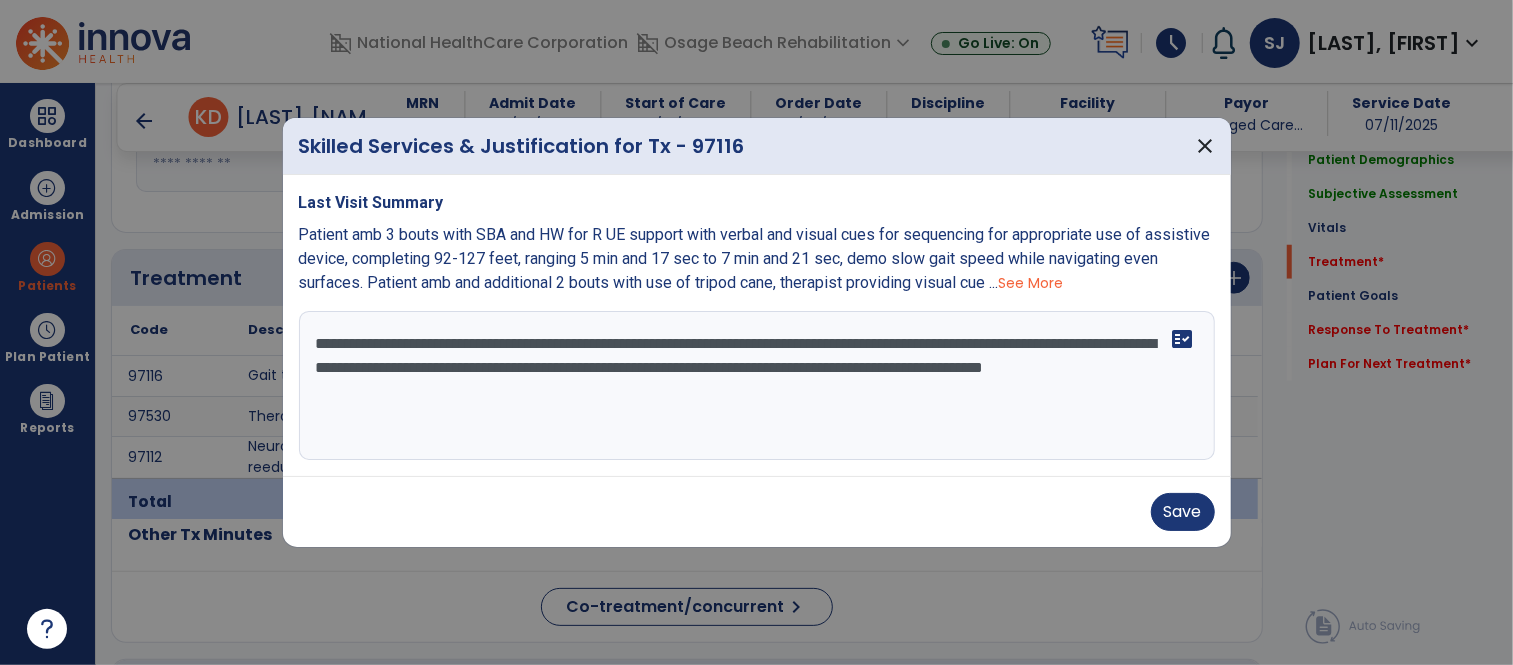 click on "**********" at bounding box center (757, 386) 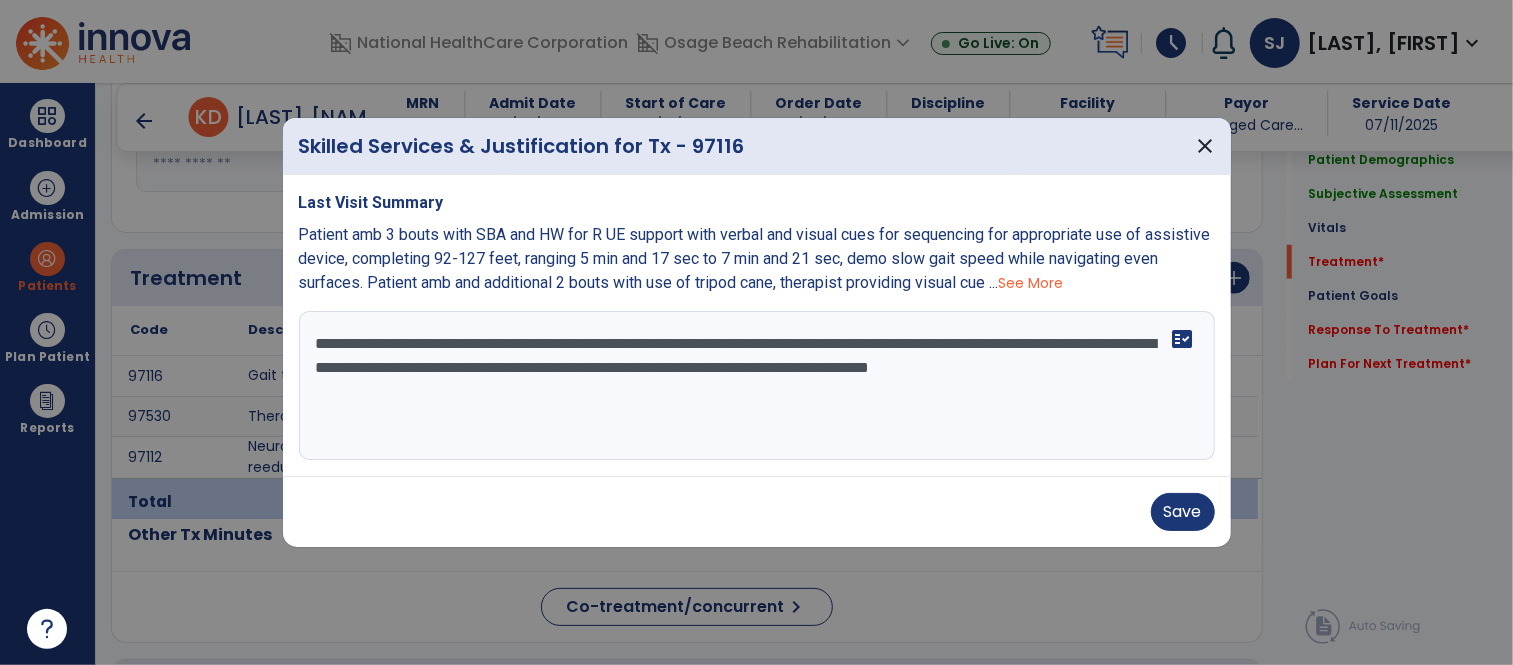 click on "**********" at bounding box center [757, 386] 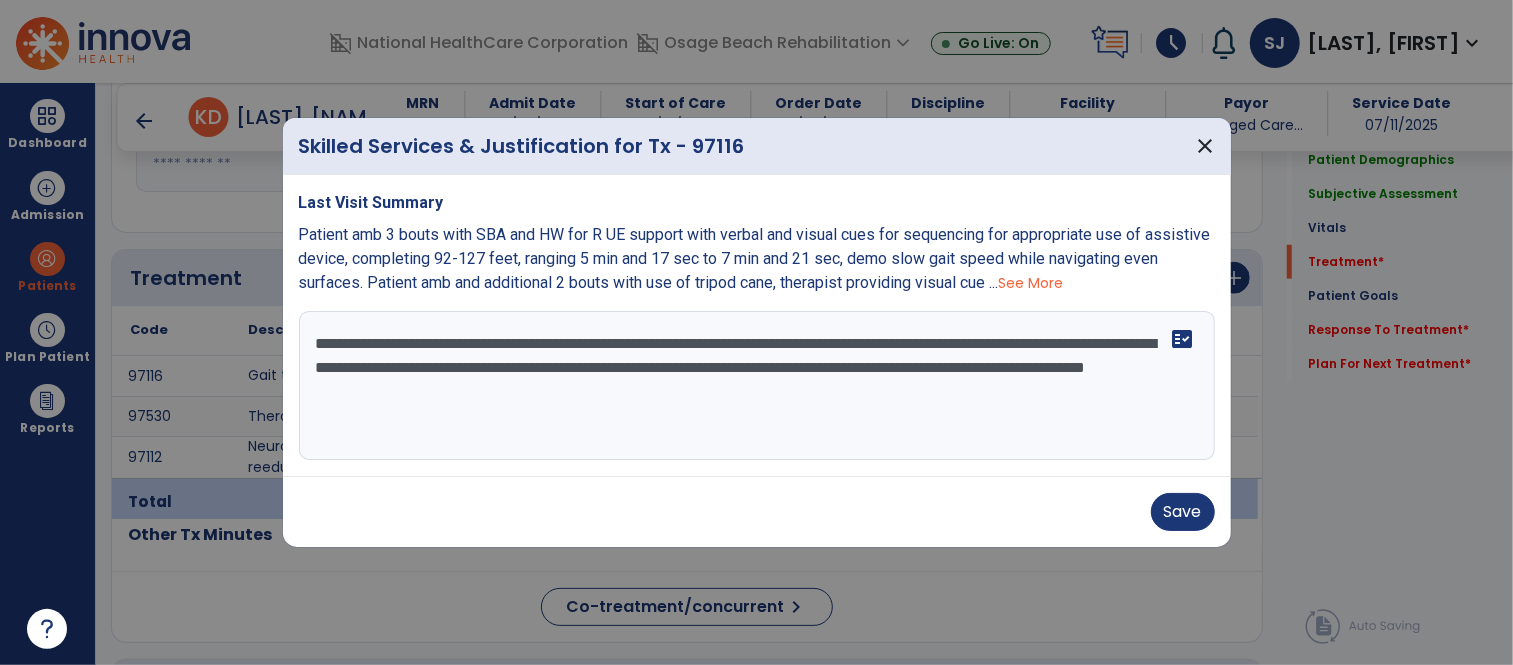 click on "**********" at bounding box center [757, 386] 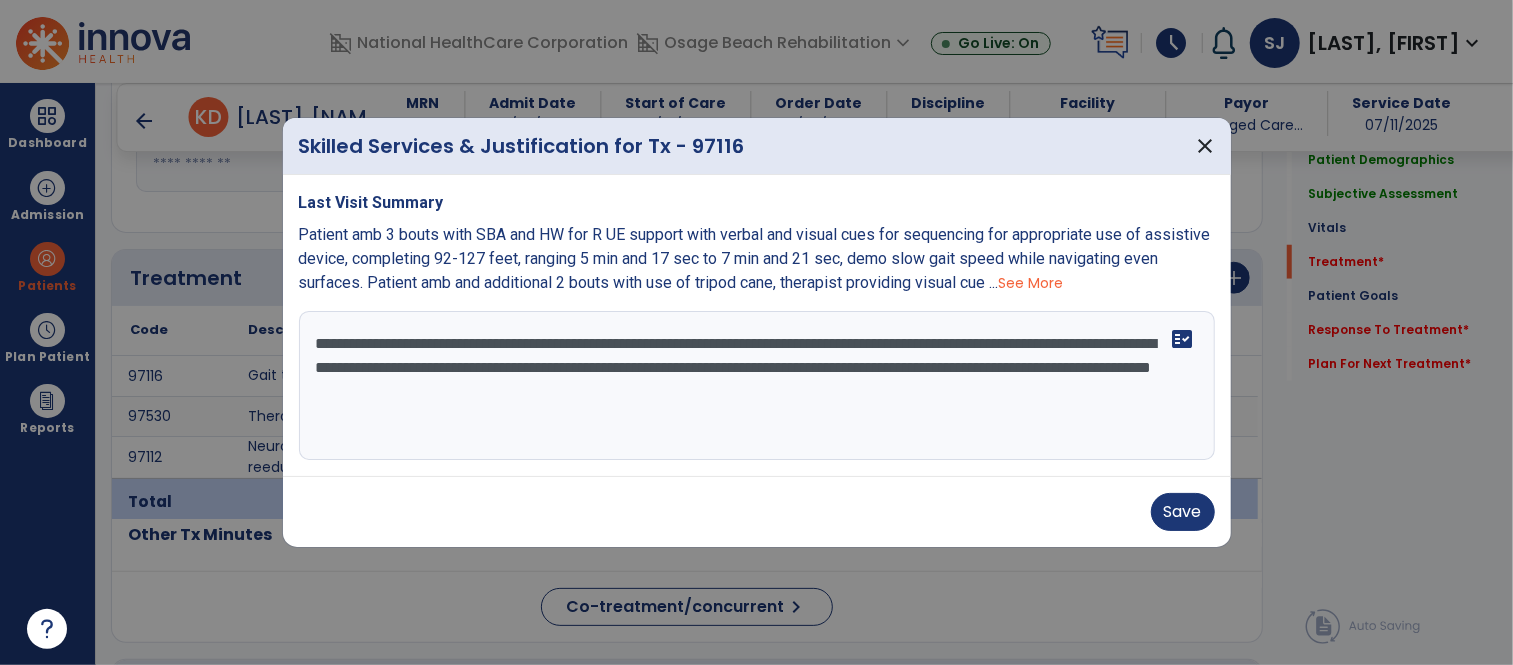 click on "**********" at bounding box center [757, 386] 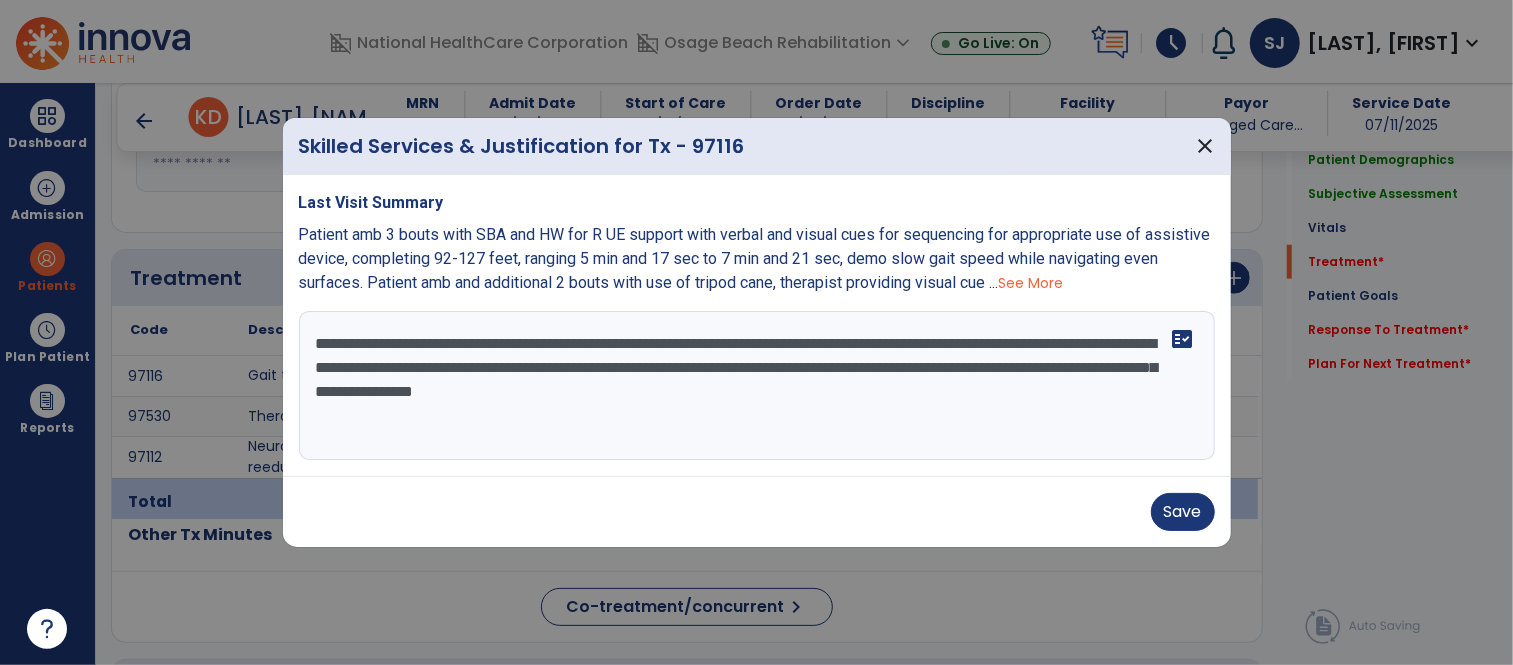 drag, startPoint x: 1063, startPoint y: 397, endPoint x: 851, endPoint y: 388, distance: 212.19095 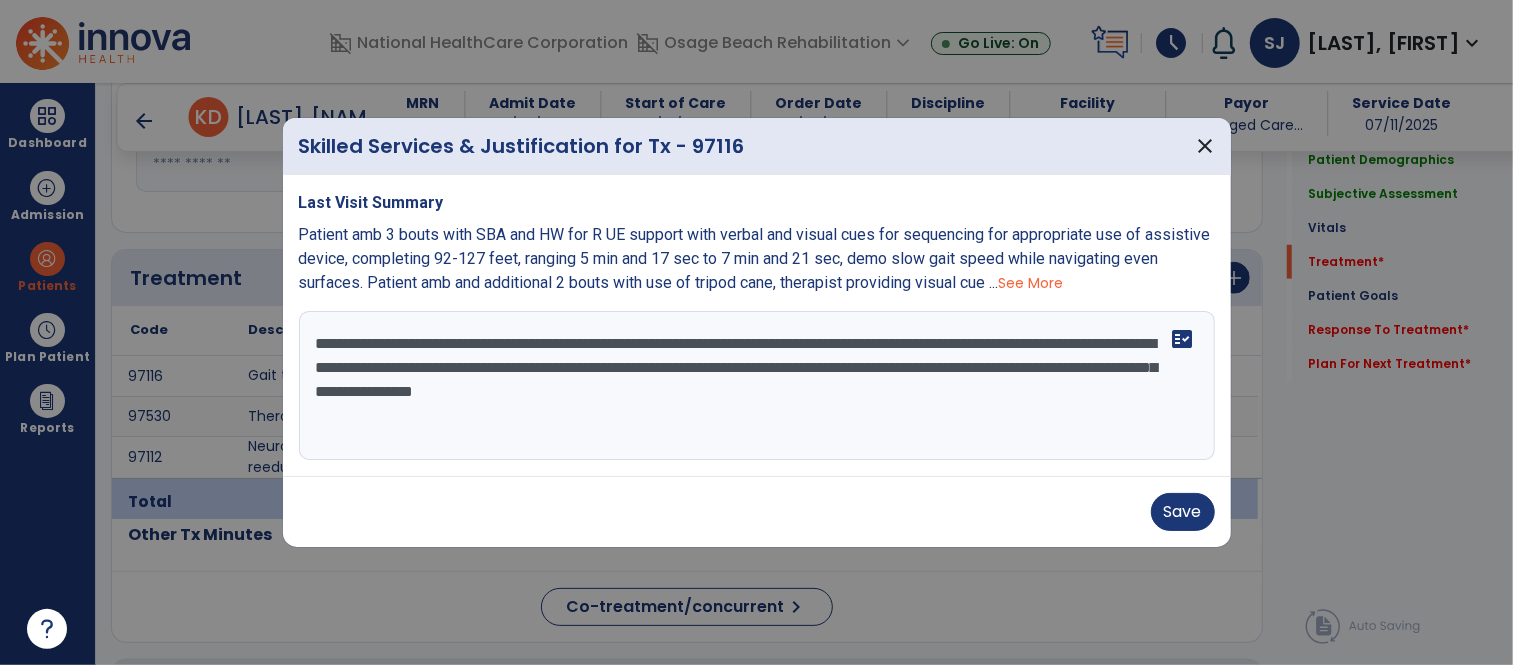 click on "**********" at bounding box center [757, 386] 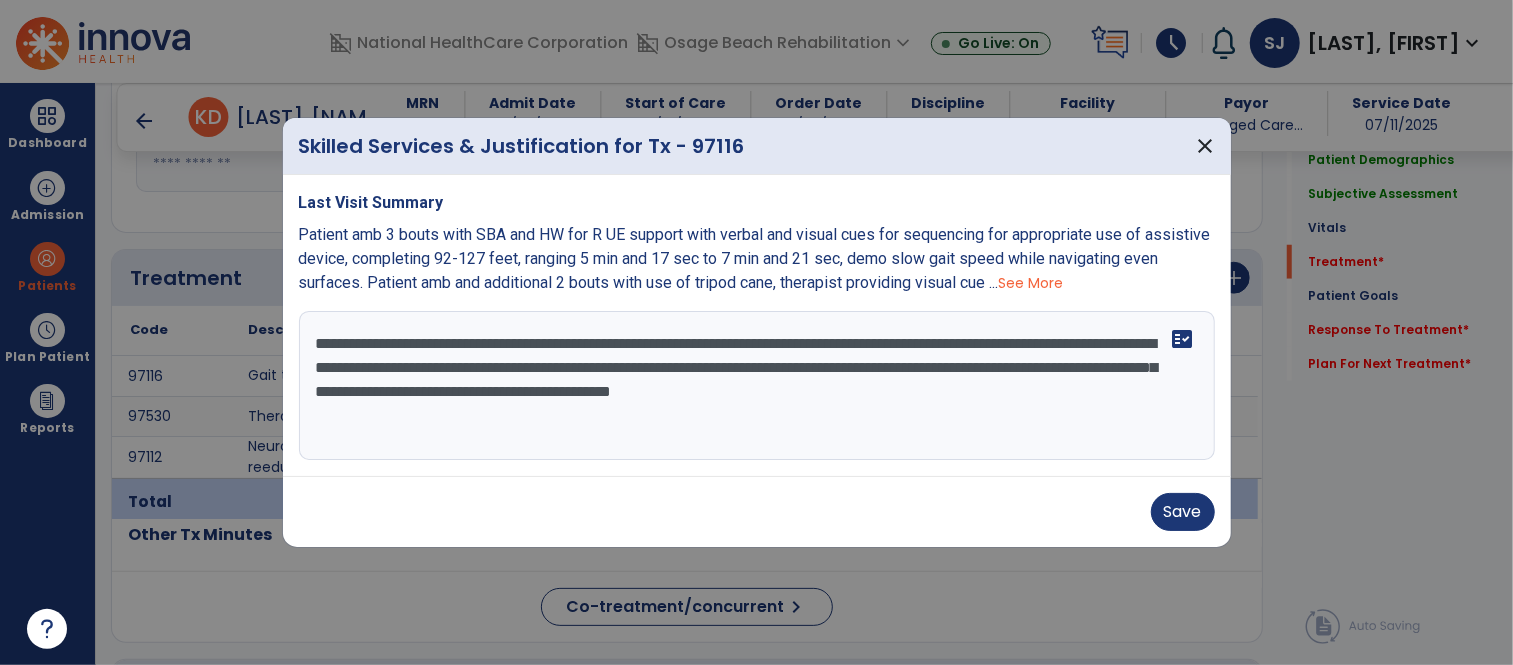 click on "**********" at bounding box center (757, 386) 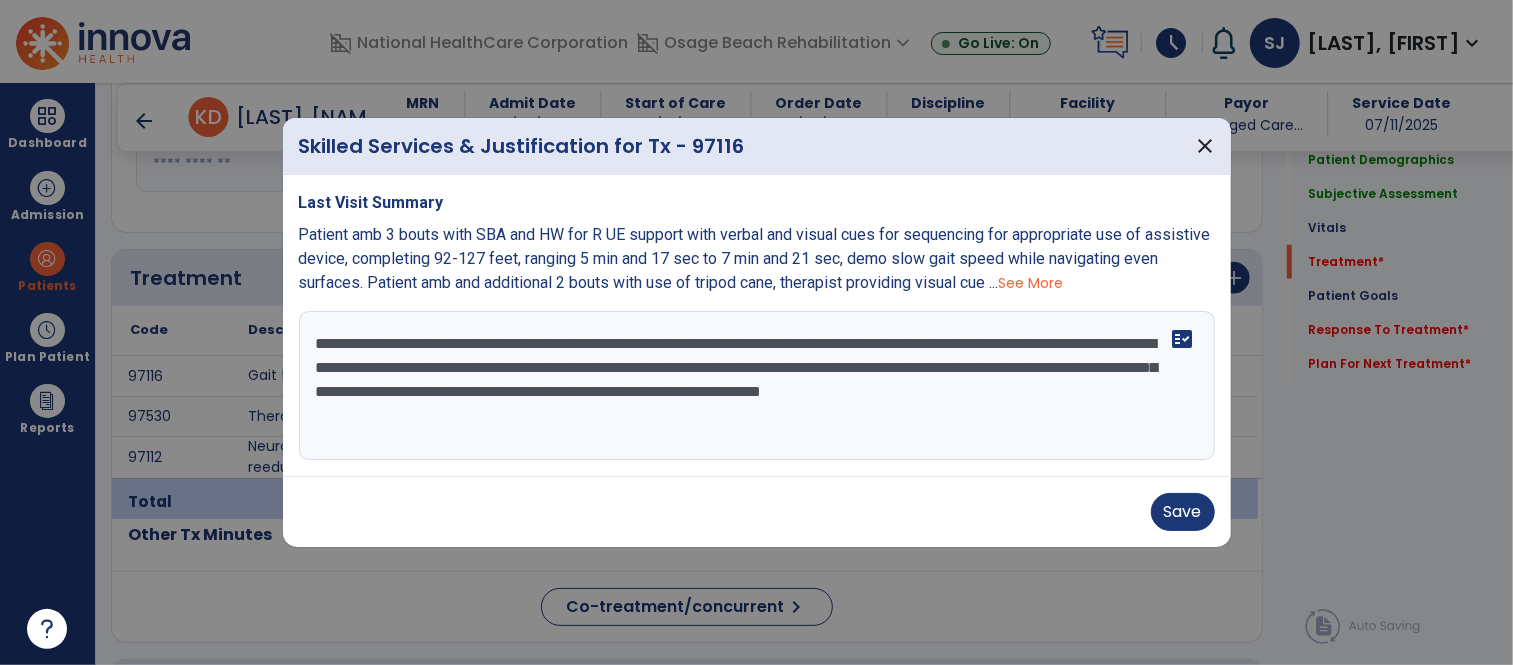 click on "**********" at bounding box center (757, 386) 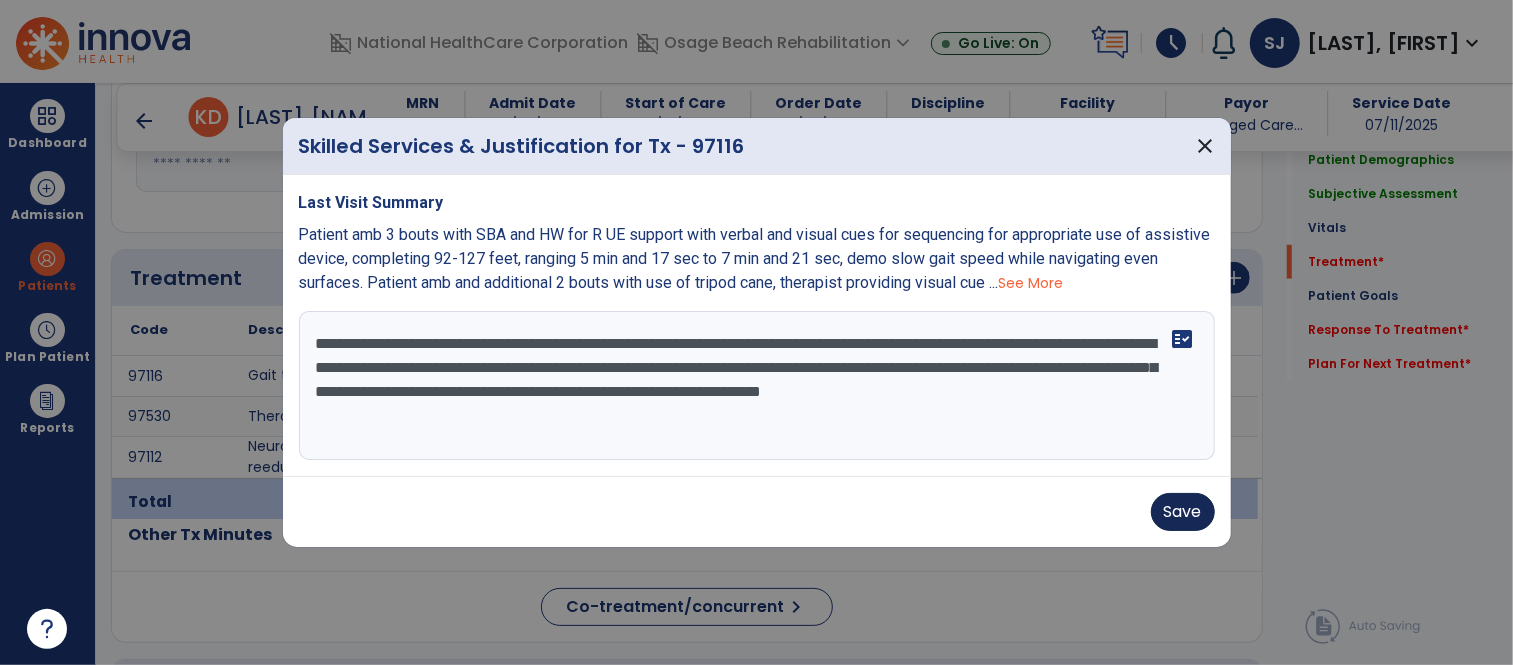 type on "**********" 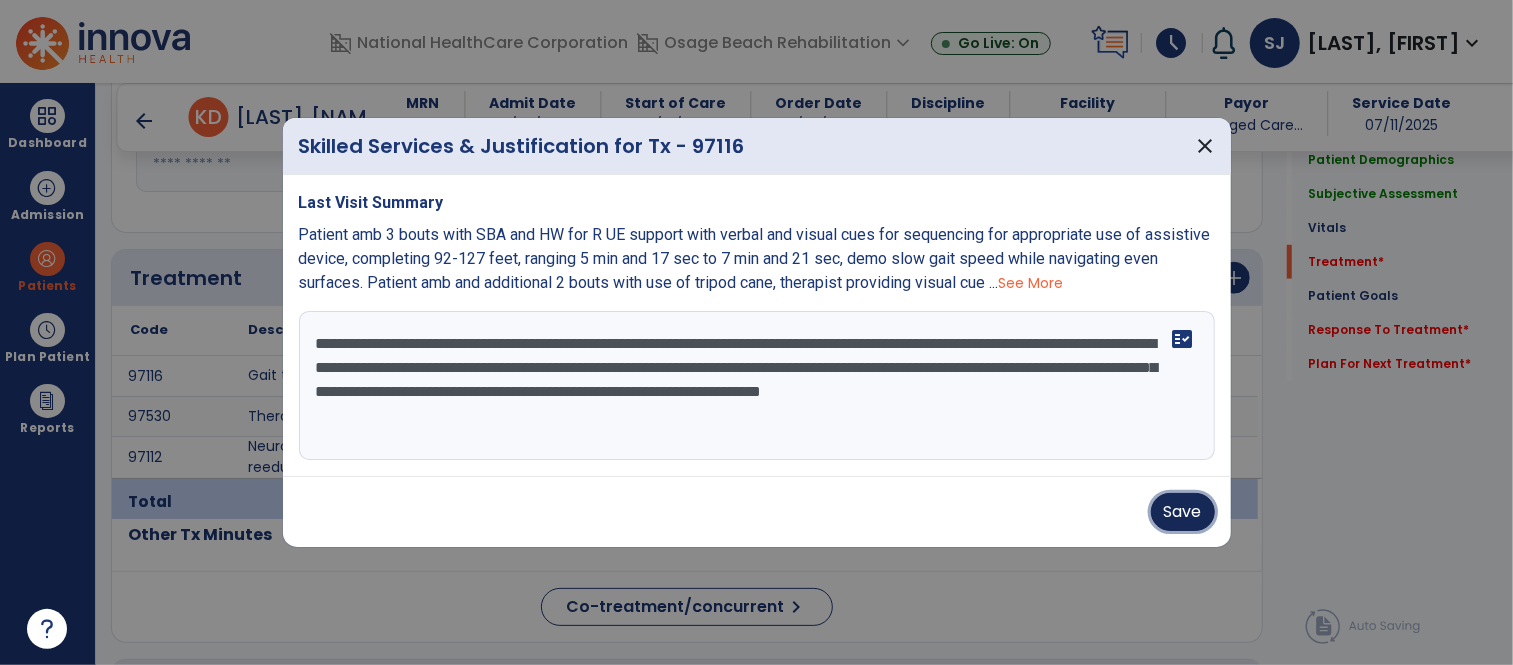 click on "Save" at bounding box center [1183, 512] 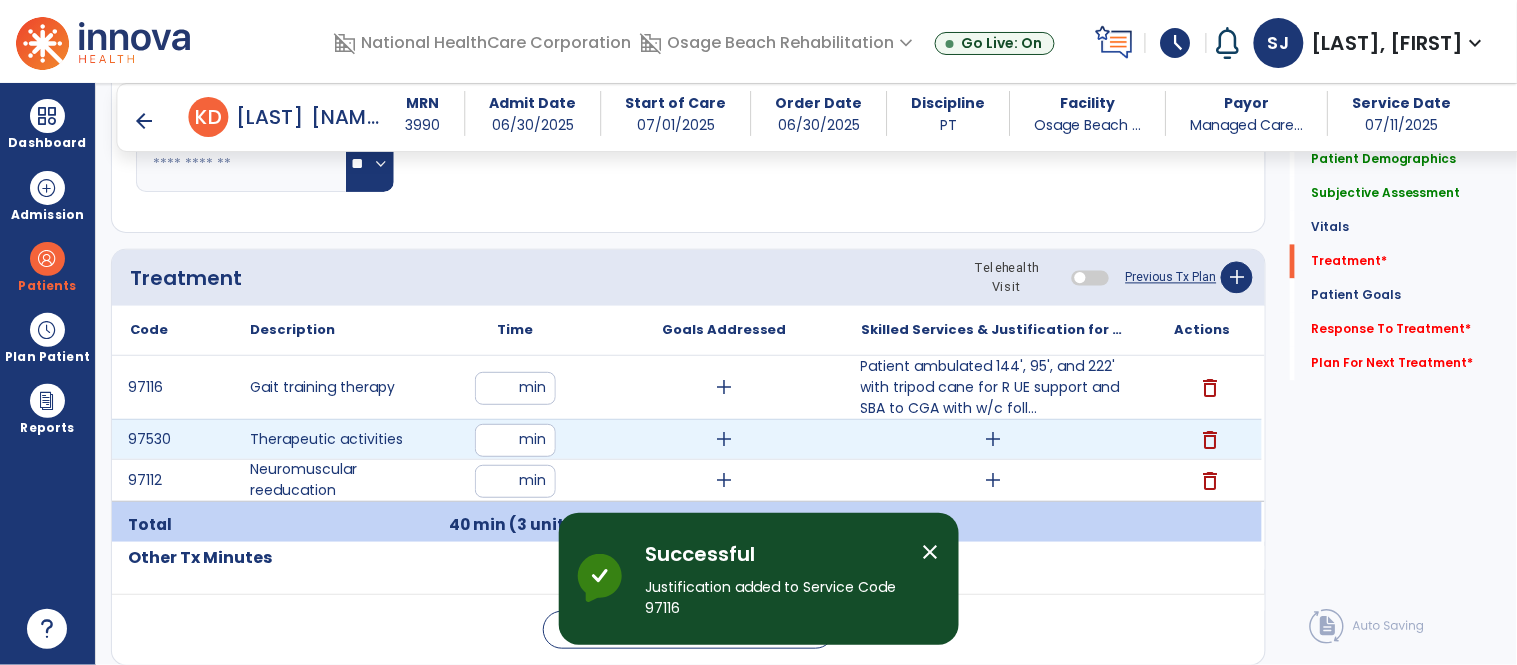 click on "add" at bounding box center [993, 439] 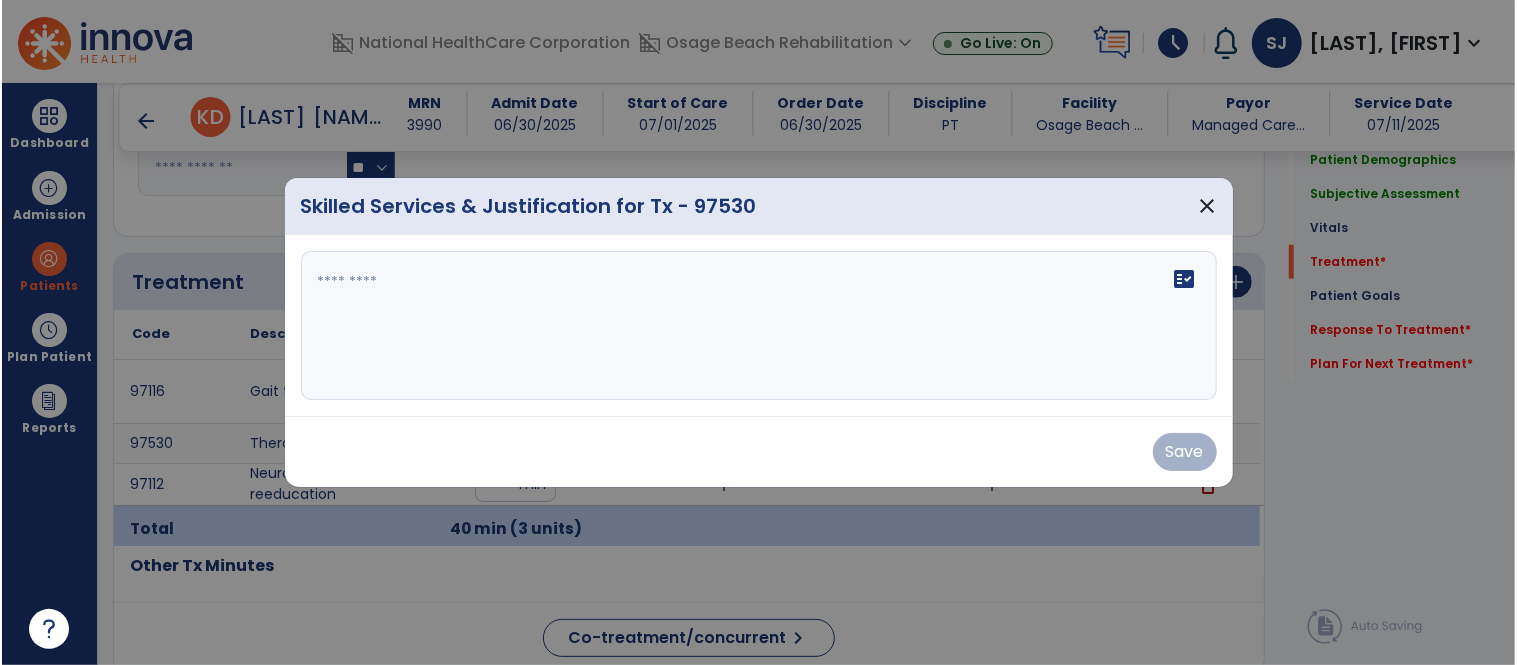 scroll, scrollTop: 1000, scrollLeft: 0, axis: vertical 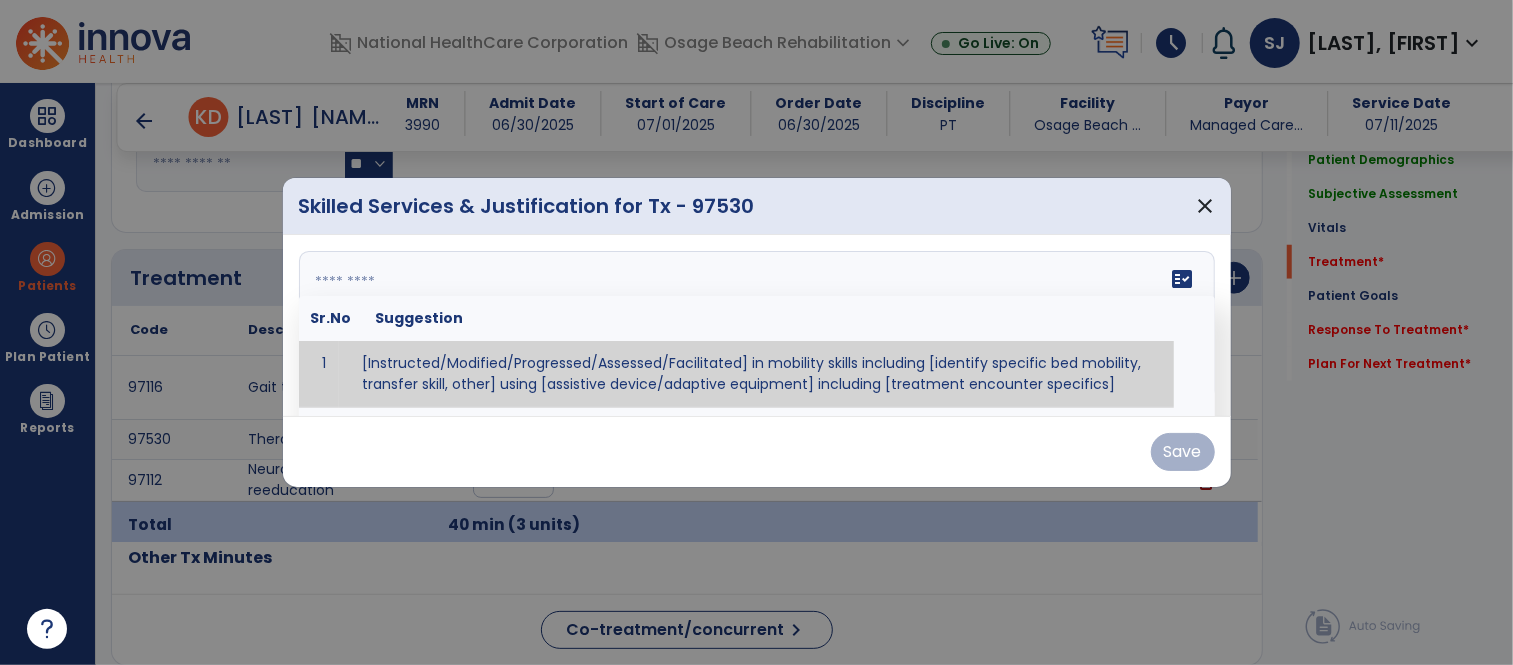 click at bounding box center (757, 326) 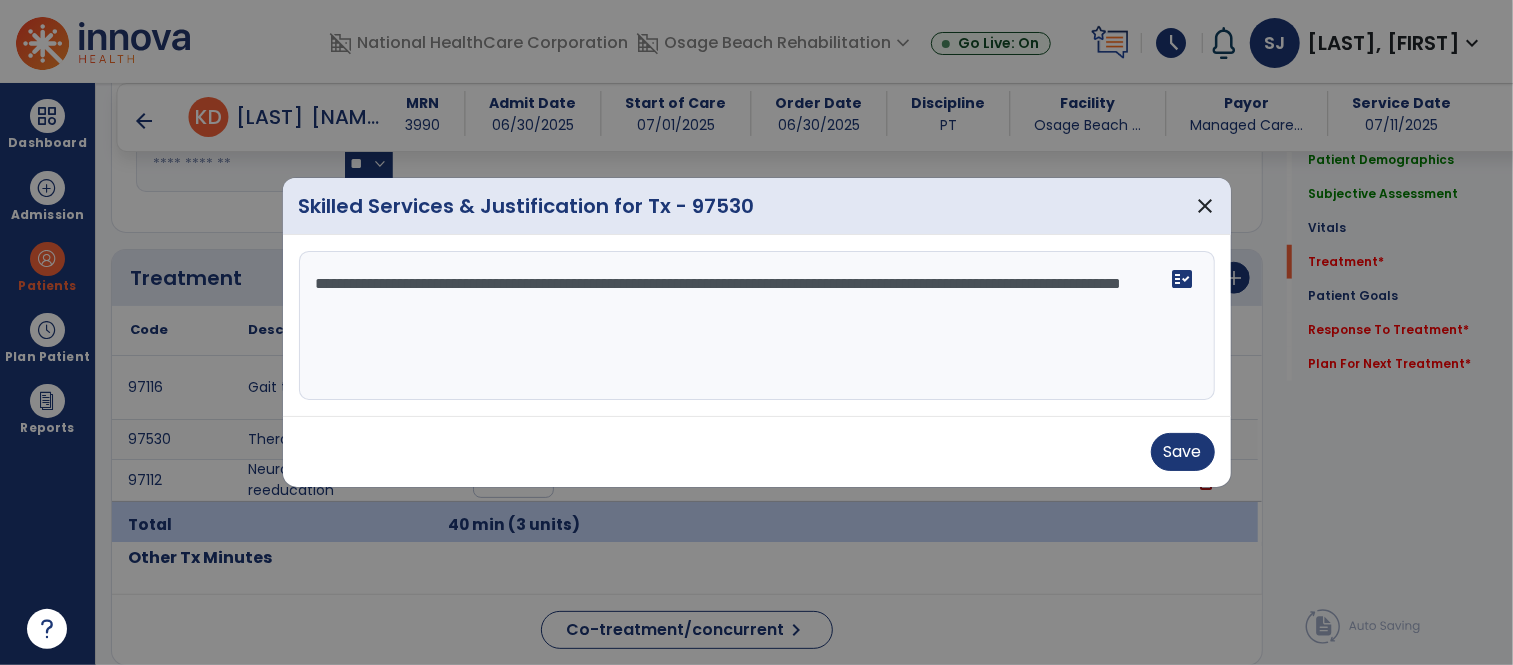 click on "**********" at bounding box center [757, 326] 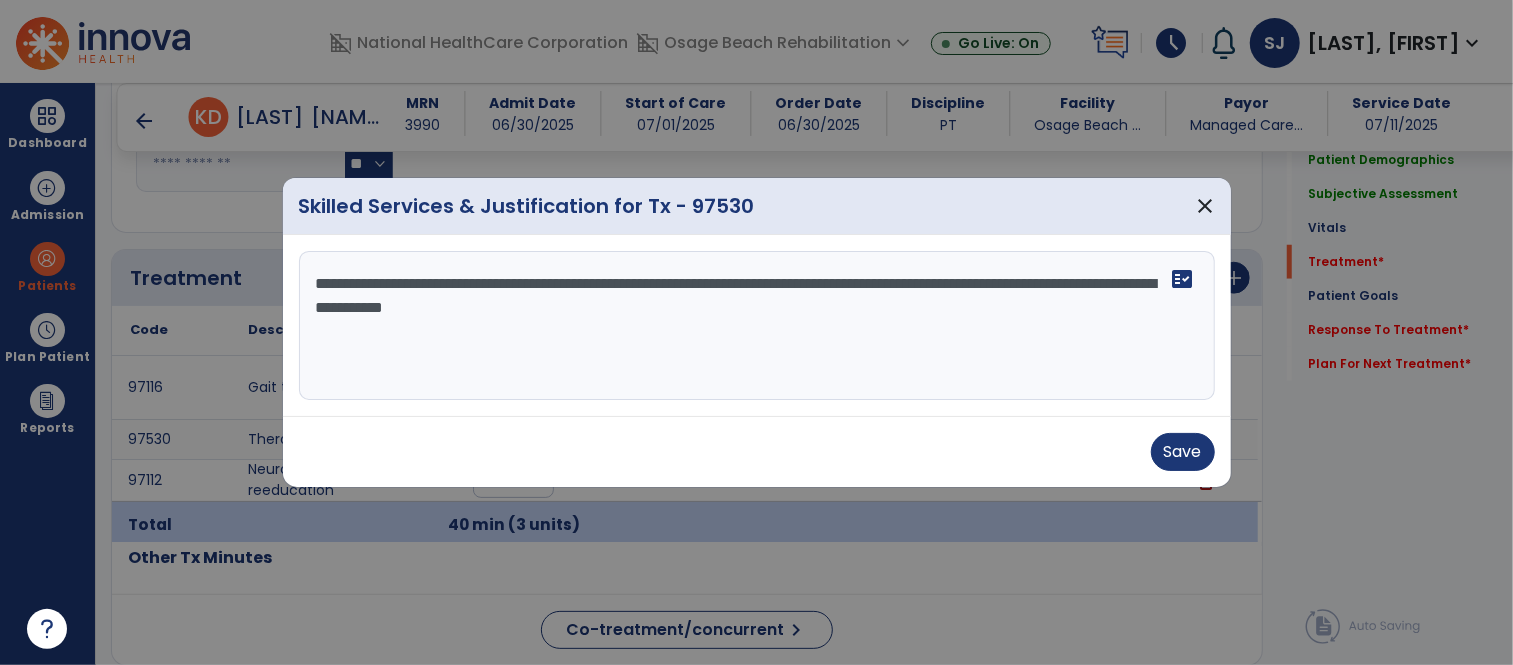 click on "**********" at bounding box center (757, 326) 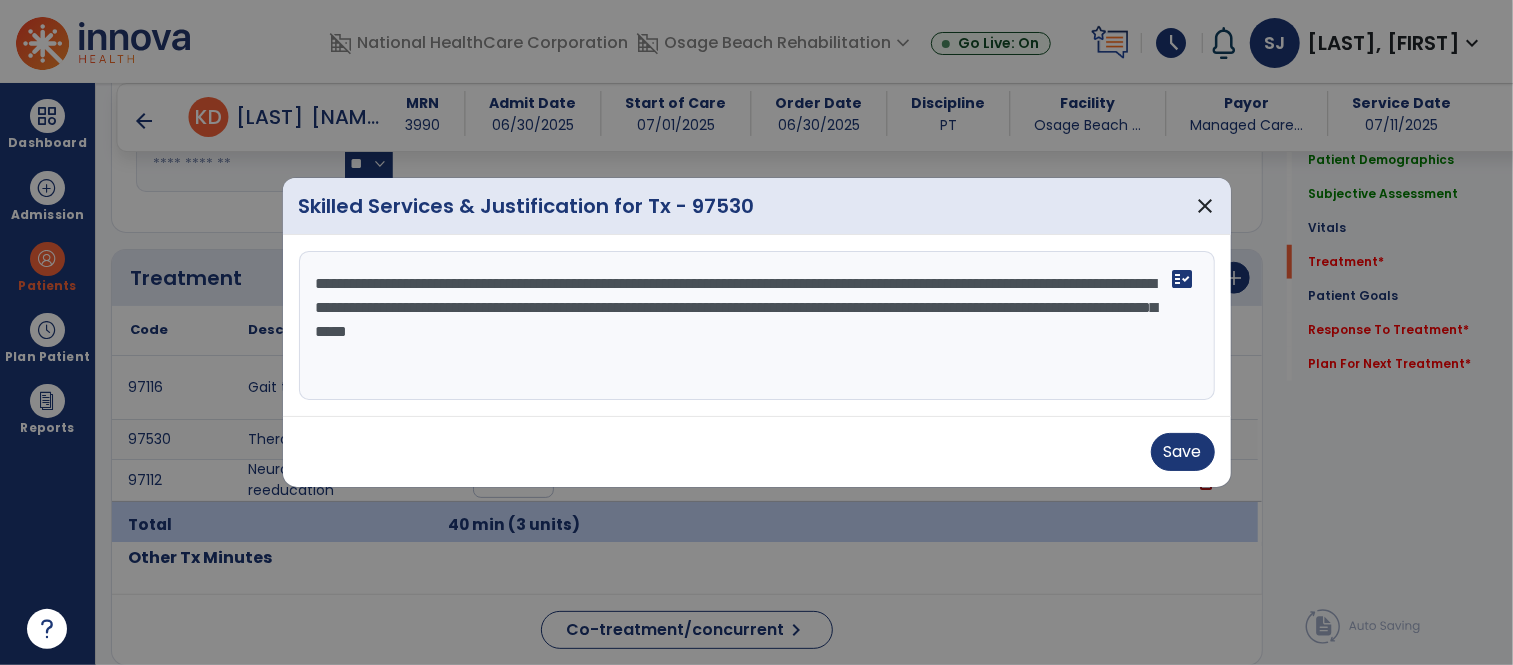 drag, startPoint x: 985, startPoint y: 348, endPoint x: 745, endPoint y: 341, distance: 240.10207 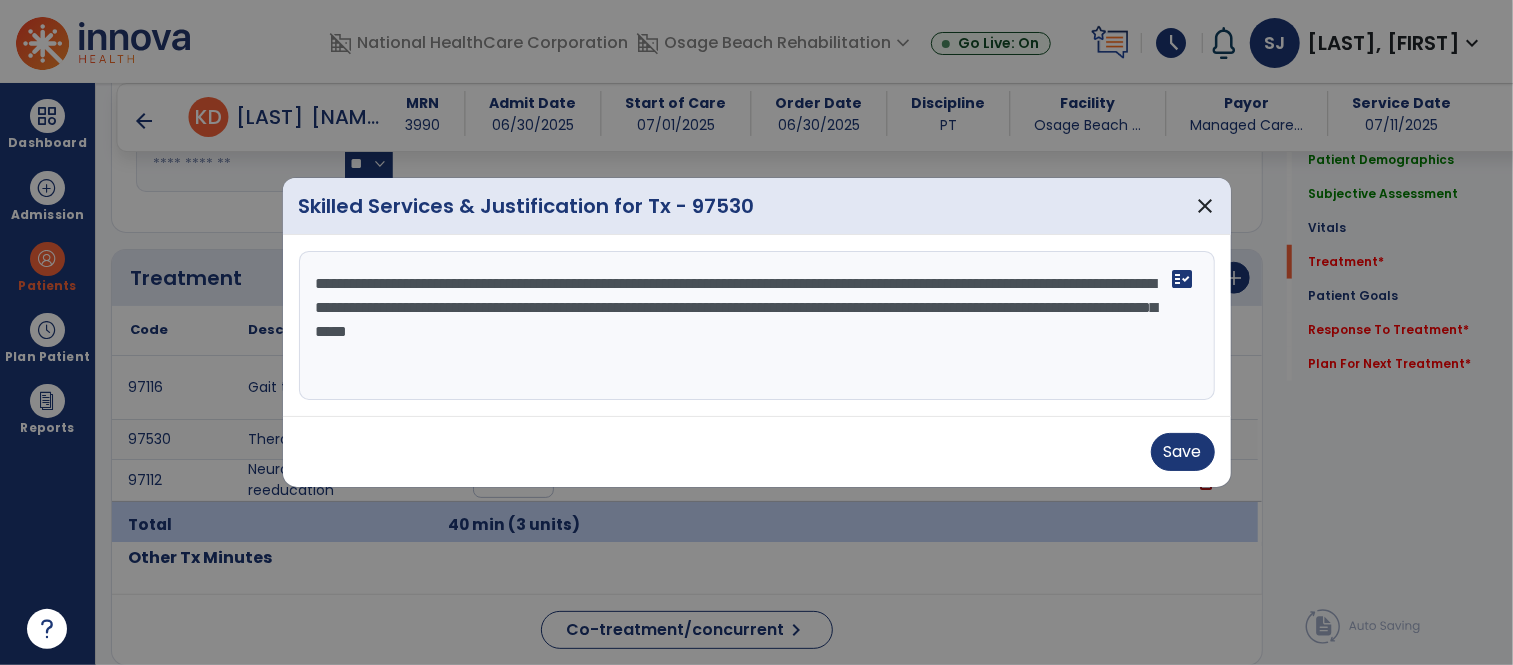 click on "**********" at bounding box center [757, 326] 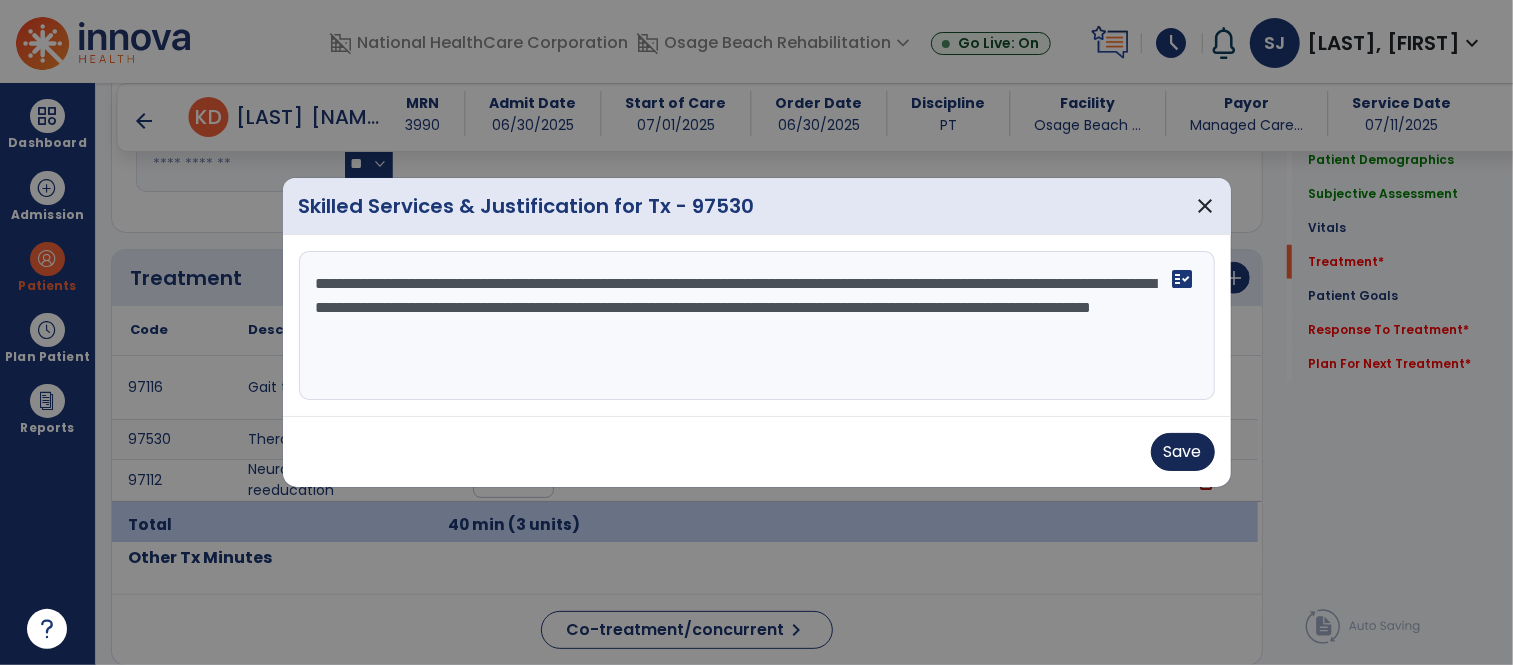 type on "**********" 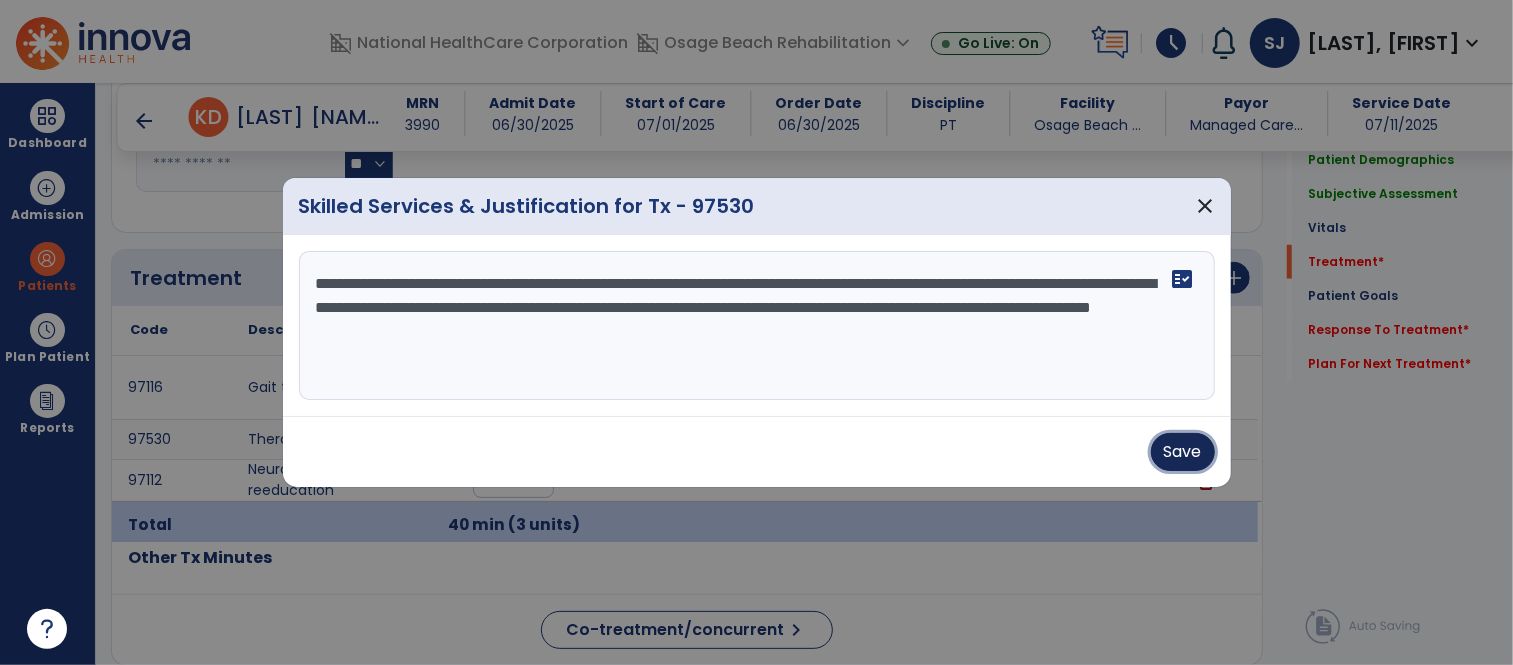 click on "Save" at bounding box center (1183, 452) 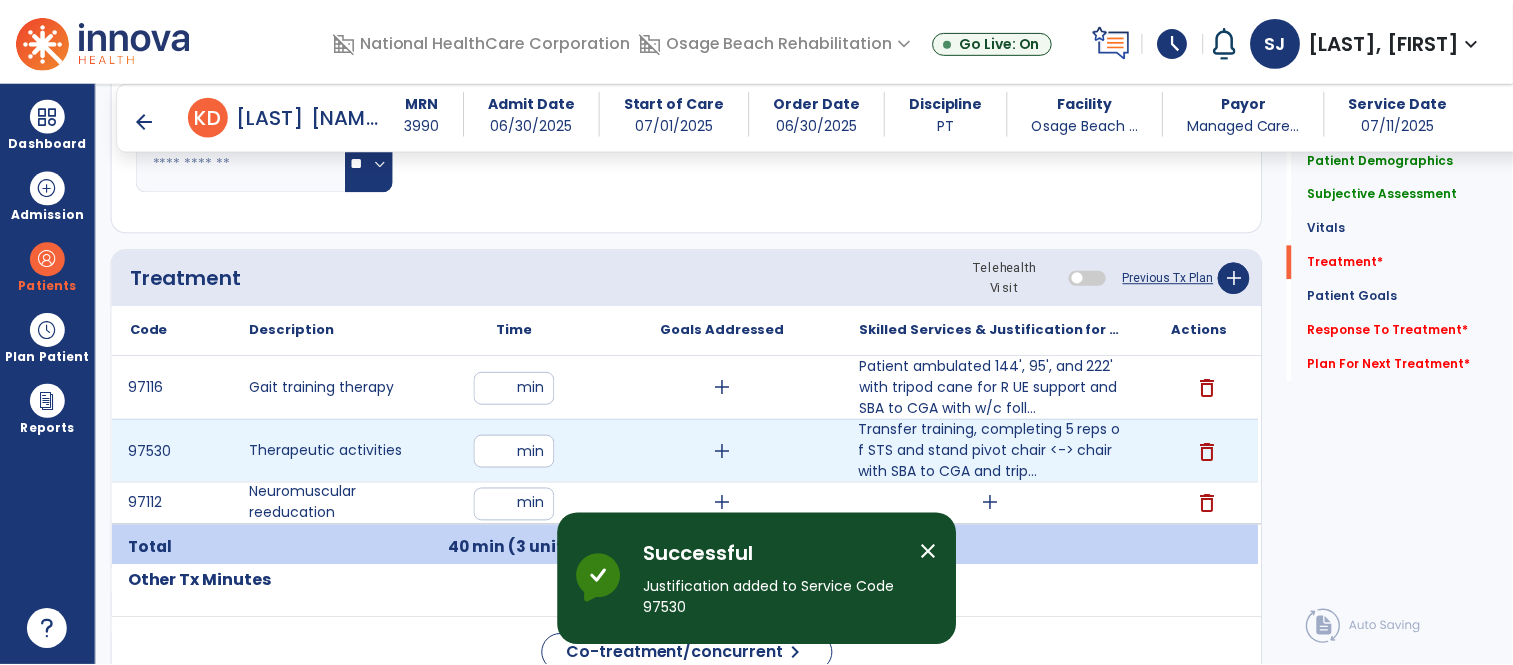 scroll, scrollTop: 1111, scrollLeft: 0, axis: vertical 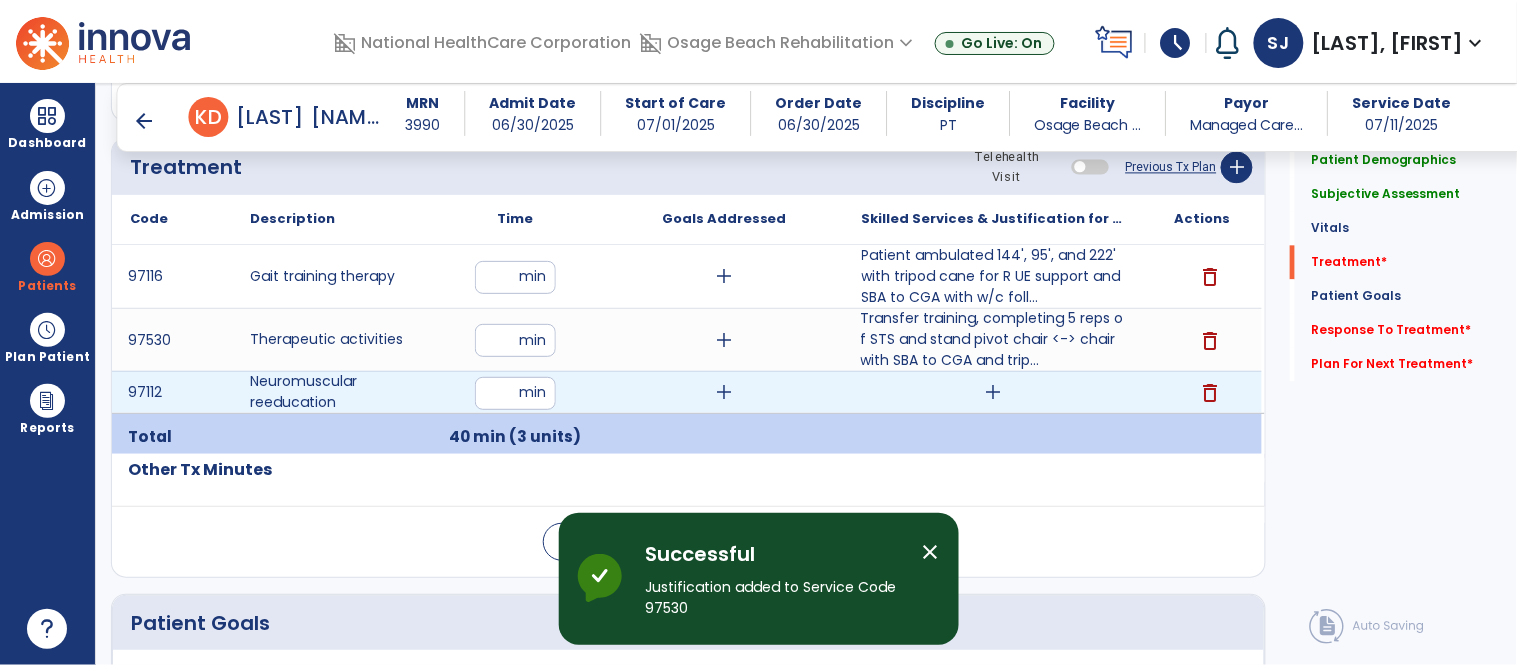 click on "add" at bounding box center [993, 392] 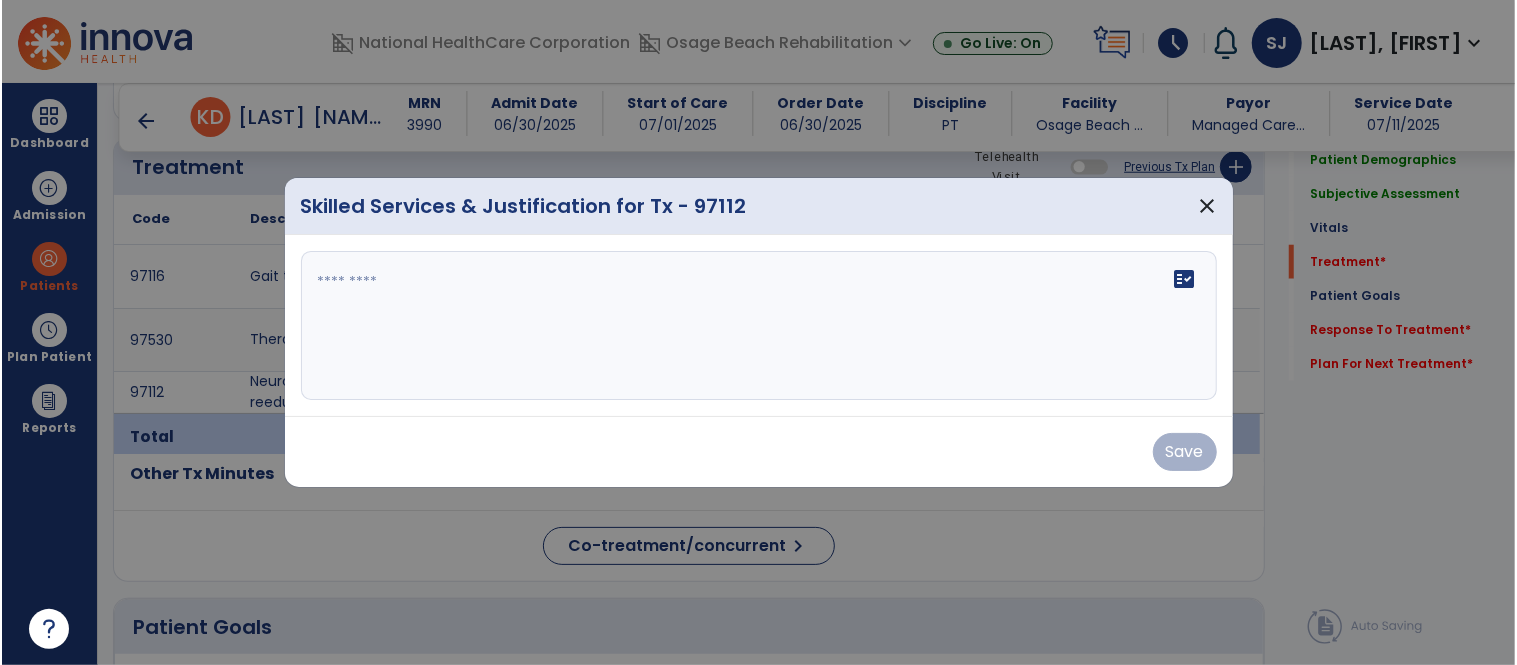 scroll, scrollTop: 1111, scrollLeft: 0, axis: vertical 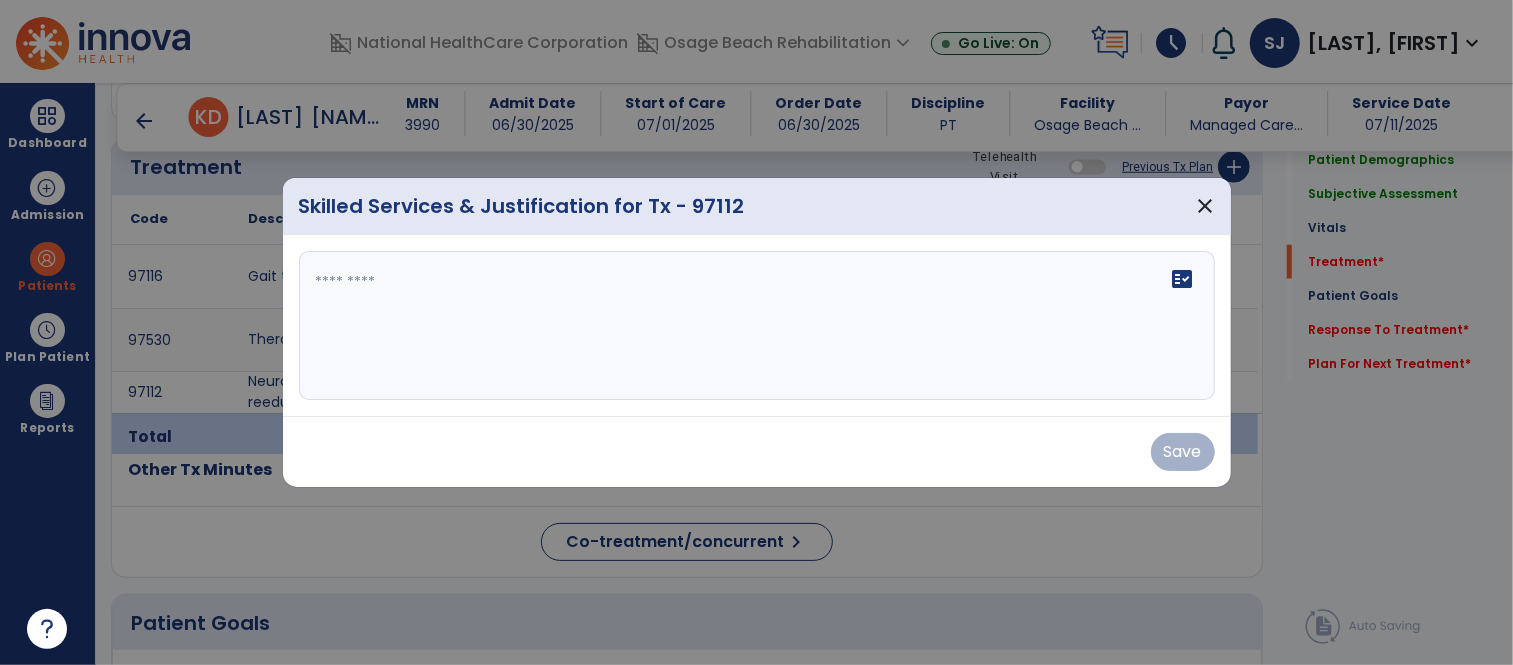 click at bounding box center [757, 326] 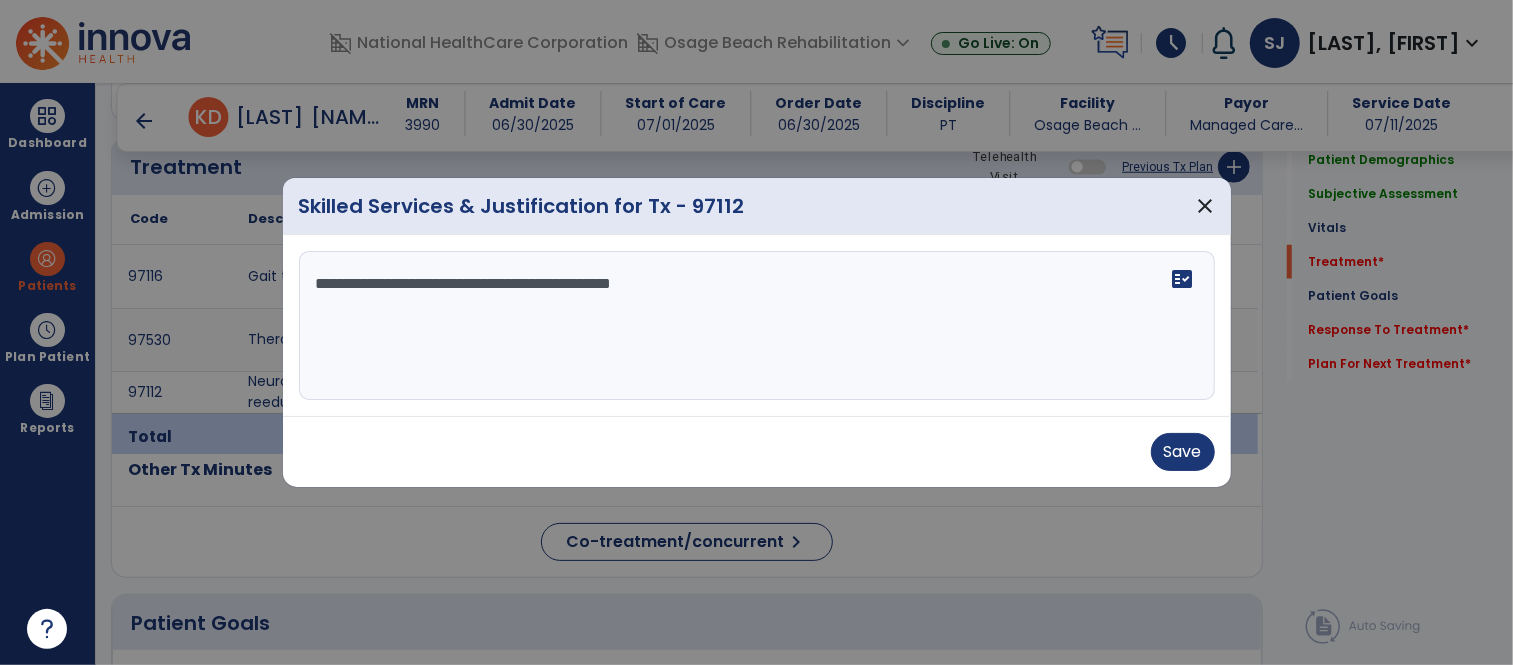 click on "**********" at bounding box center [757, 326] 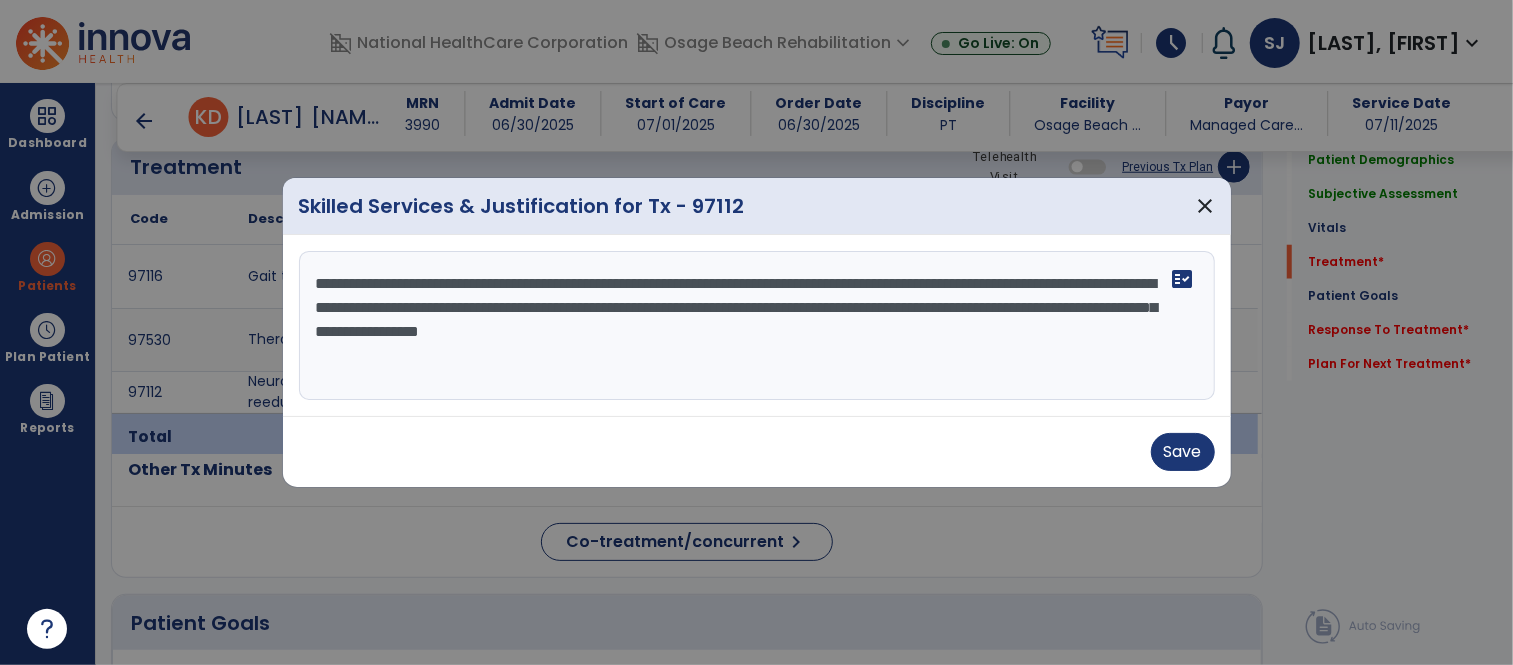 click on "**********" at bounding box center (757, 326) 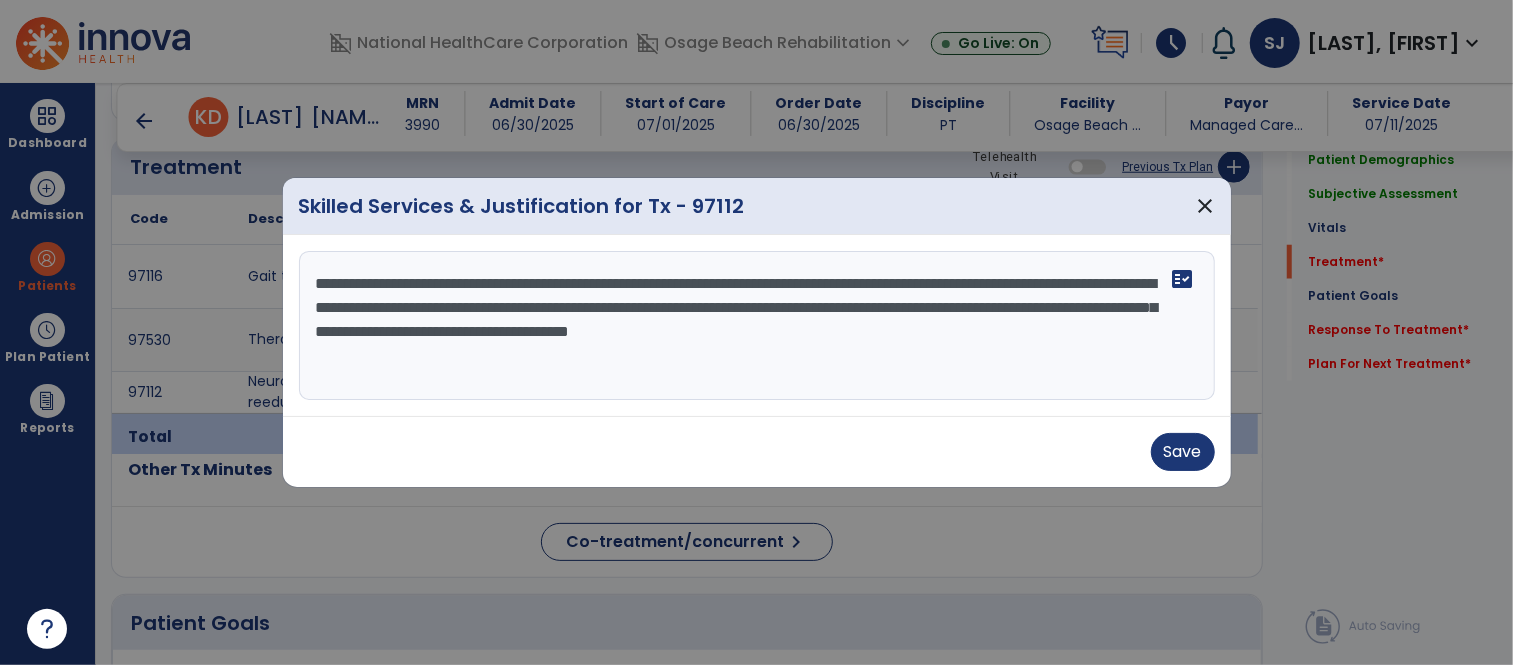click on "**********" at bounding box center (757, 326) 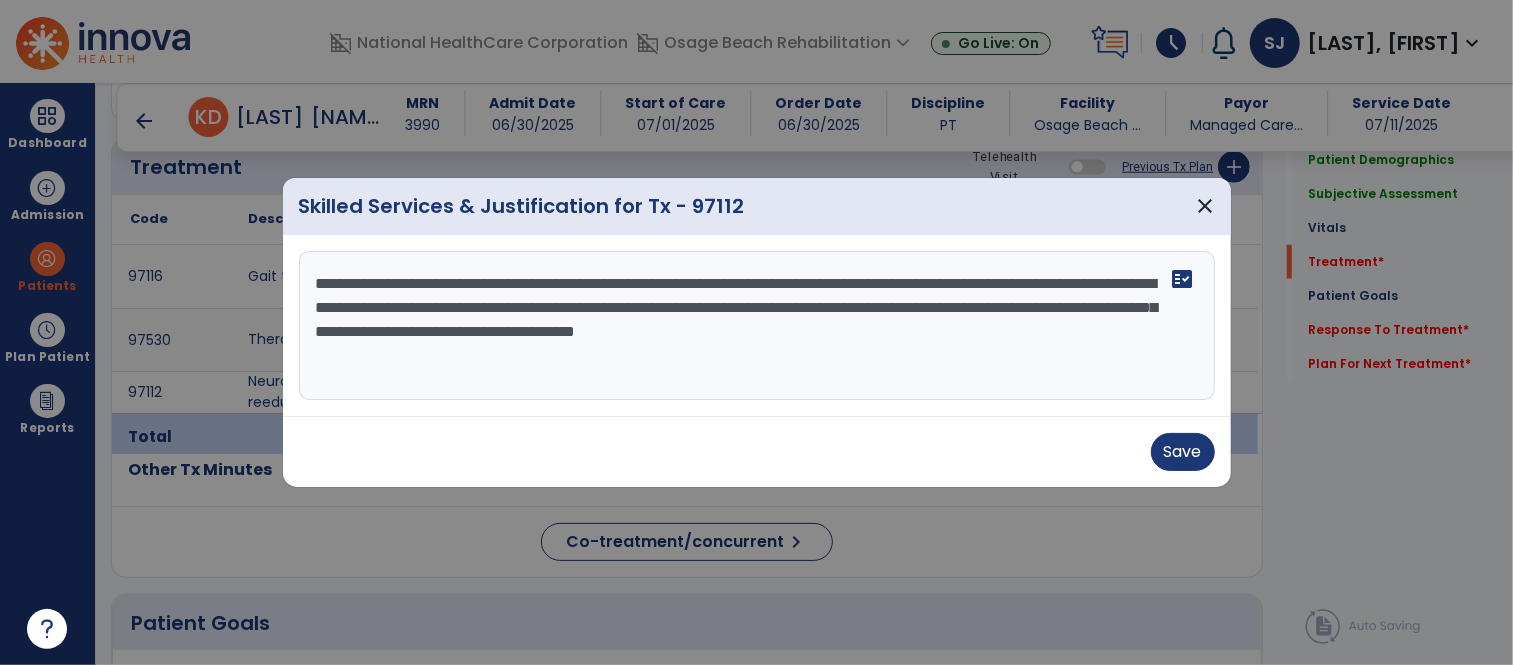 click on "**********" at bounding box center [757, 326] 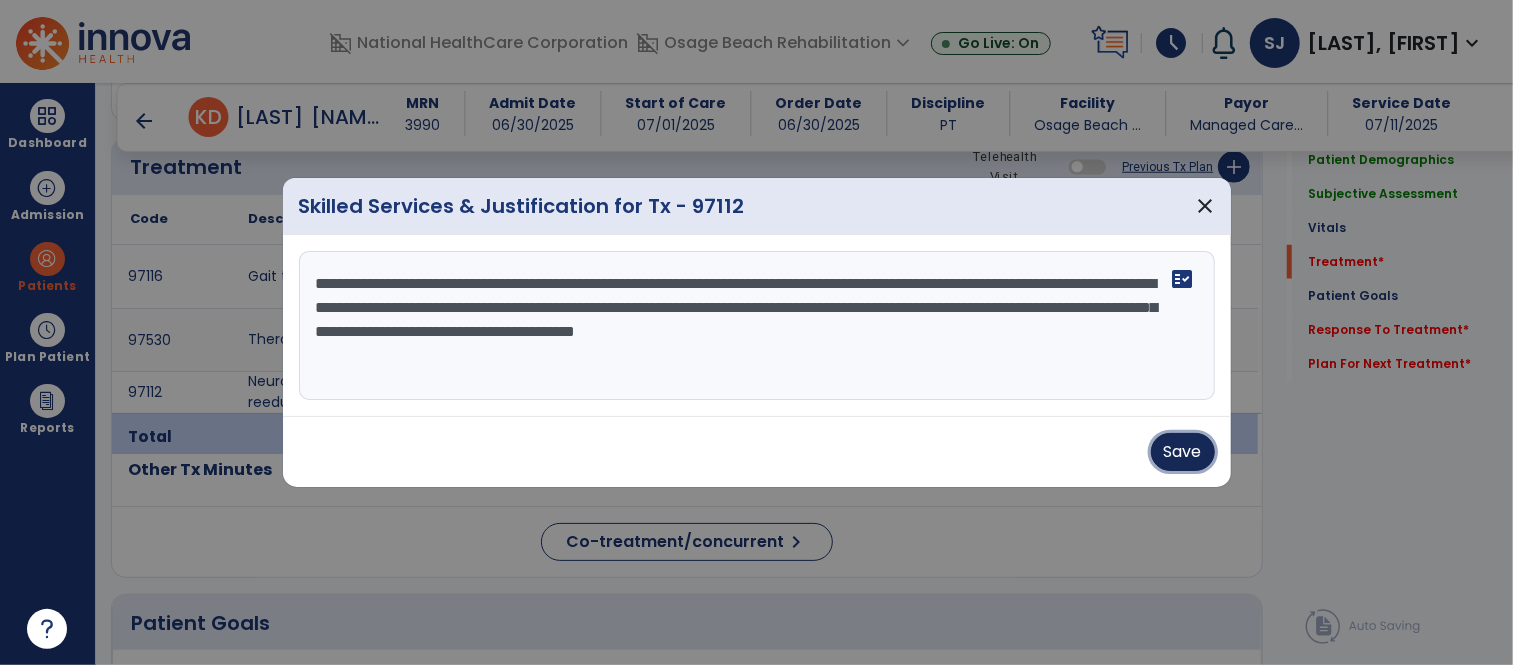 click on "Save" at bounding box center [1183, 452] 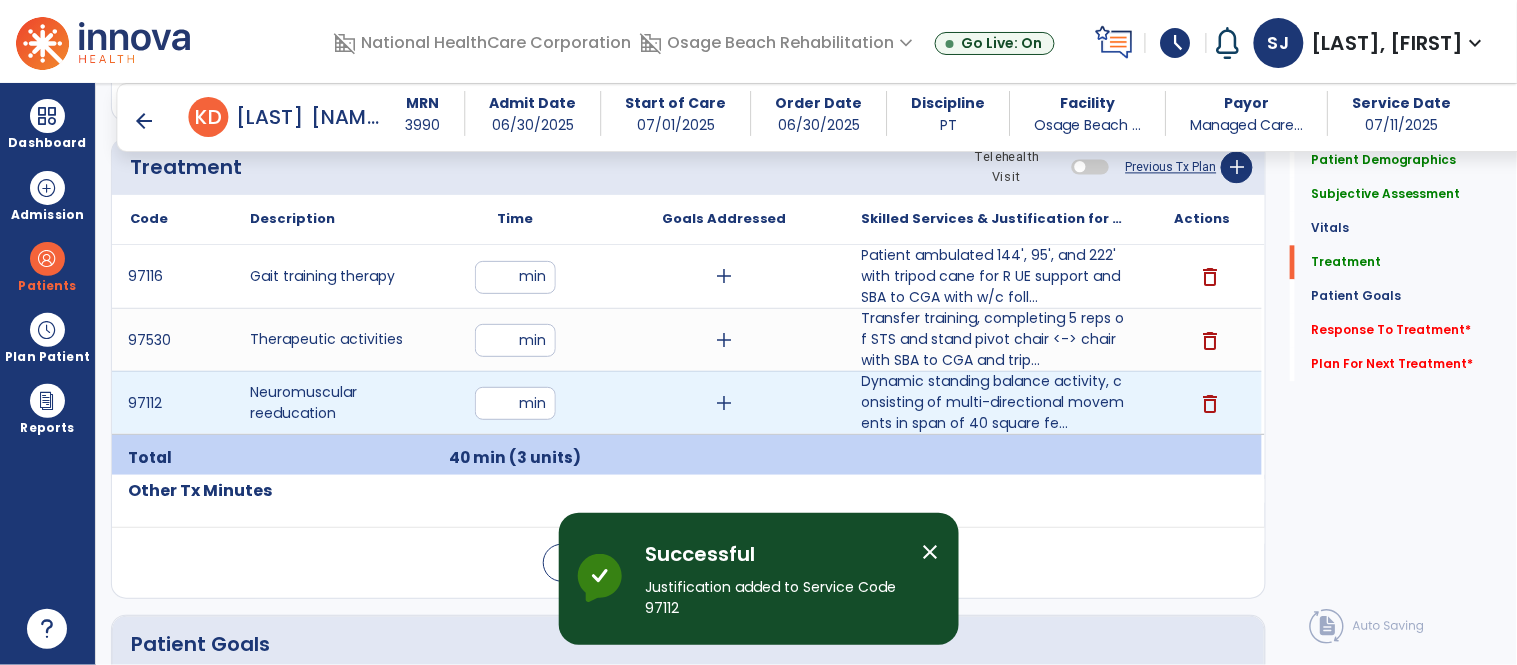 drag, startPoint x: 505, startPoint y: 403, endPoint x: 464, endPoint y: 404, distance: 41.01219 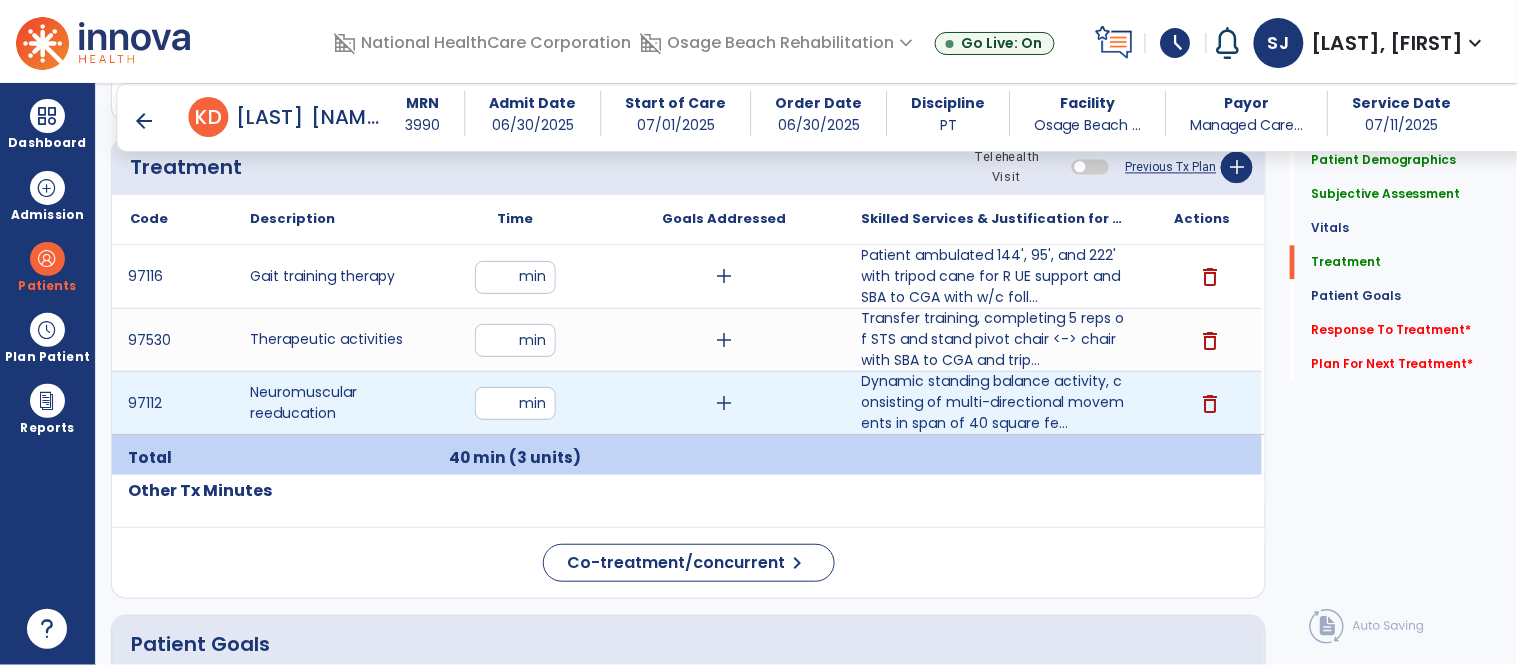 type on "*" 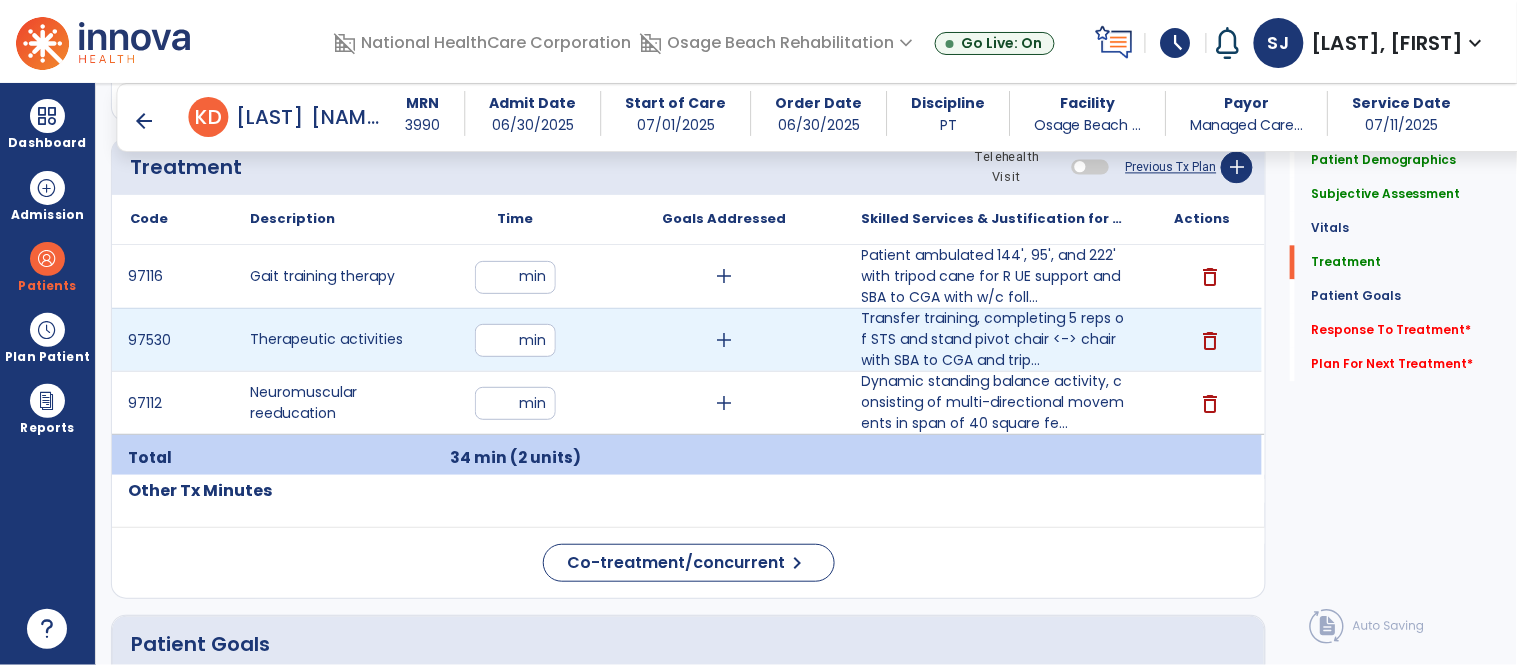 click on "*" at bounding box center (515, 340) 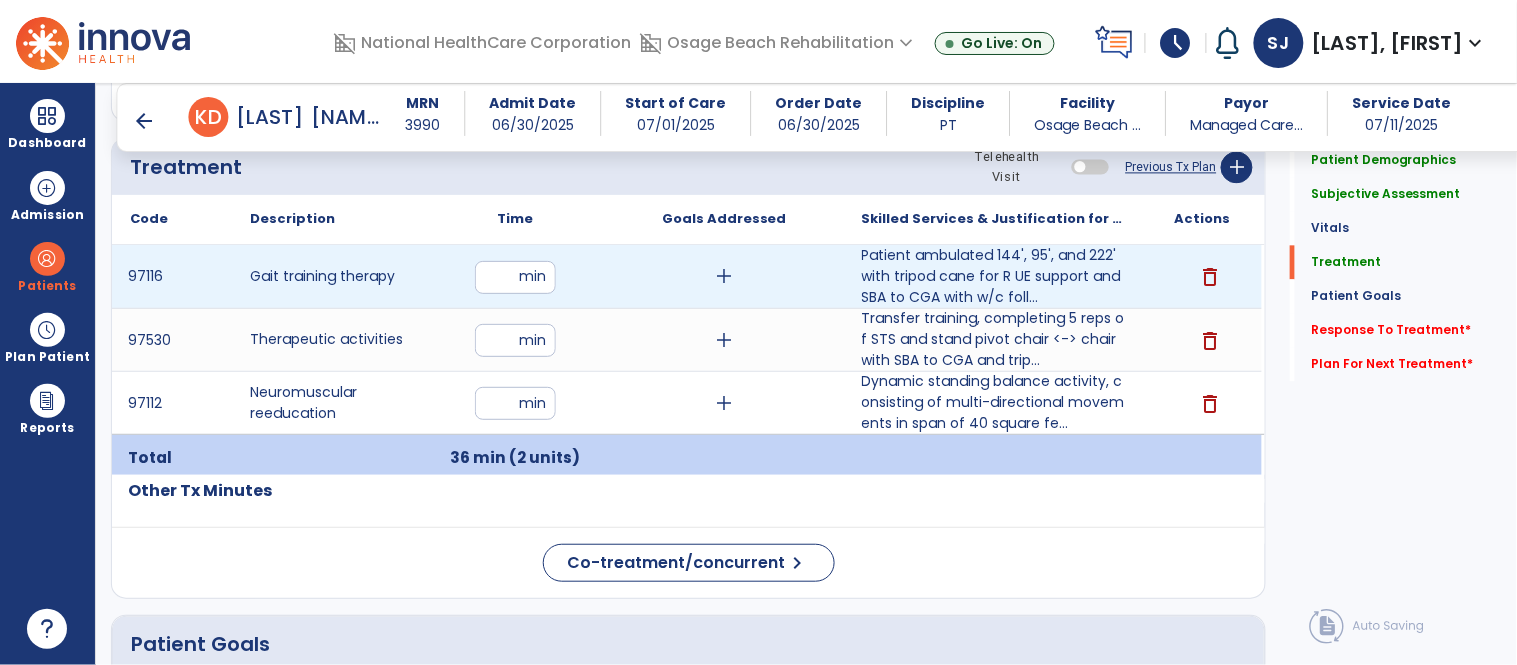 drag, startPoint x: 501, startPoint y: 271, endPoint x: 440, endPoint y: 267, distance: 61.13101 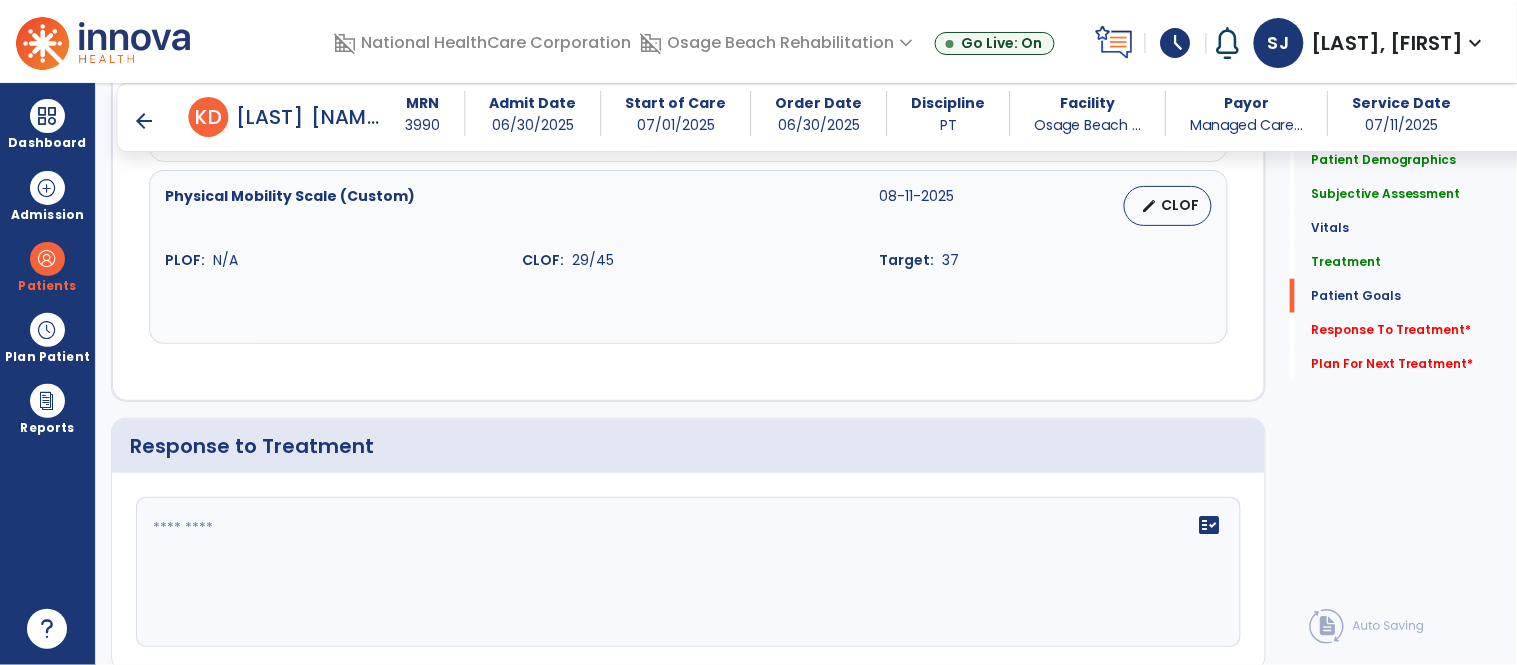 scroll, scrollTop: 2333, scrollLeft: 0, axis: vertical 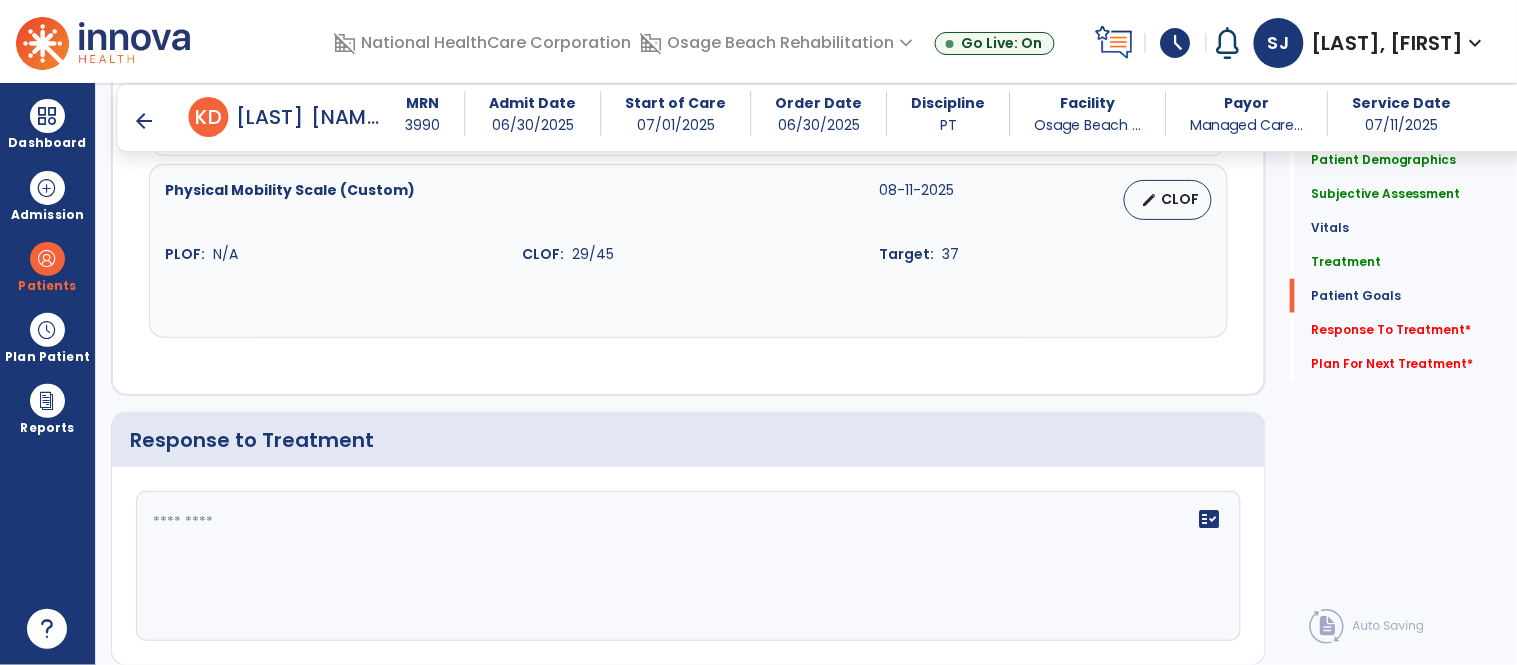 click 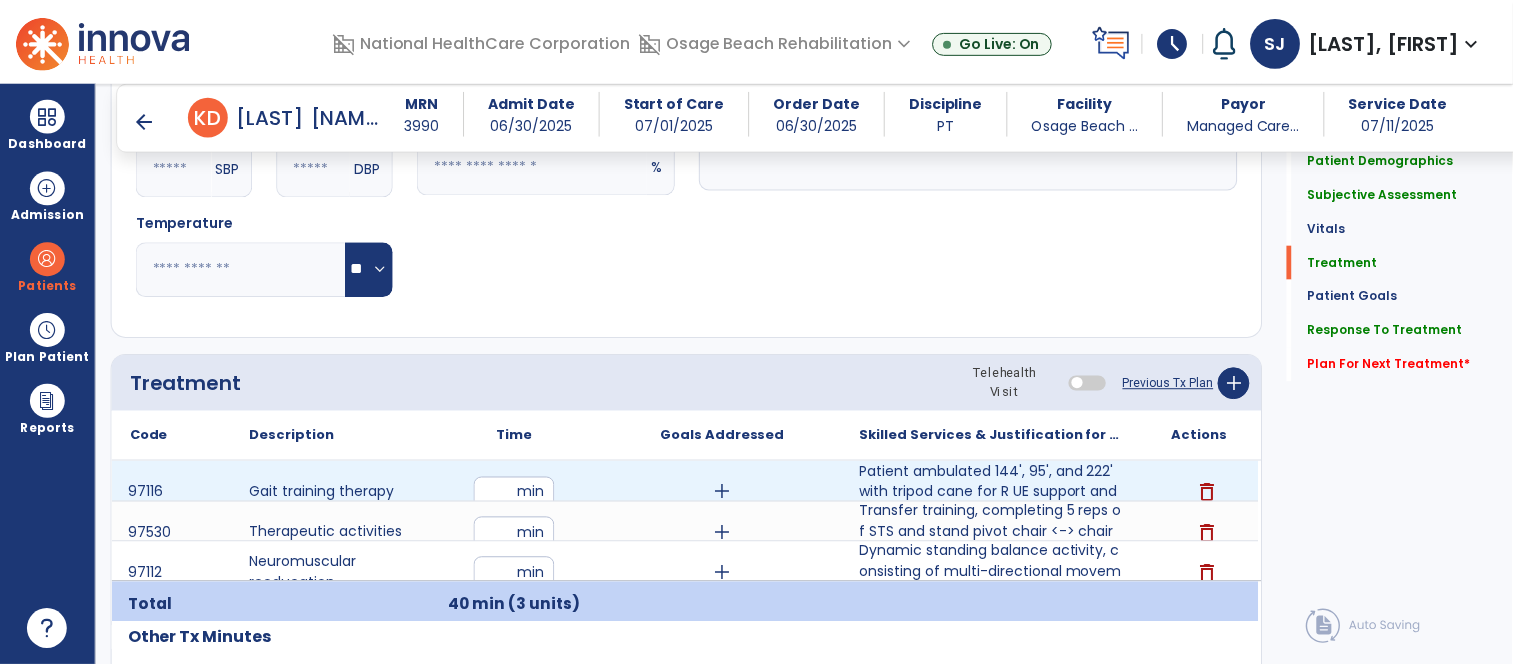scroll, scrollTop: 888, scrollLeft: 0, axis: vertical 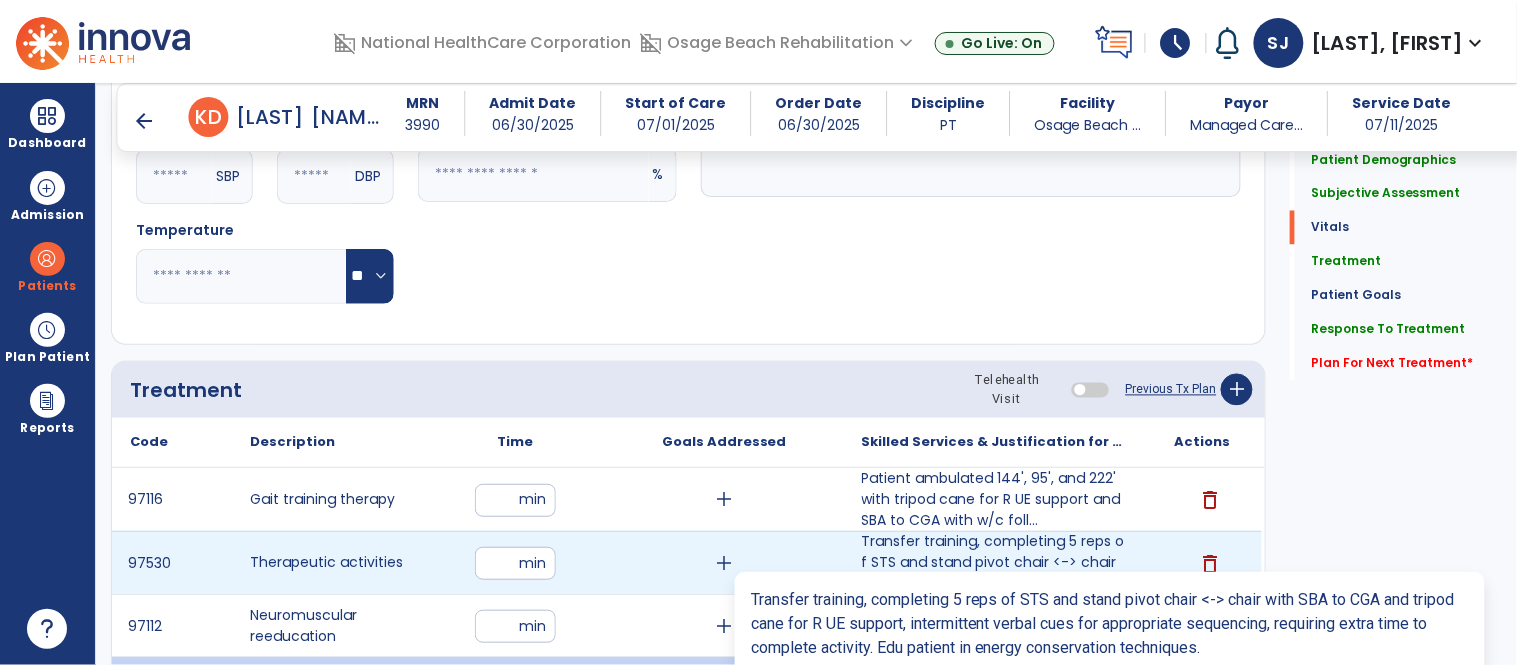 type on "**********" 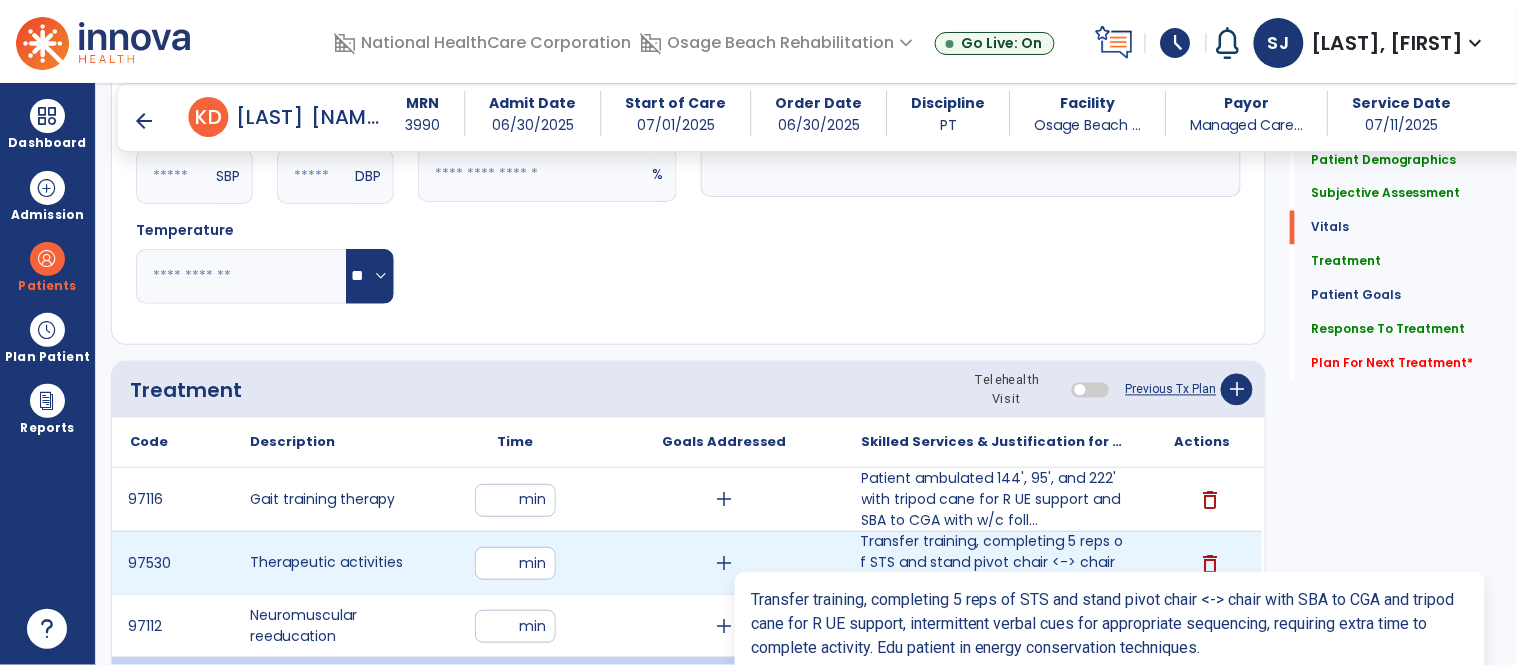click on "Transfer training, completing 5 reps of STS and stand pivot chair <-> chair with SBA to CGA and trip..." at bounding box center [993, 562] 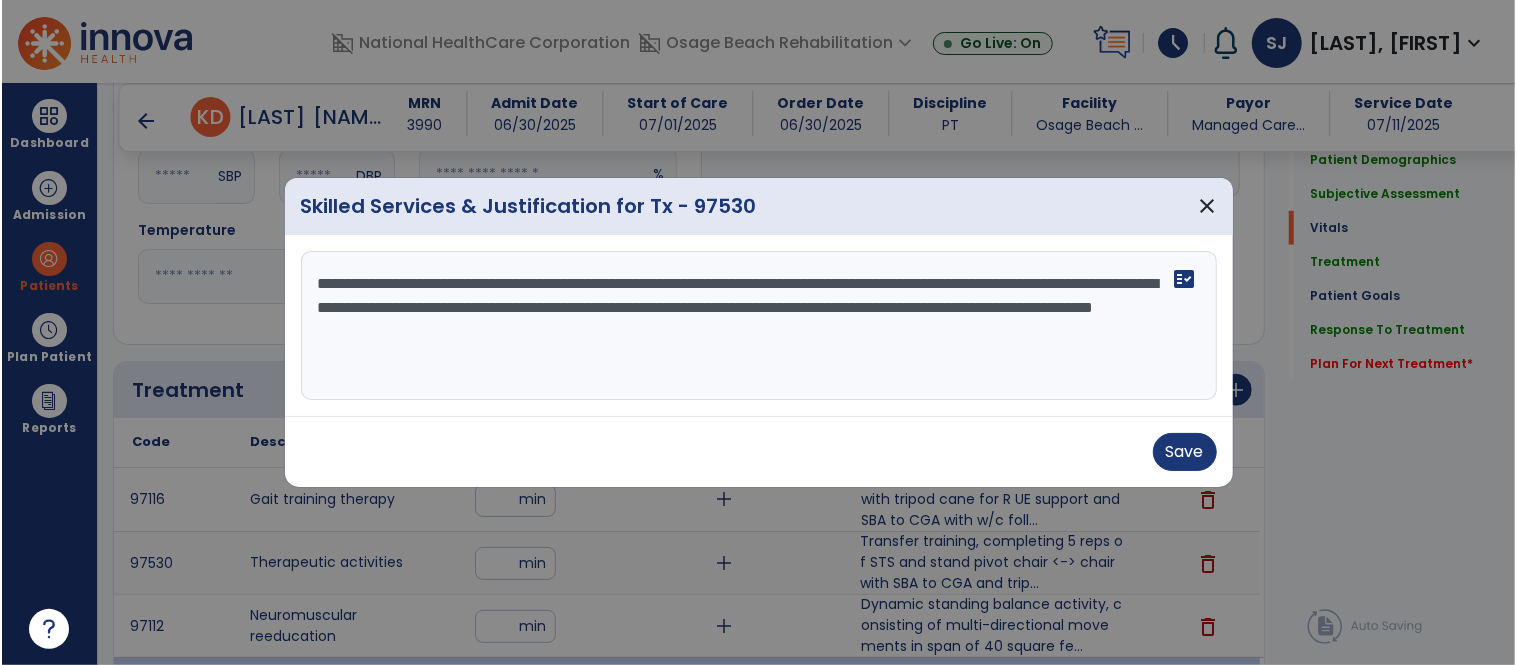 scroll, scrollTop: 888, scrollLeft: 0, axis: vertical 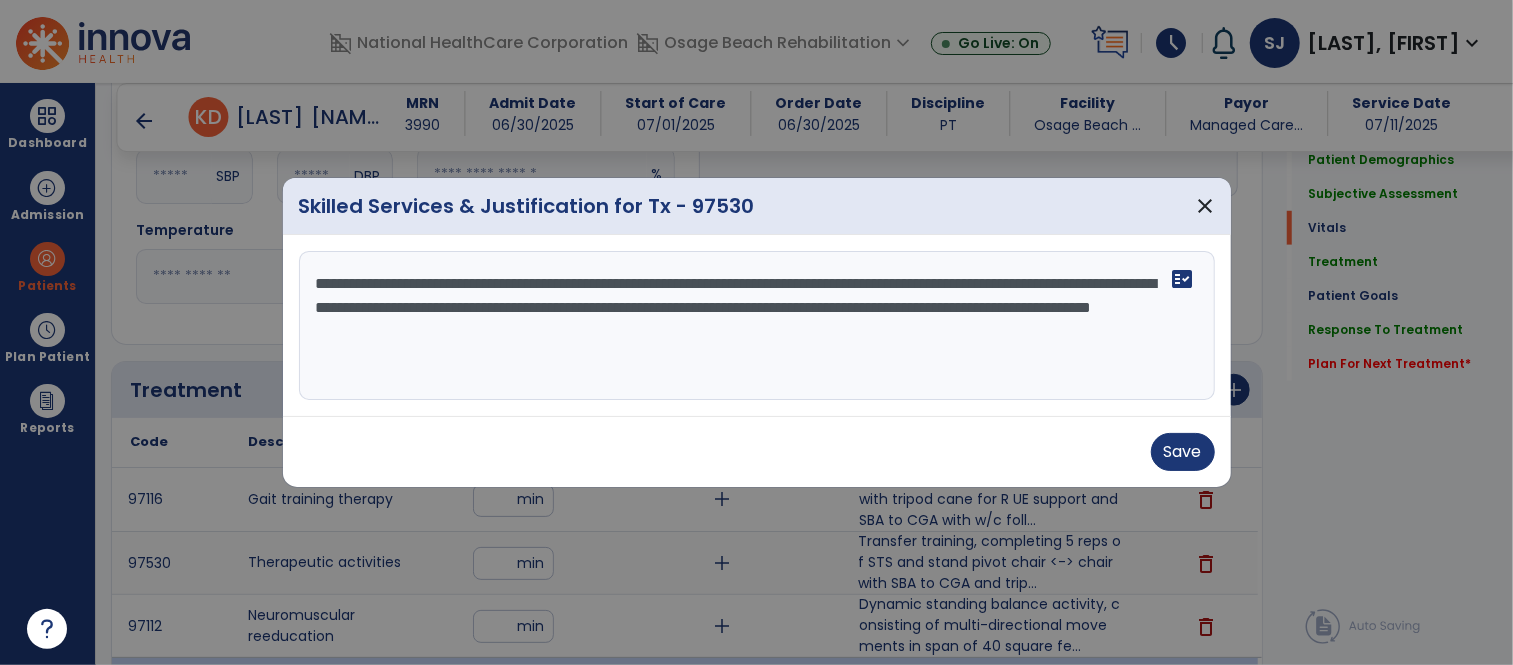 click on "**********" at bounding box center (757, 326) 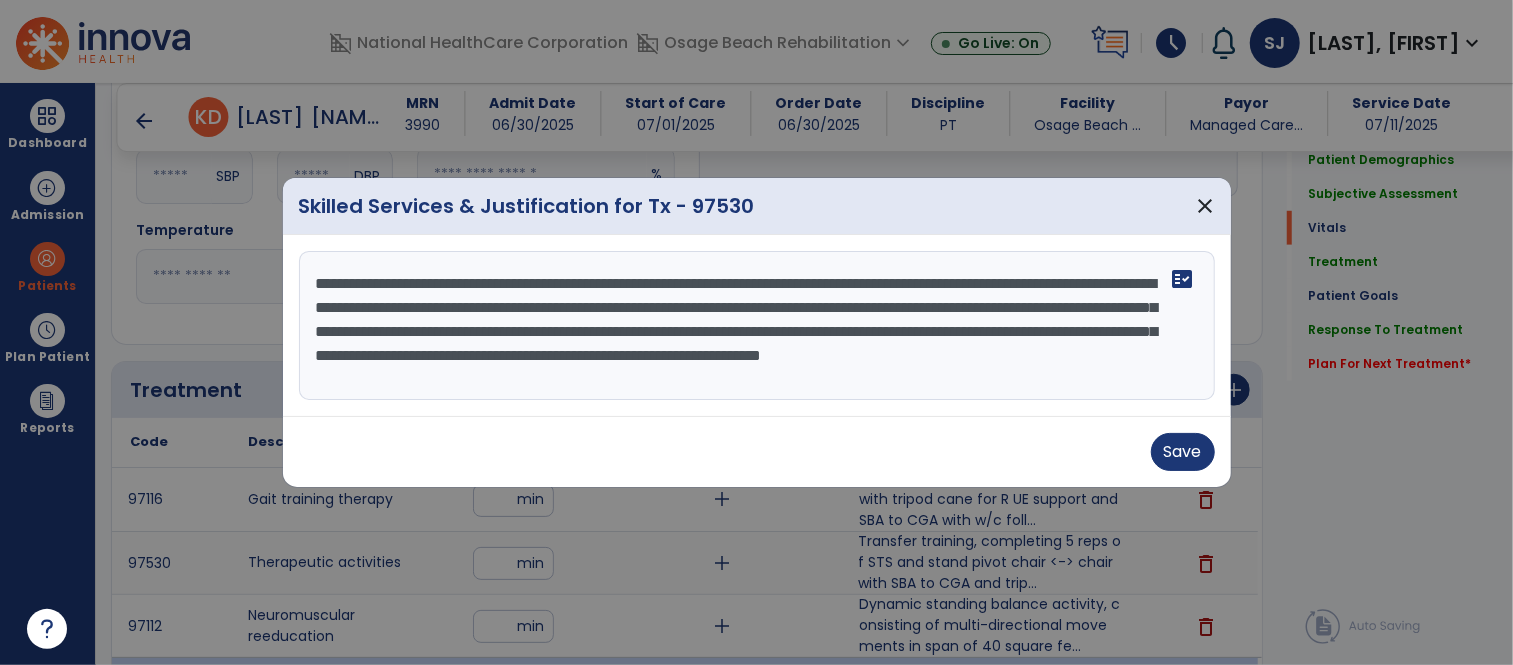 click on "**********" at bounding box center [757, 326] 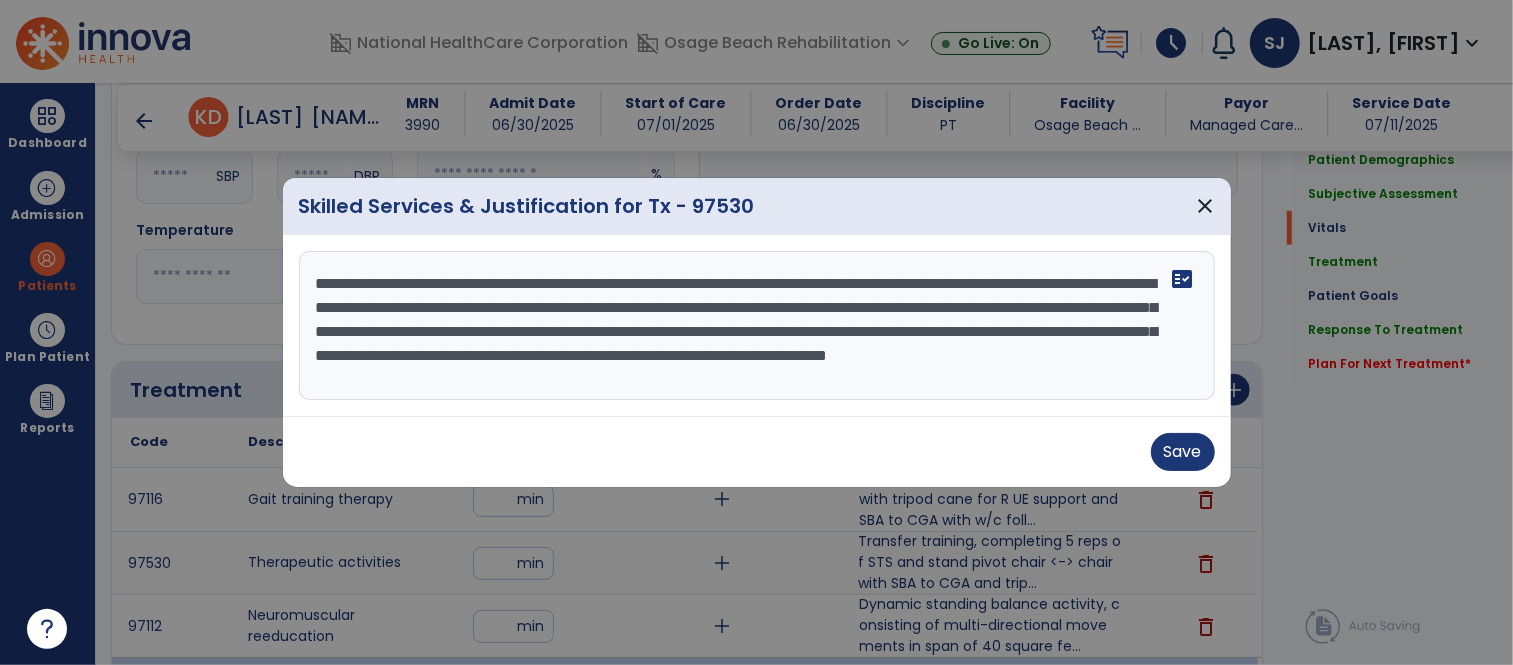 click on "**********" at bounding box center (757, 326) 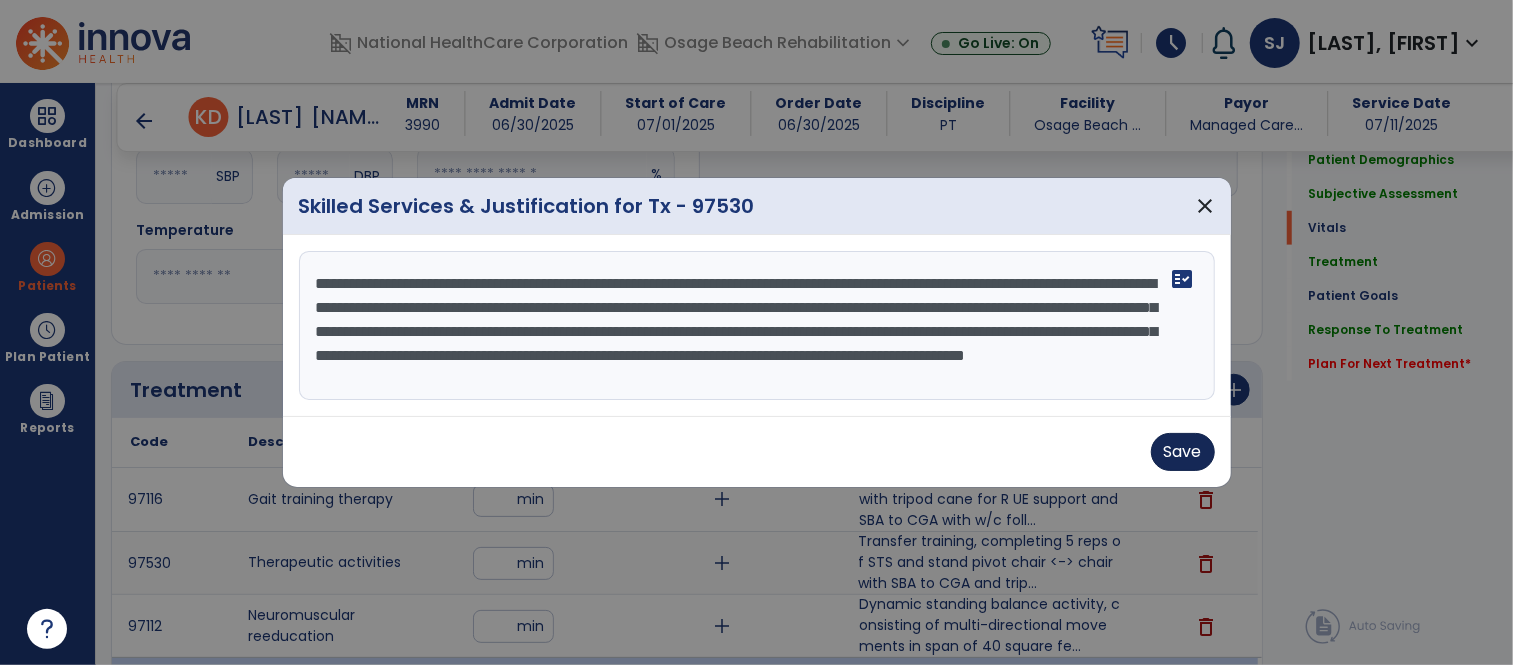 type on "**********" 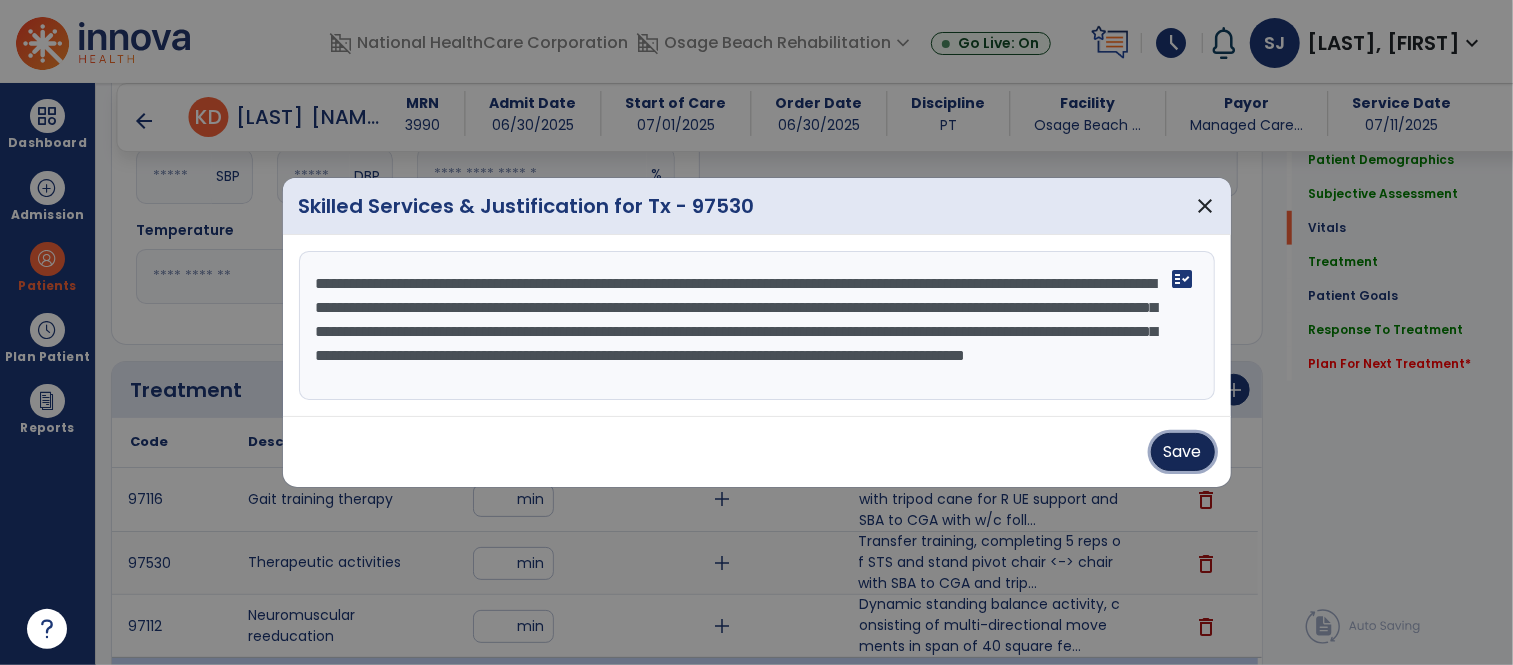 click on "Save" at bounding box center [1183, 452] 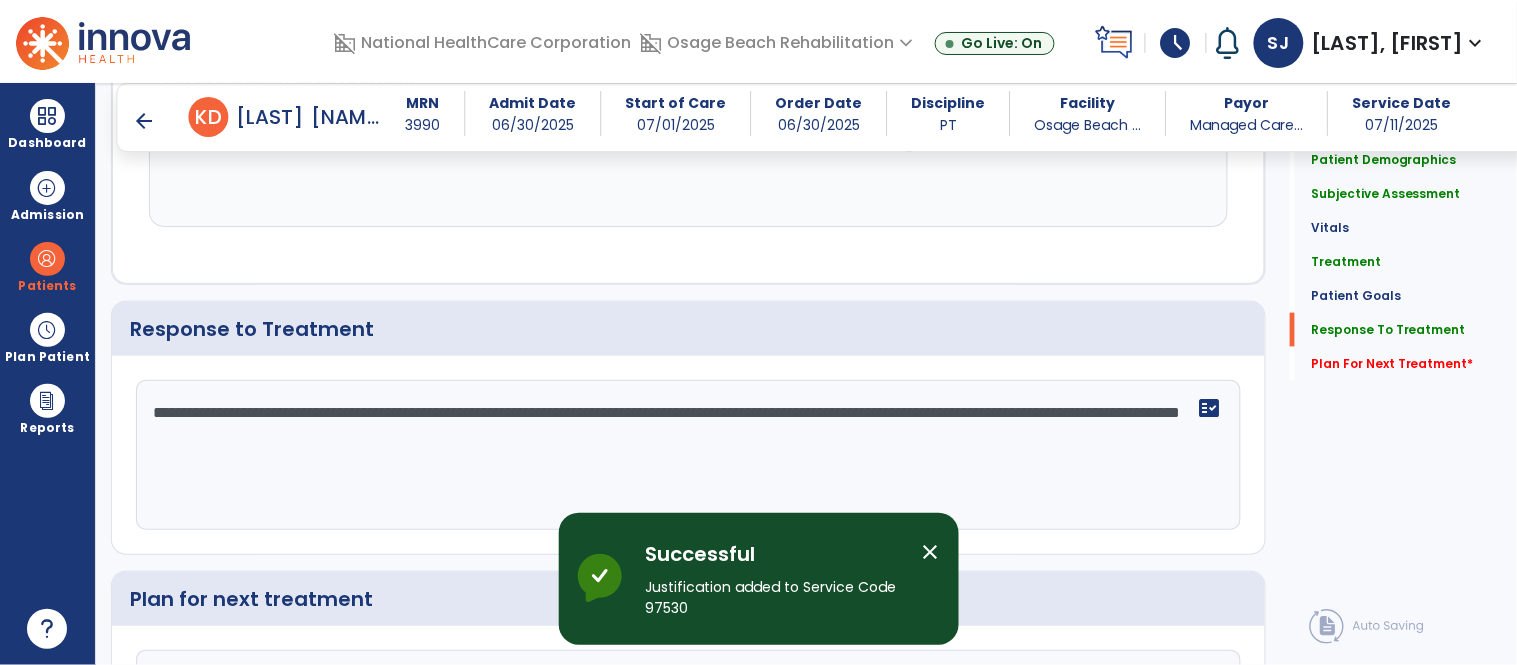 scroll, scrollTop: 2555, scrollLeft: 0, axis: vertical 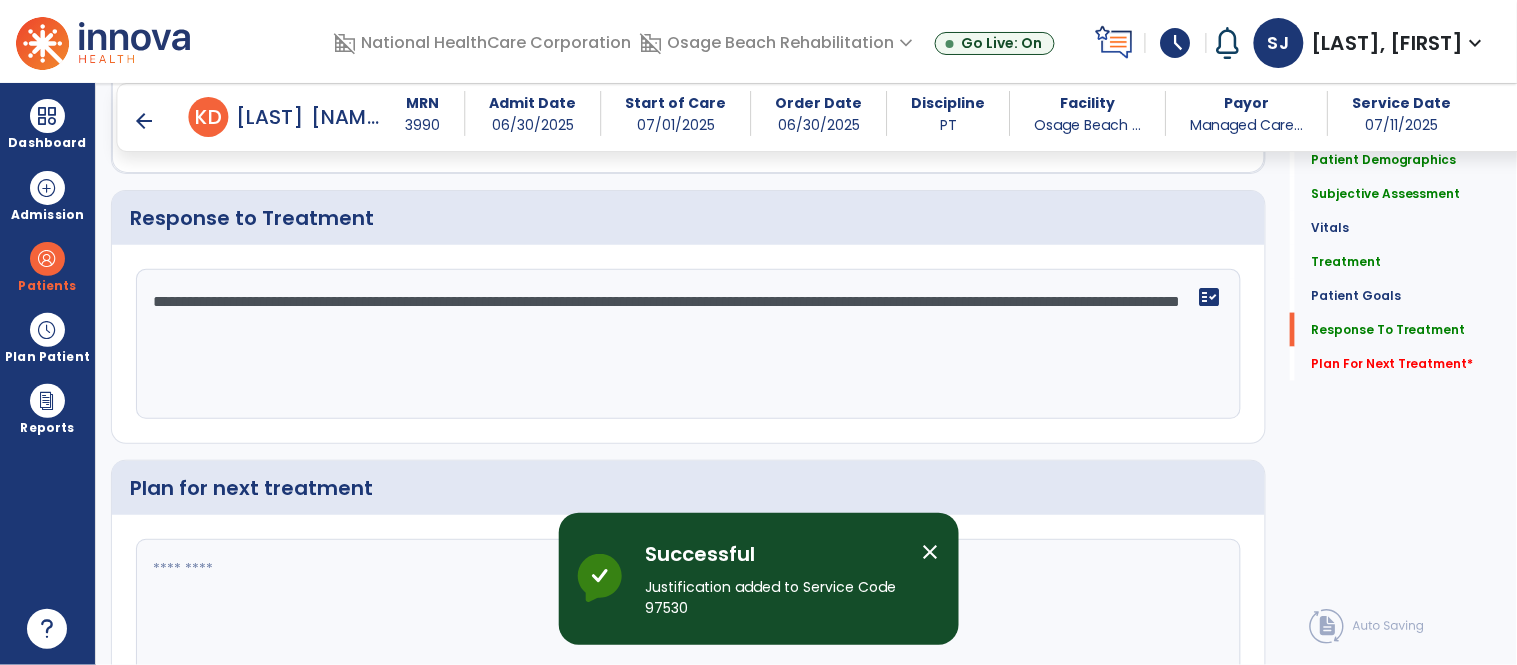 click on "**********" 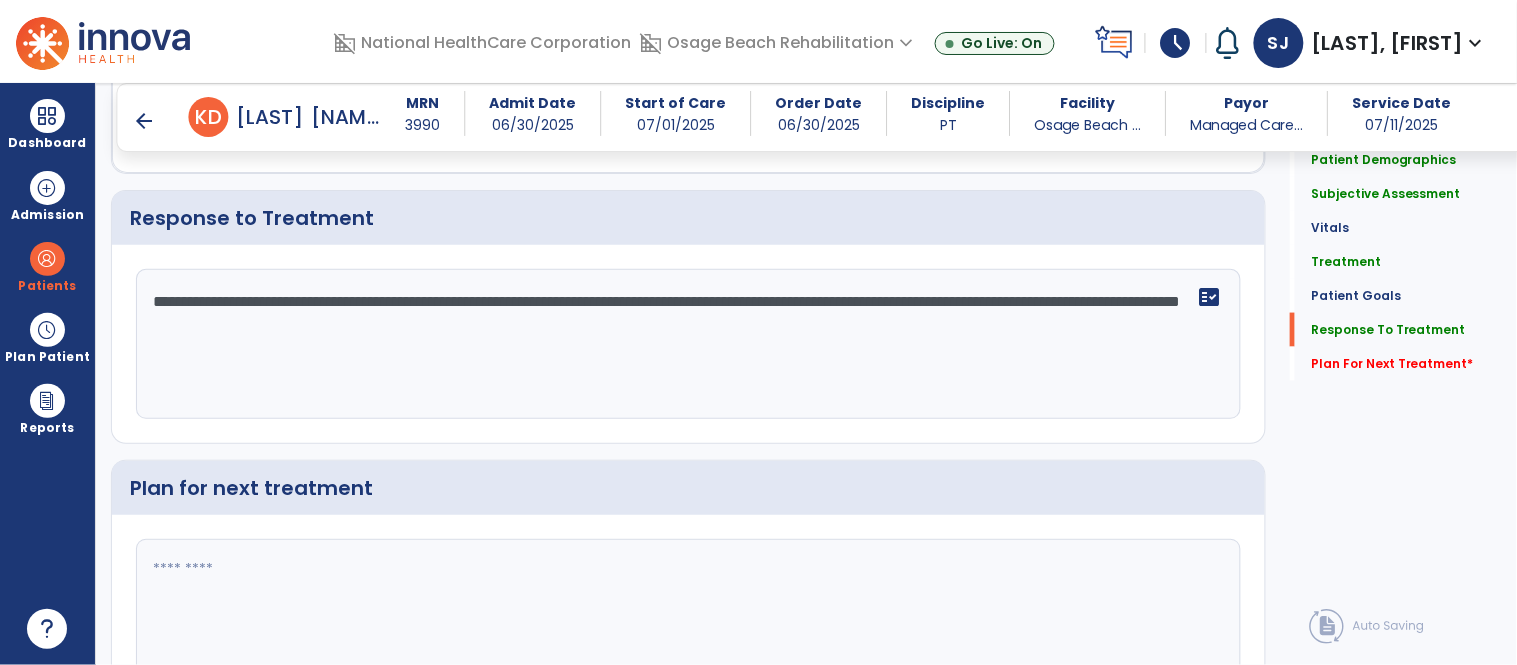click on "**********" 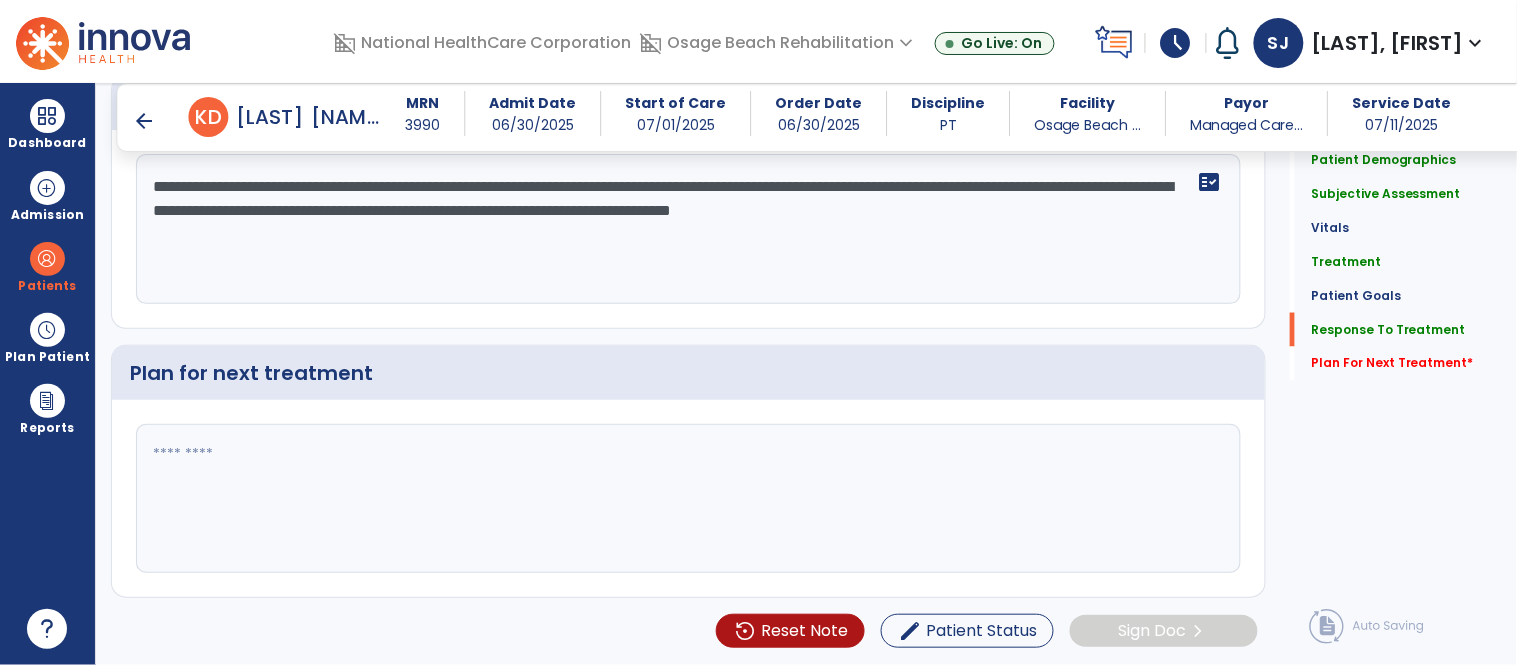 type on "**********" 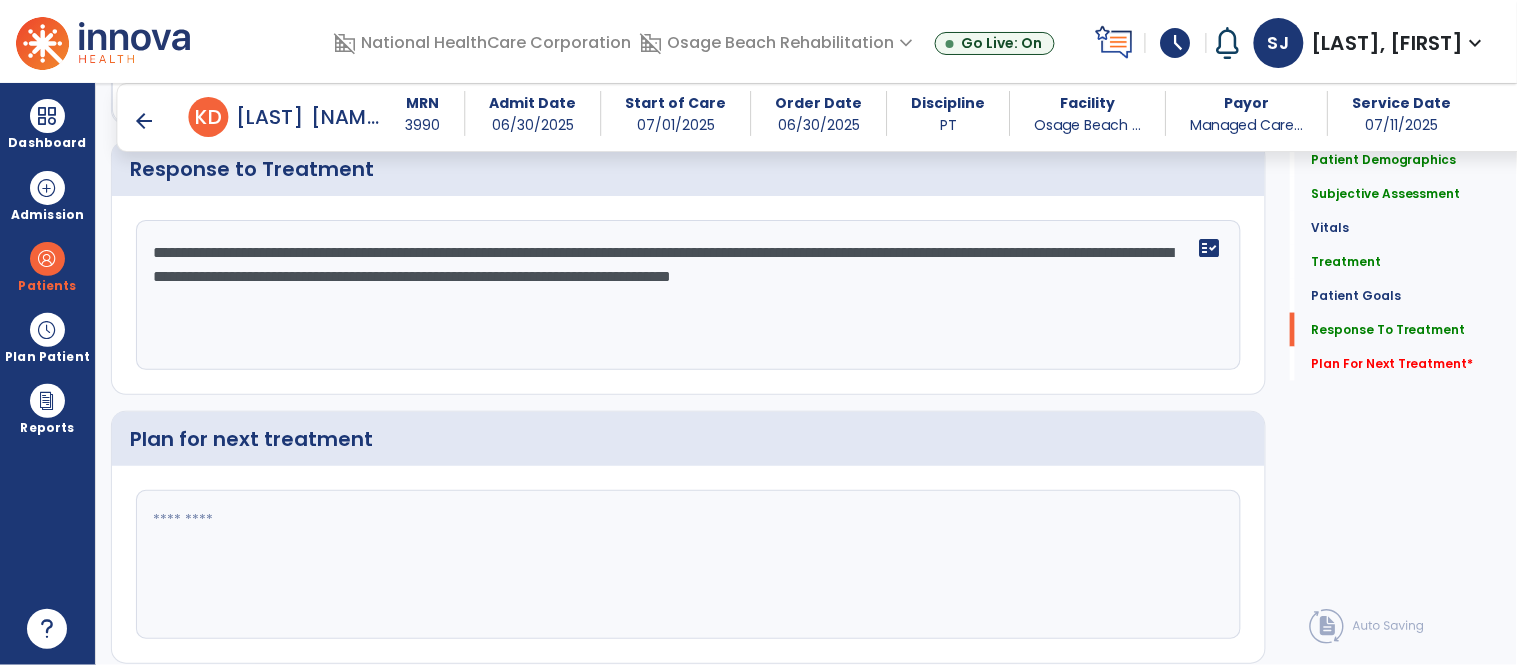 scroll, scrollTop: 2673, scrollLeft: 0, axis: vertical 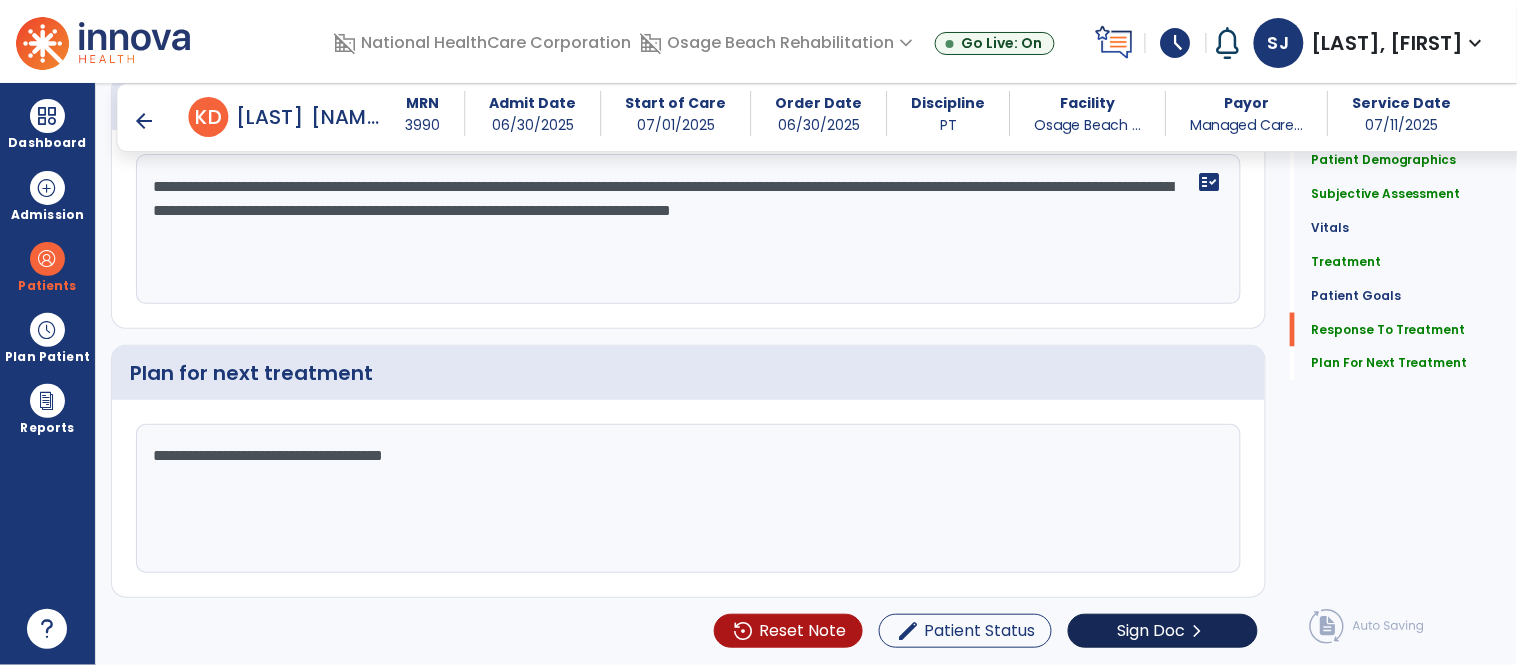 type on "**********" 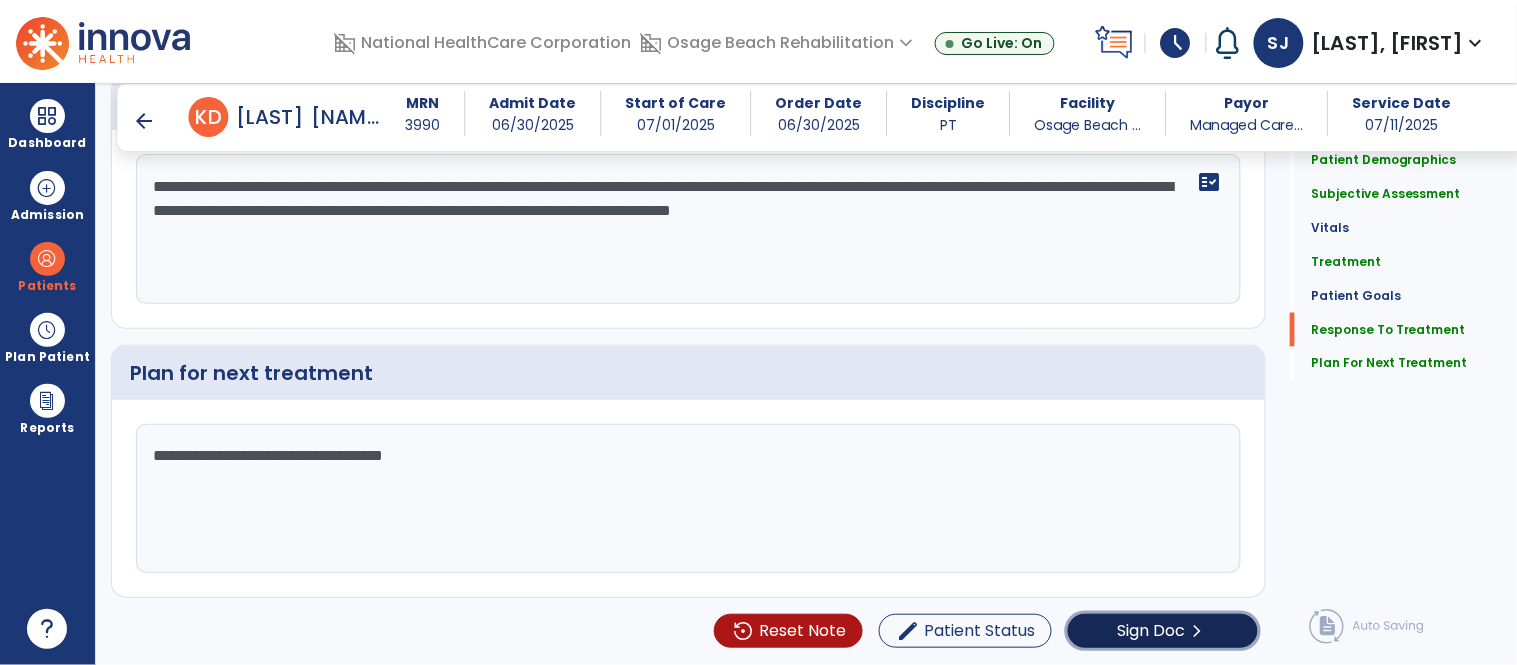 click on "Sign Doc" 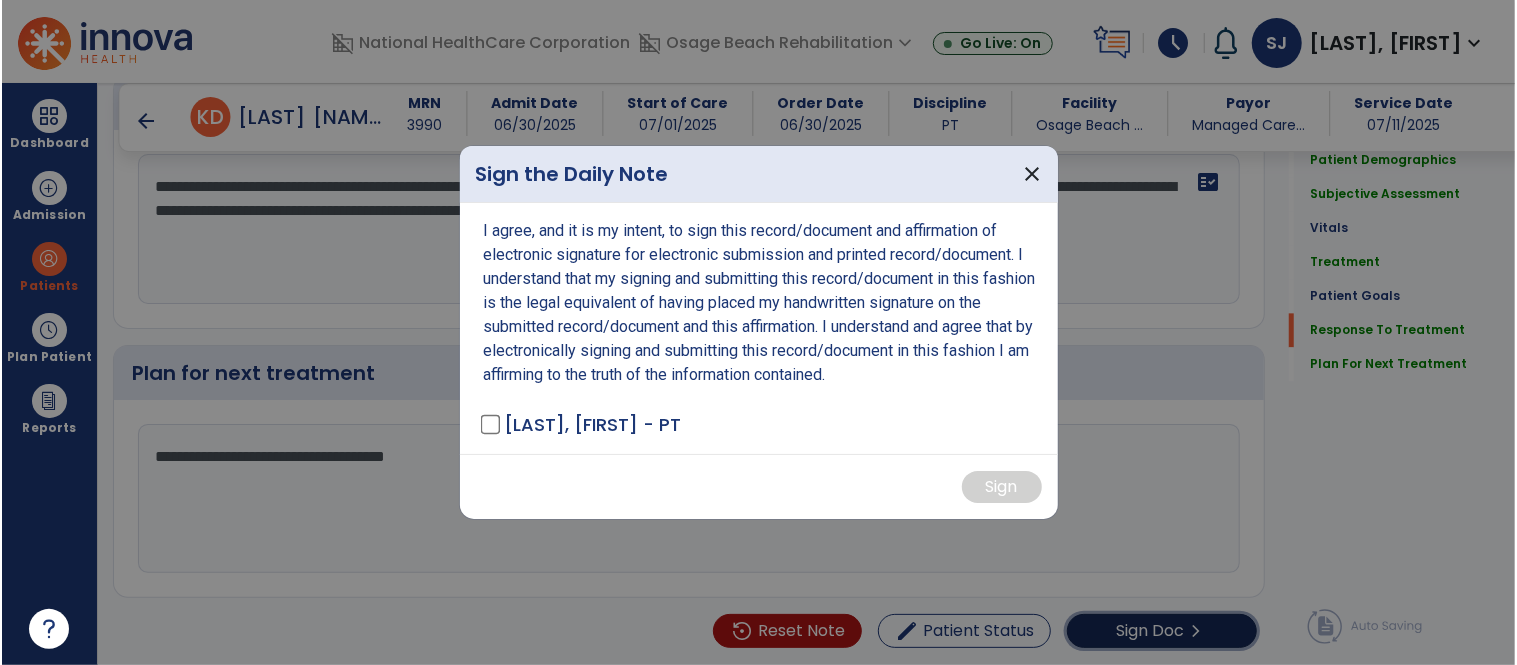 scroll, scrollTop: 2673, scrollLeft: 0, axis: vertical 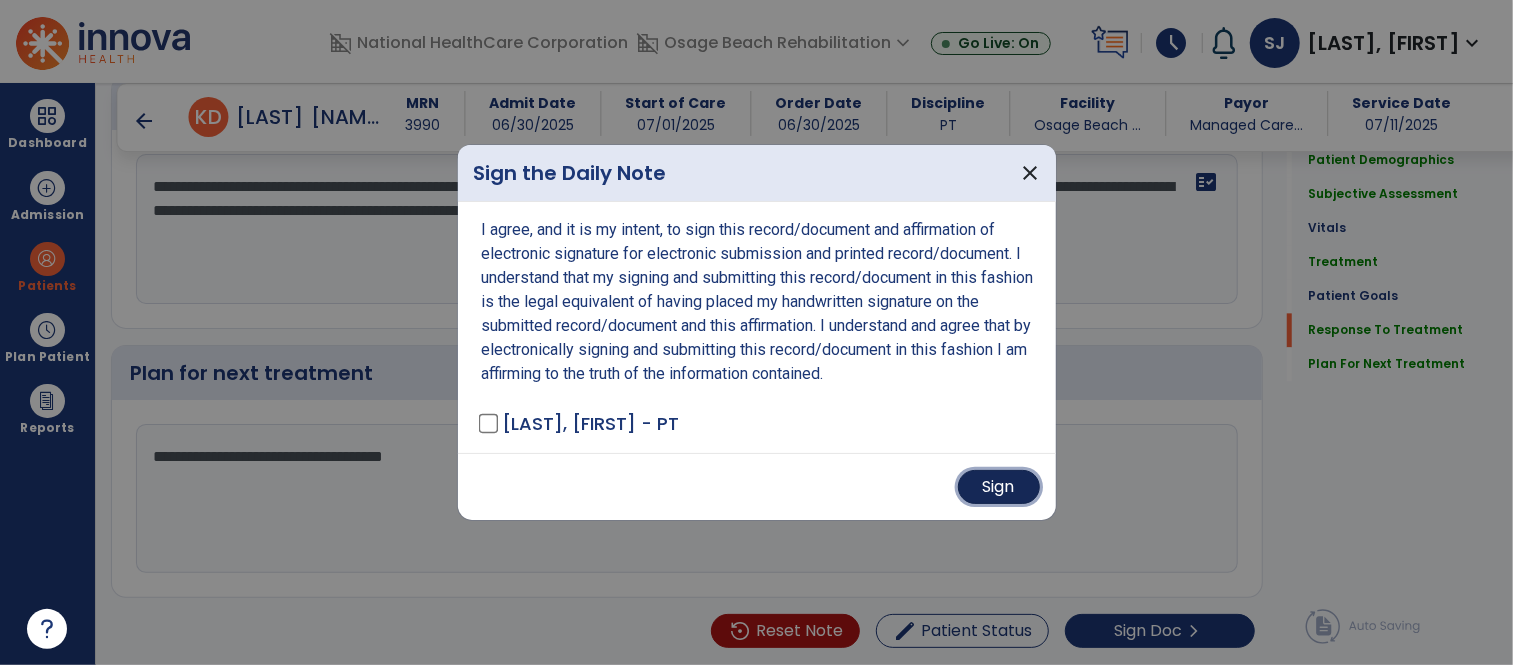 click on "Sign" at bounding box center [999, 487] 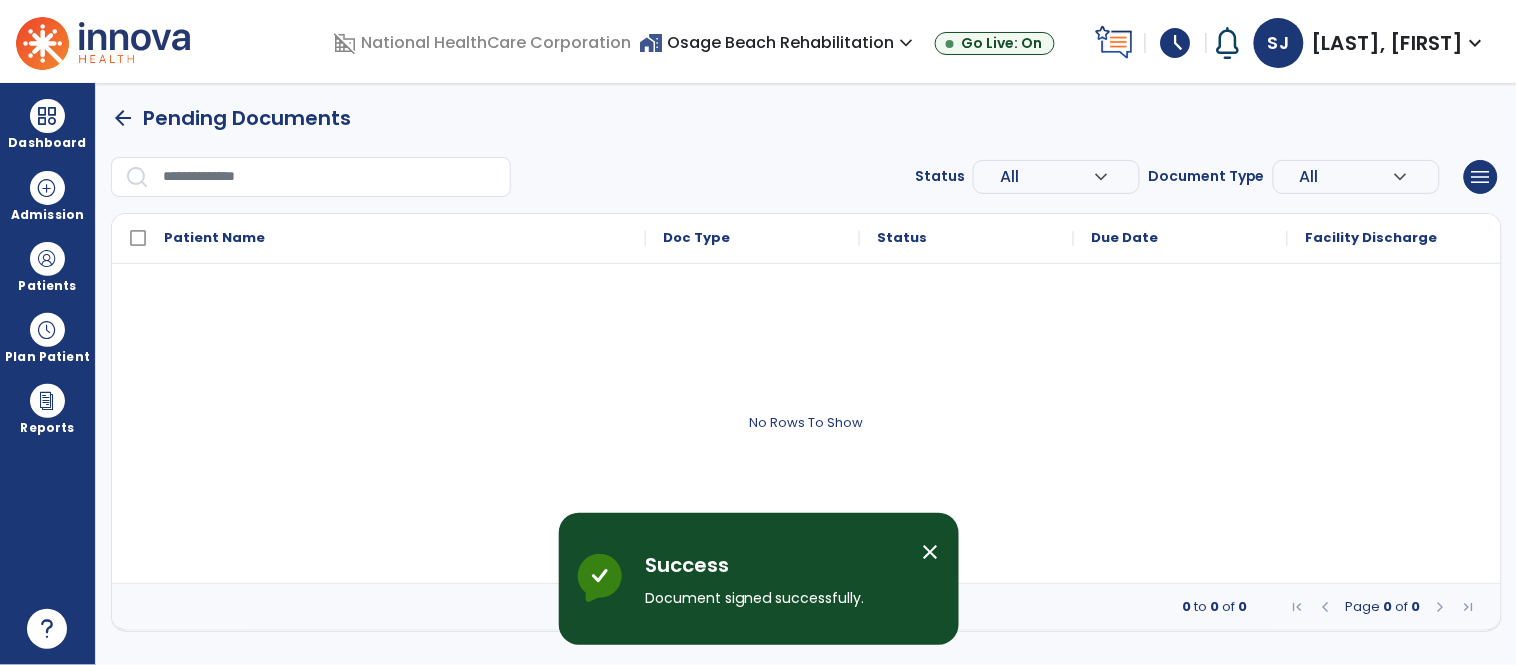 scroll, scrollTop: 0, scrollLeft: 0, axis: both 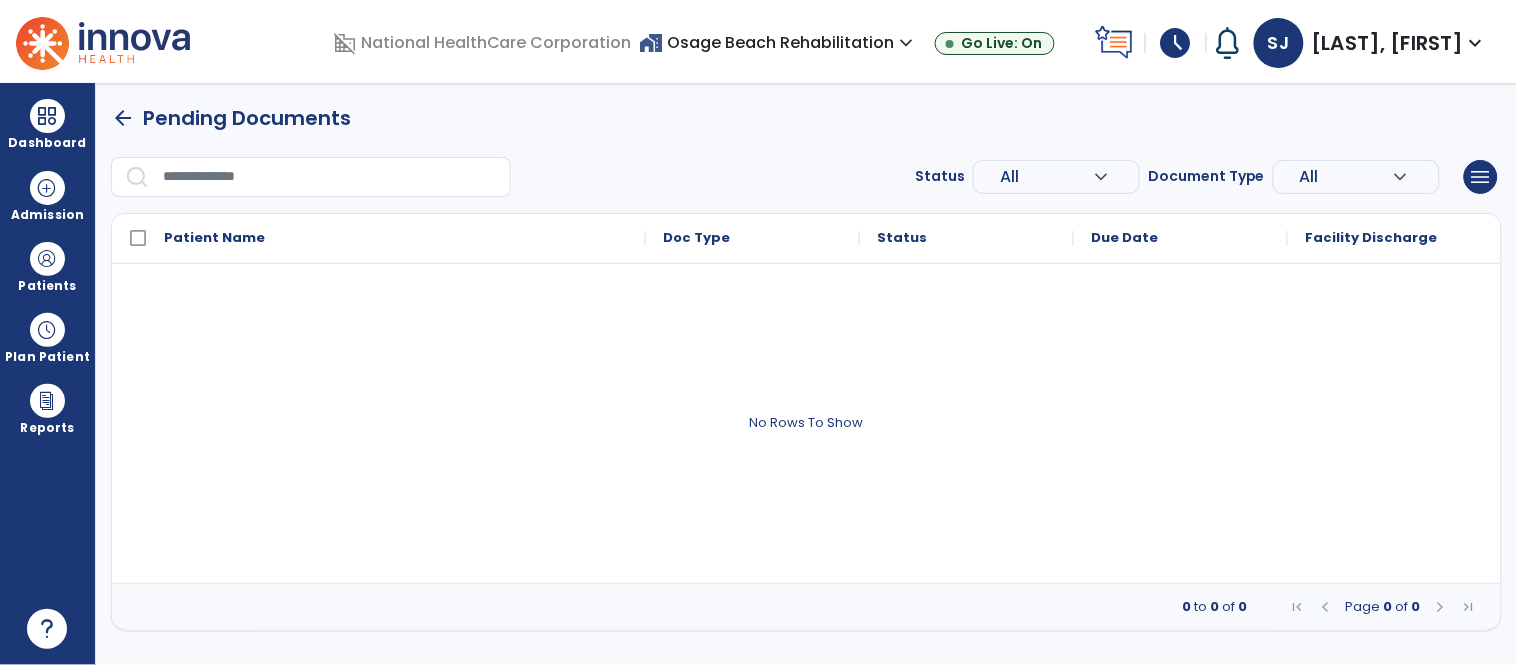 click on "schedule" at bounding box center (1176, 43) 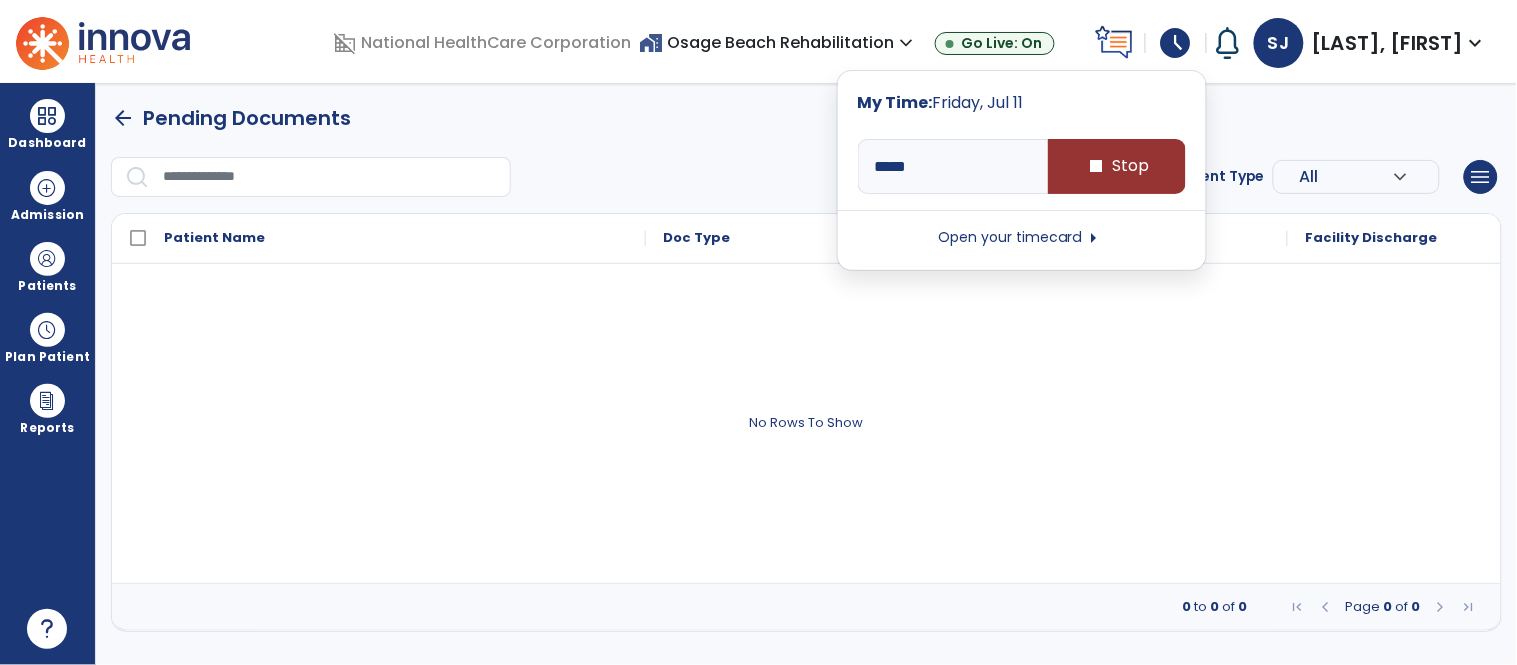 click on "stop  Stop" at bounding box center (1117, 166) 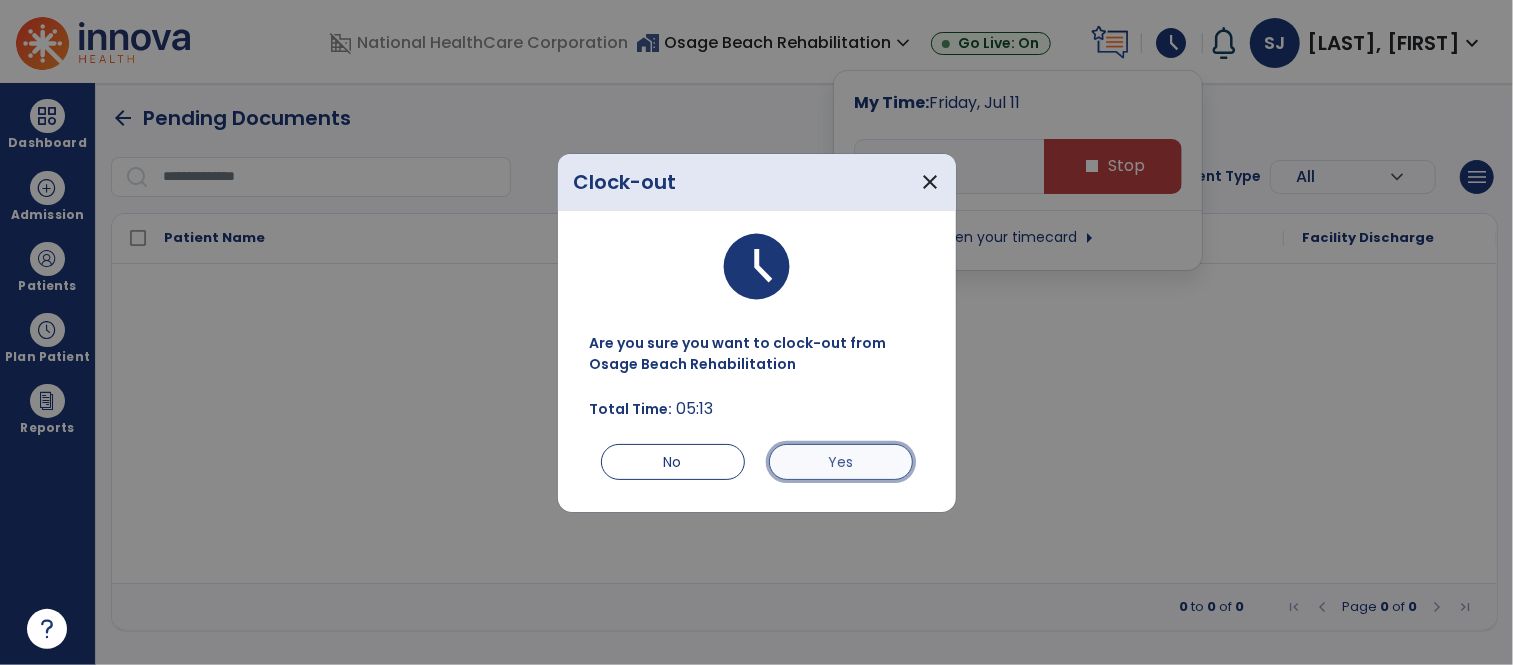click on "Yes" at bounding box center [841, 462] 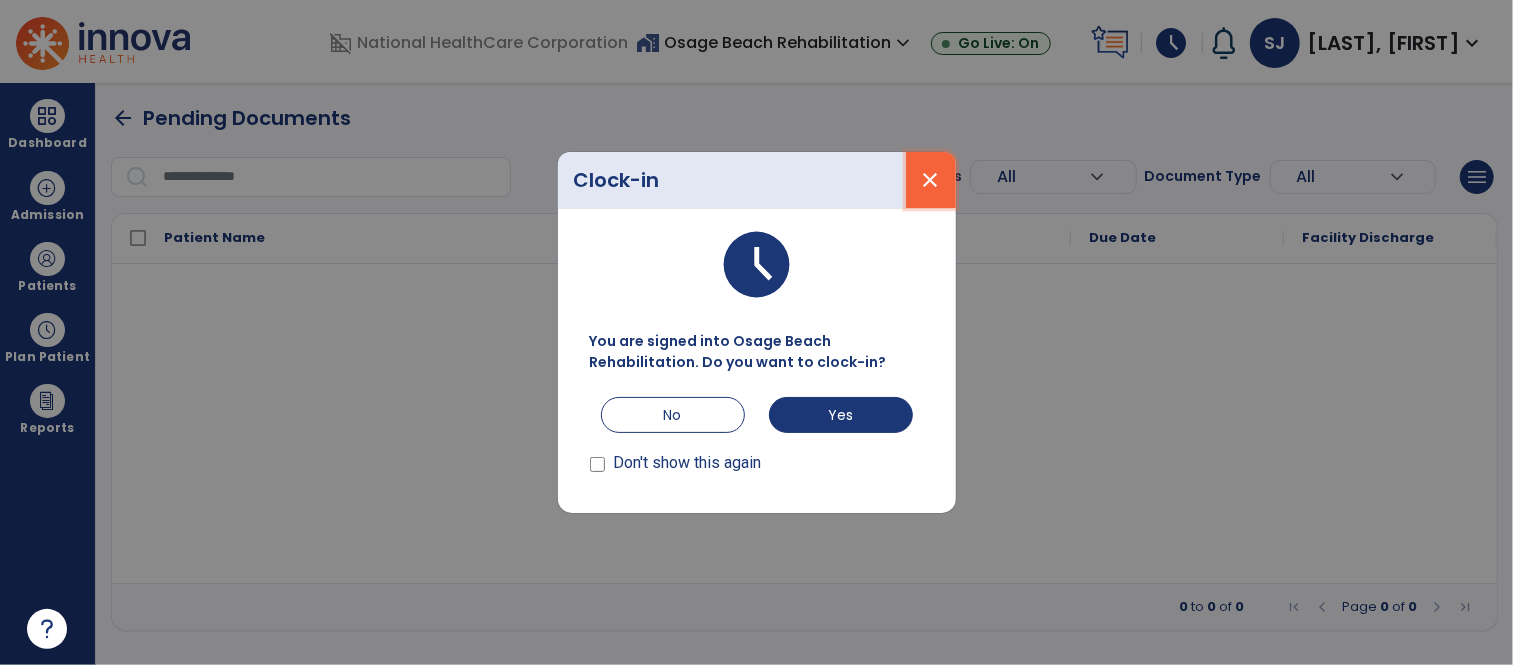 click on "close" at bounding box center [931, 180] 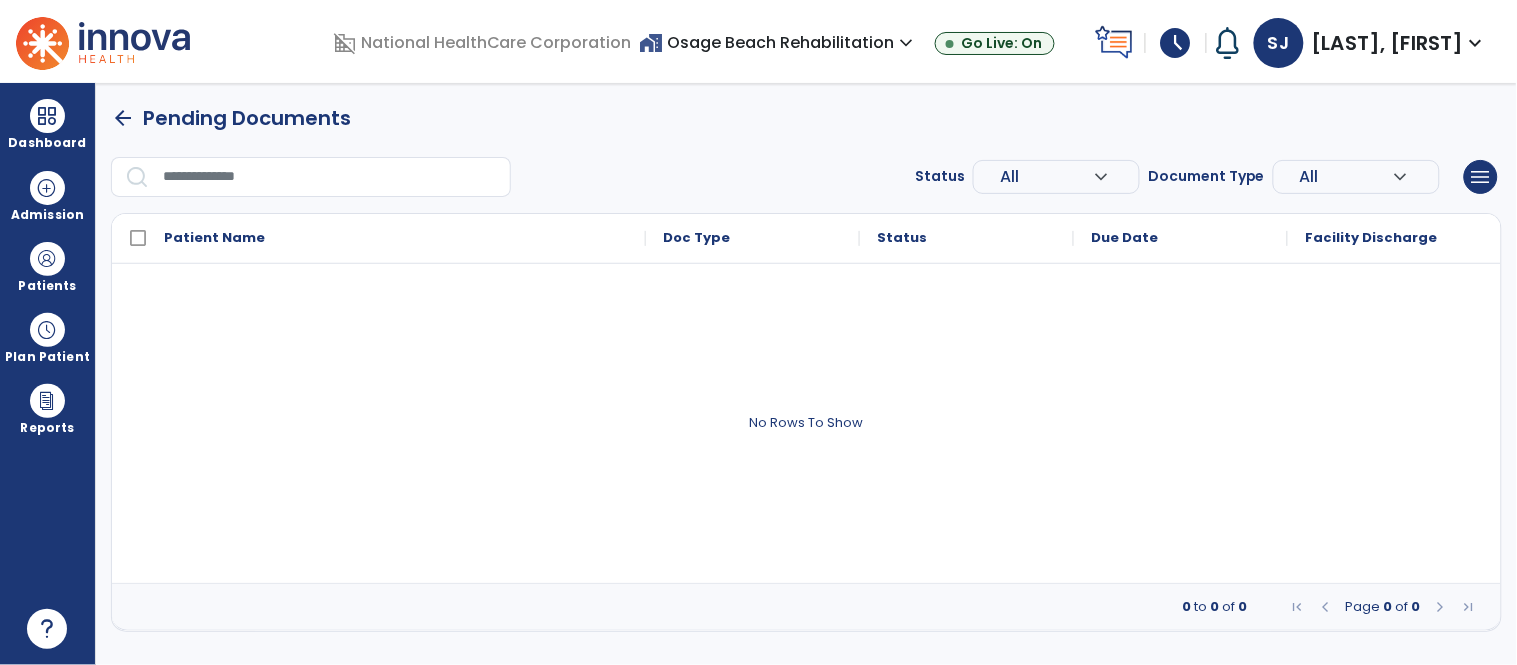 click on "schedule" at bounding box center (1176, 43) 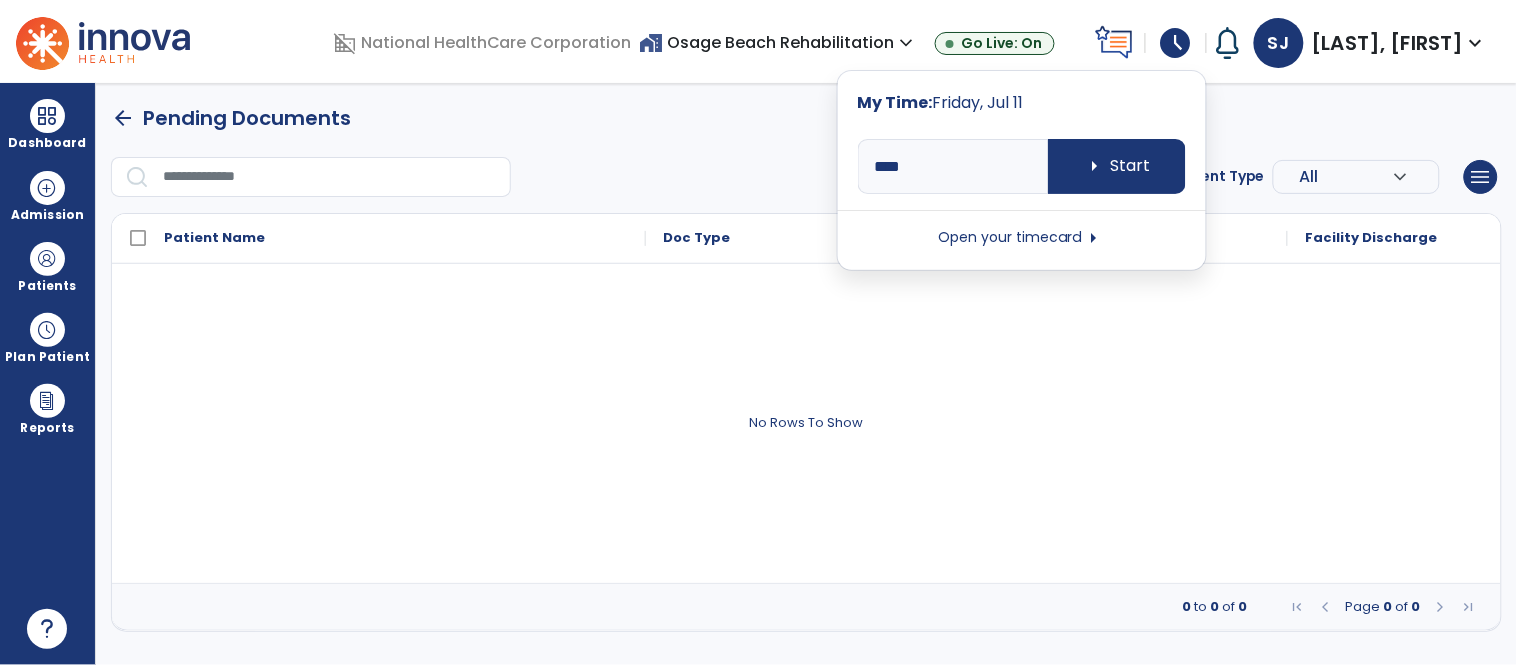 click on "Open your timecard  arrow_right" at bounding box center [1022, 238] 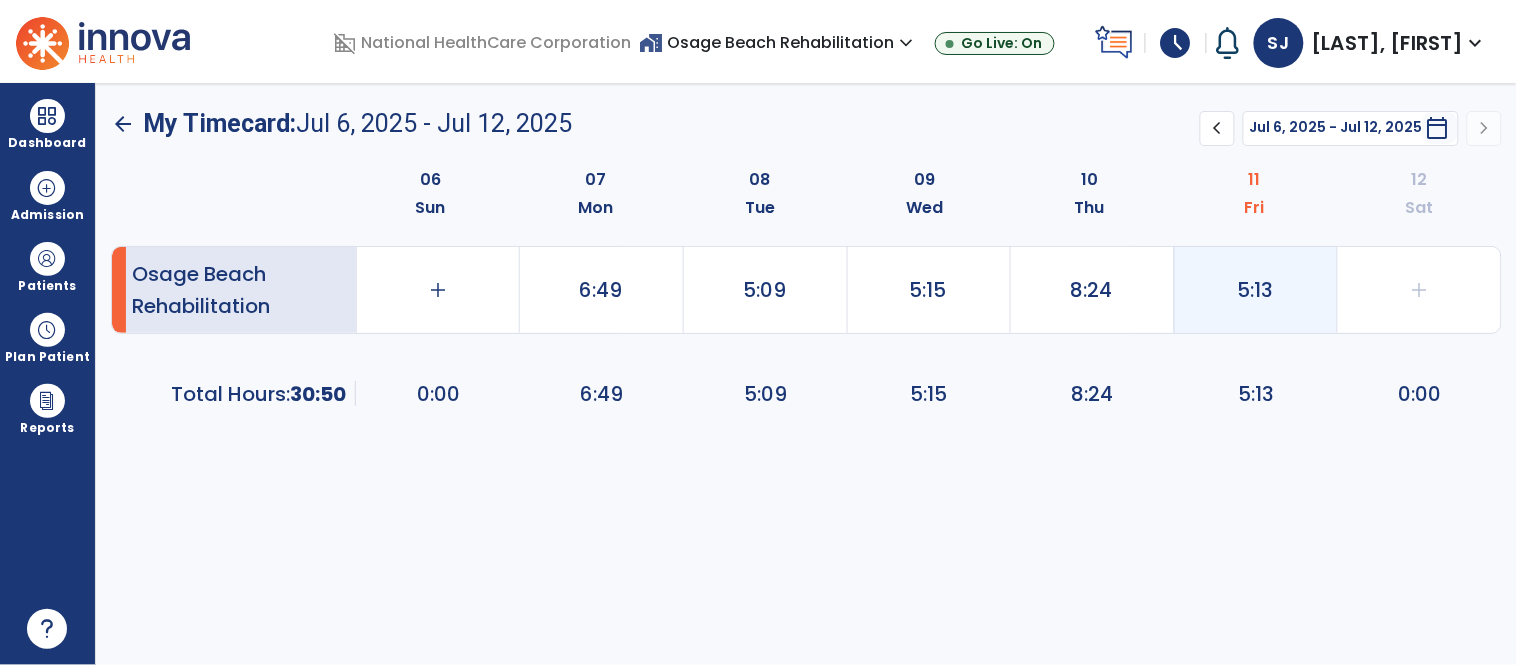 click on "5:13" 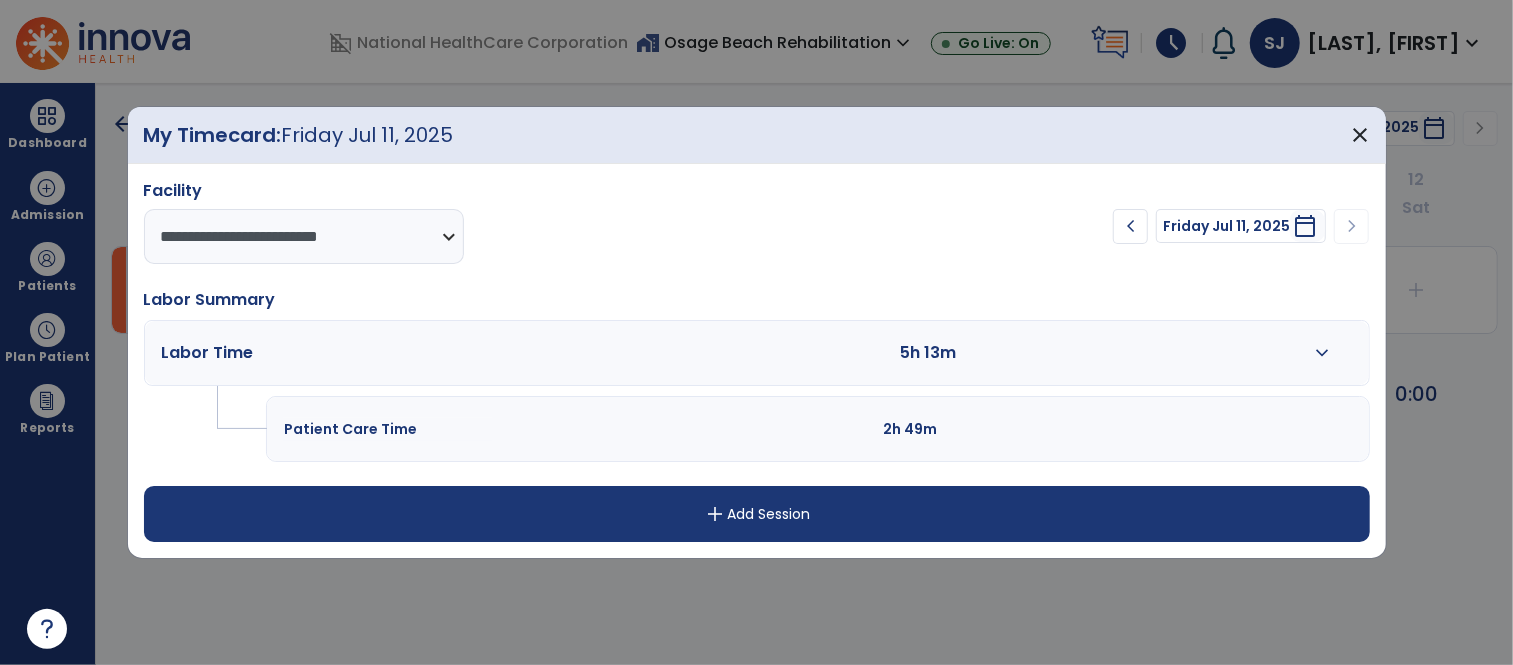 click on "expand_more" at bounding box center [1322, 353] 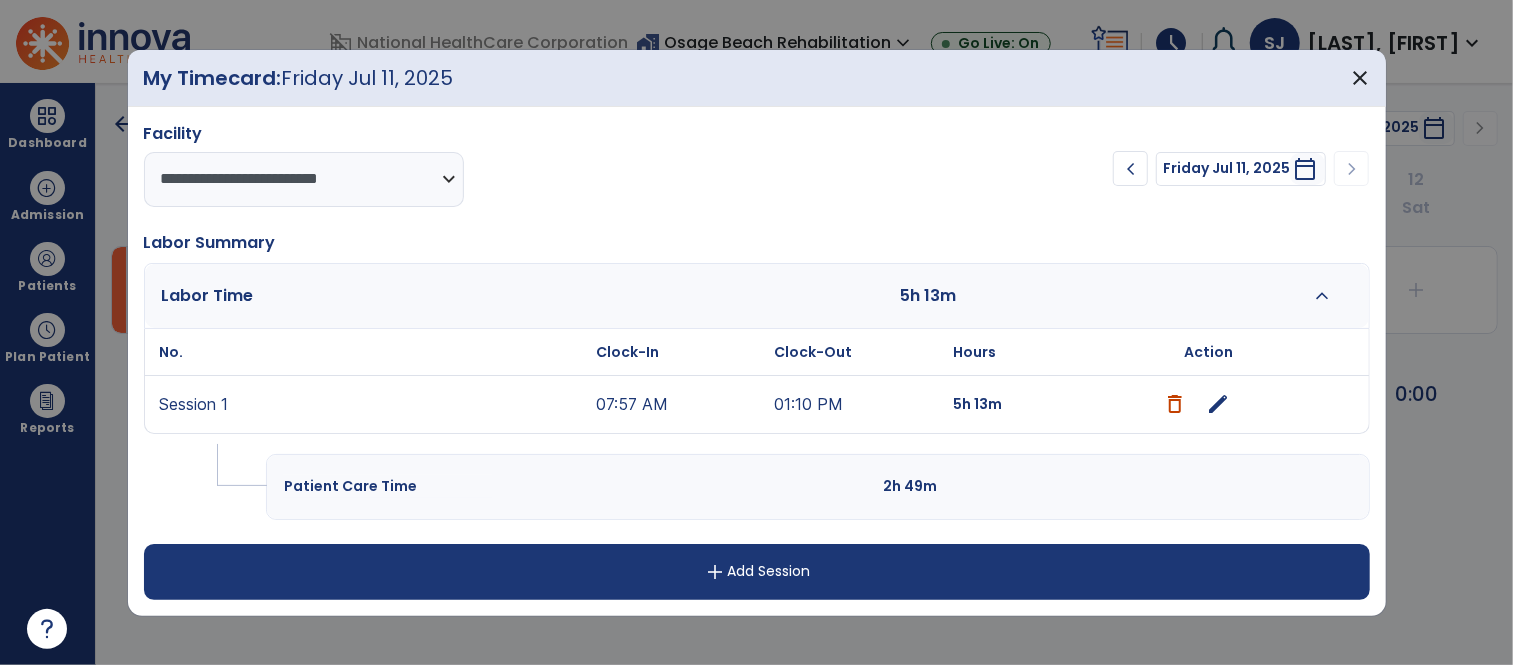click on "edit" at bounding box center (1218, 404) 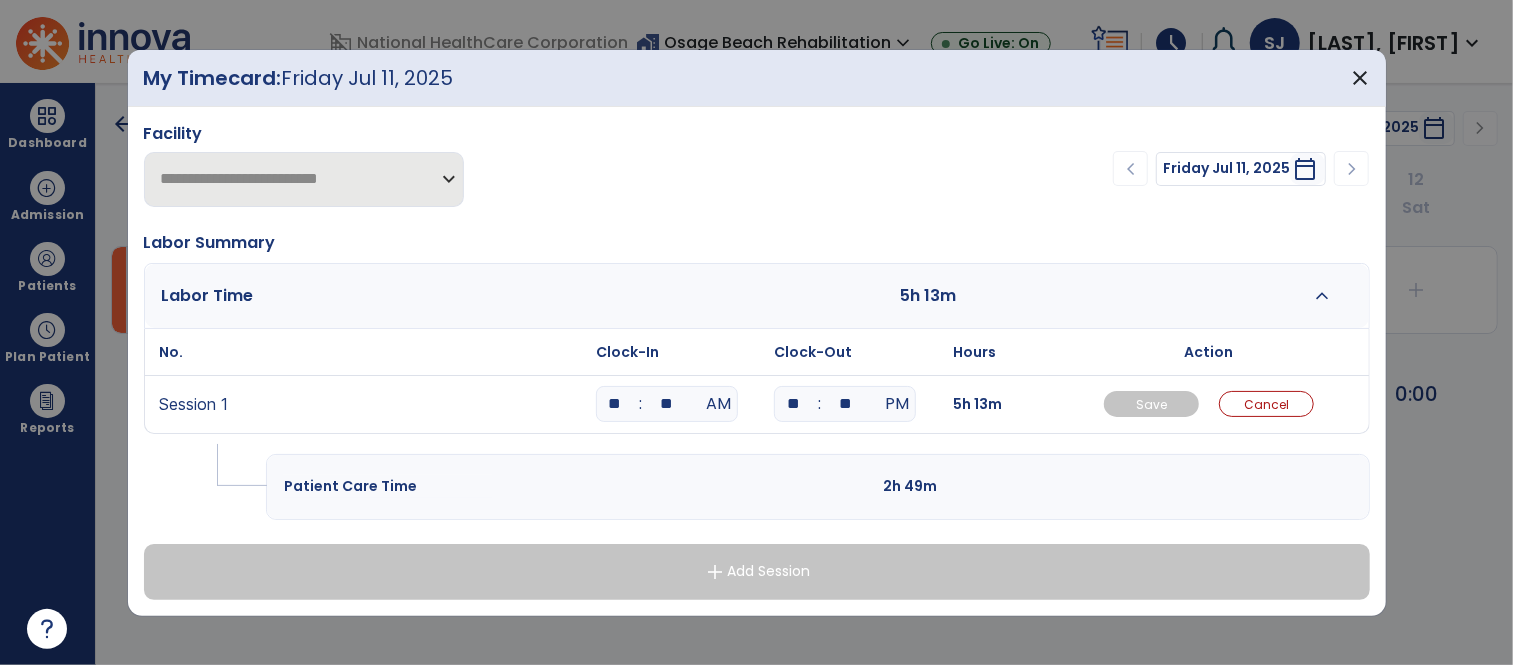 drag, startPoint x: 680, startPoint y: 403, endPoint x: 625, endPoint y: 384, distance: 58.189346 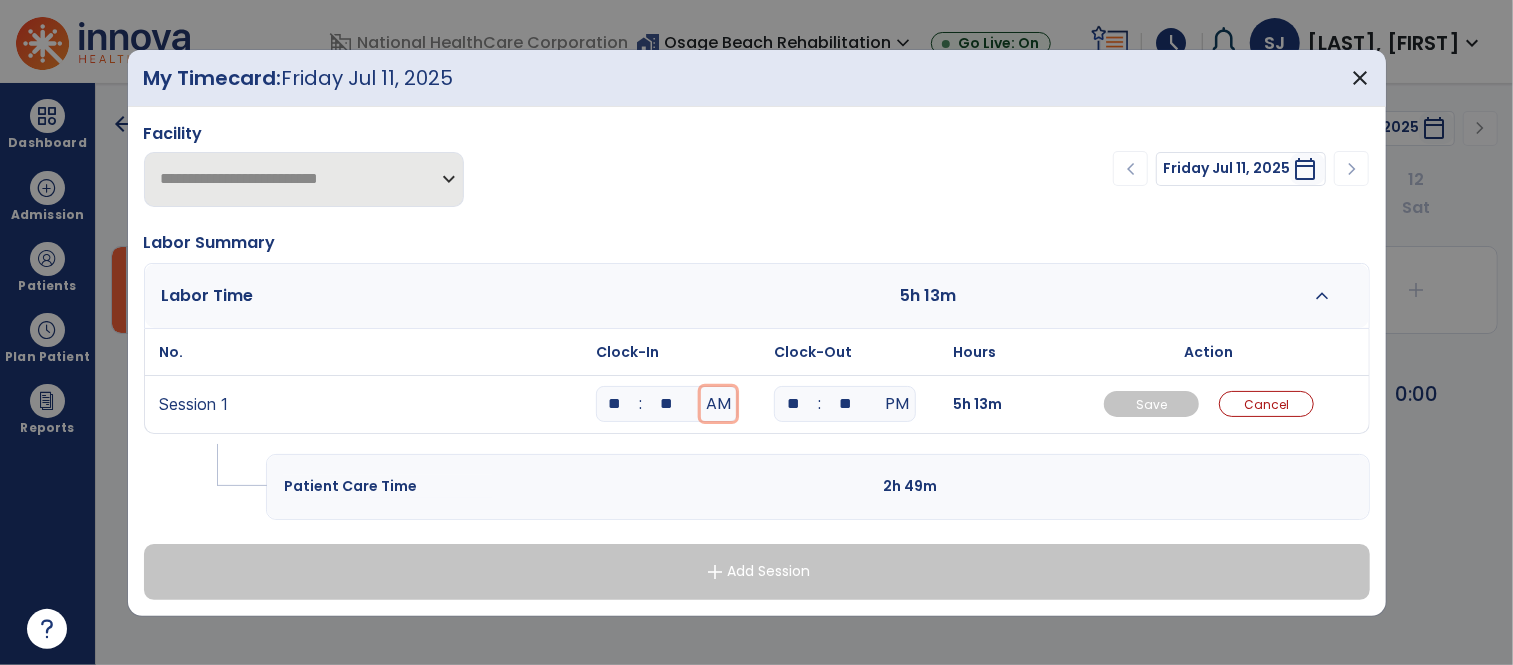 type 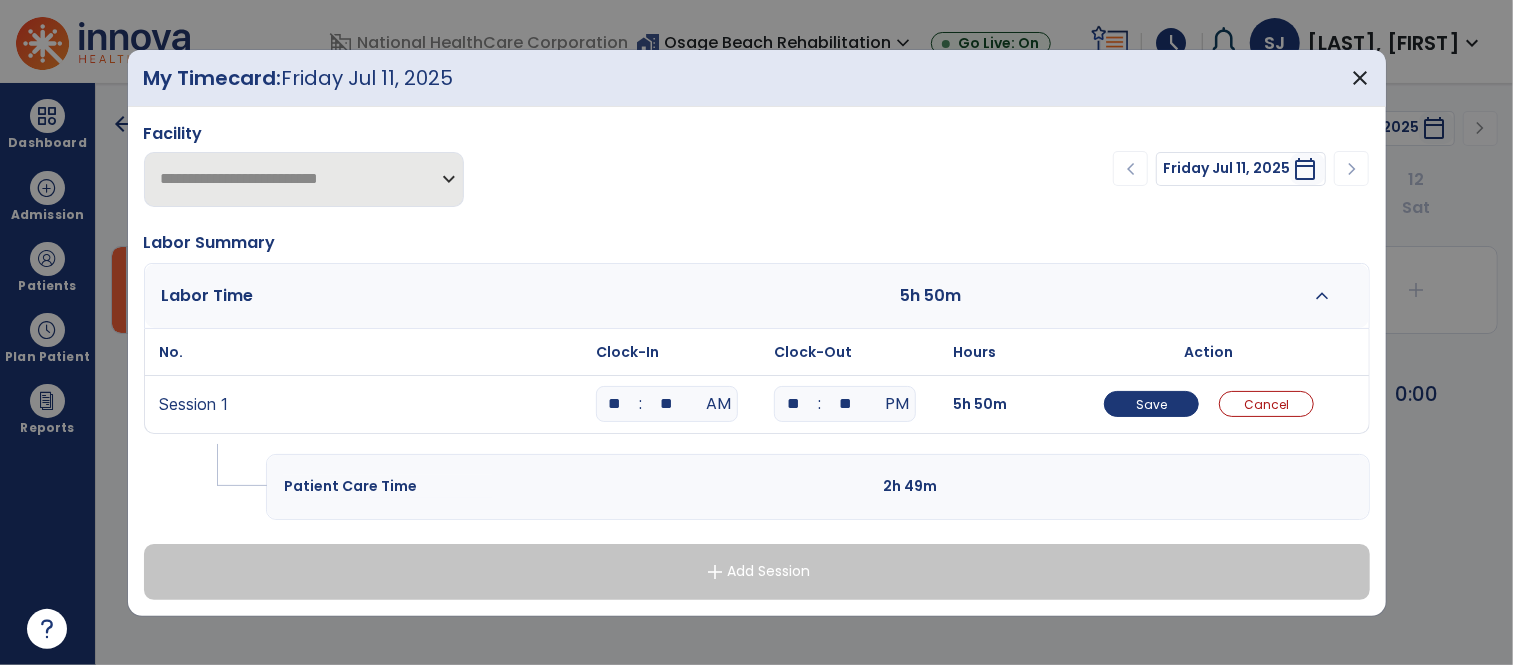 type on "**" 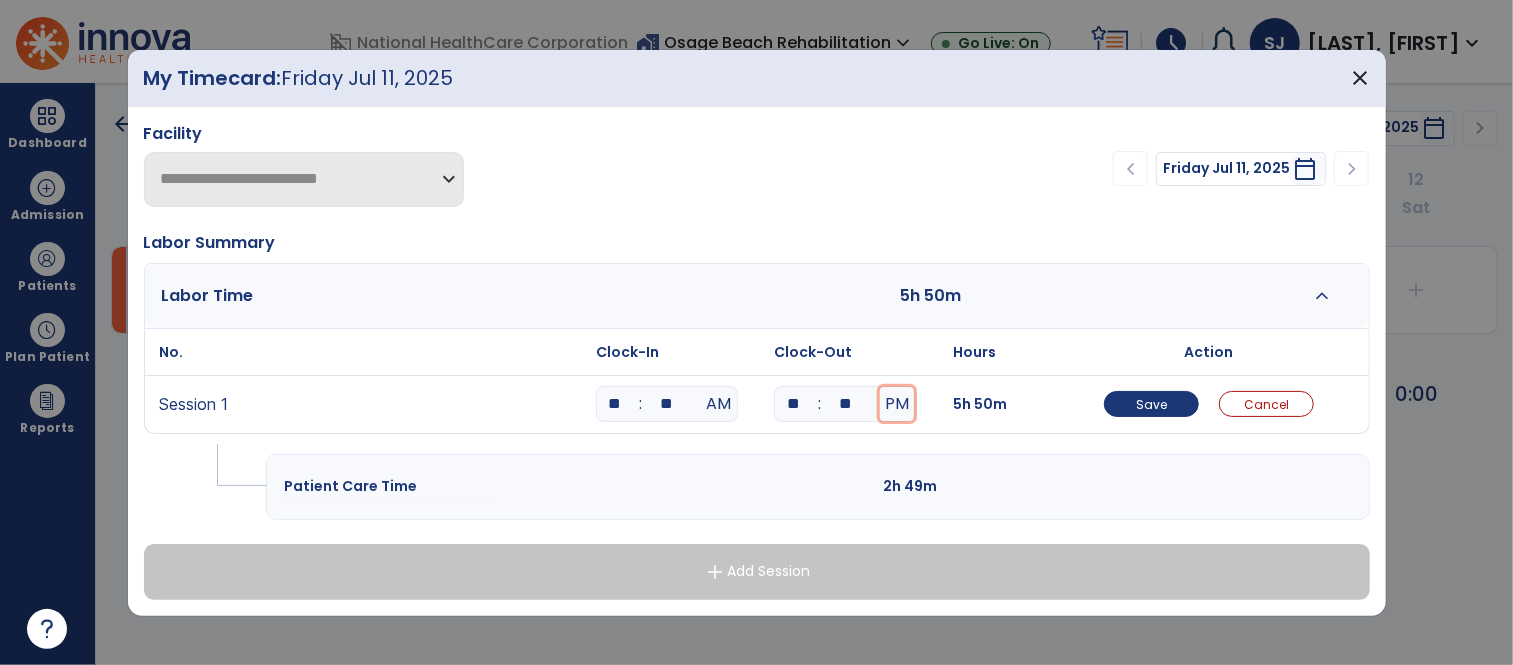 type 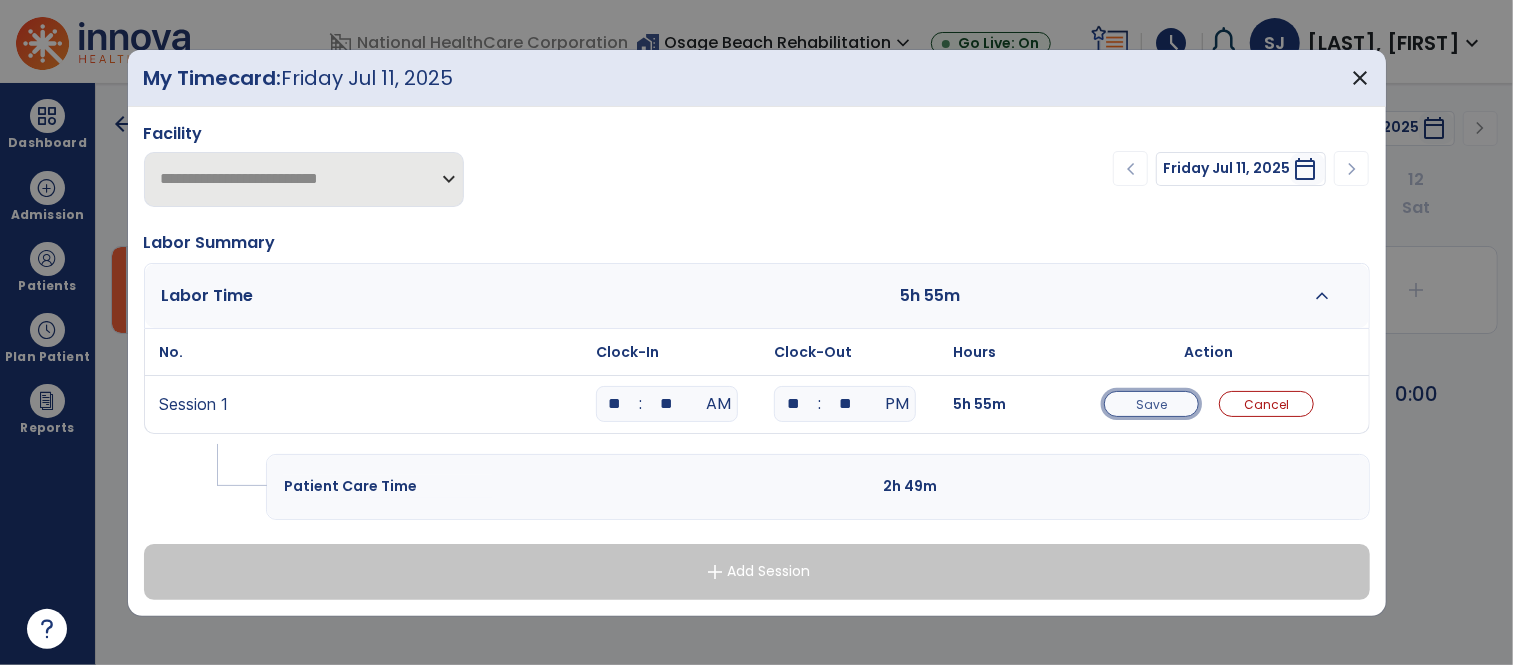 click on "Save" at bounding box center (1151, 404) 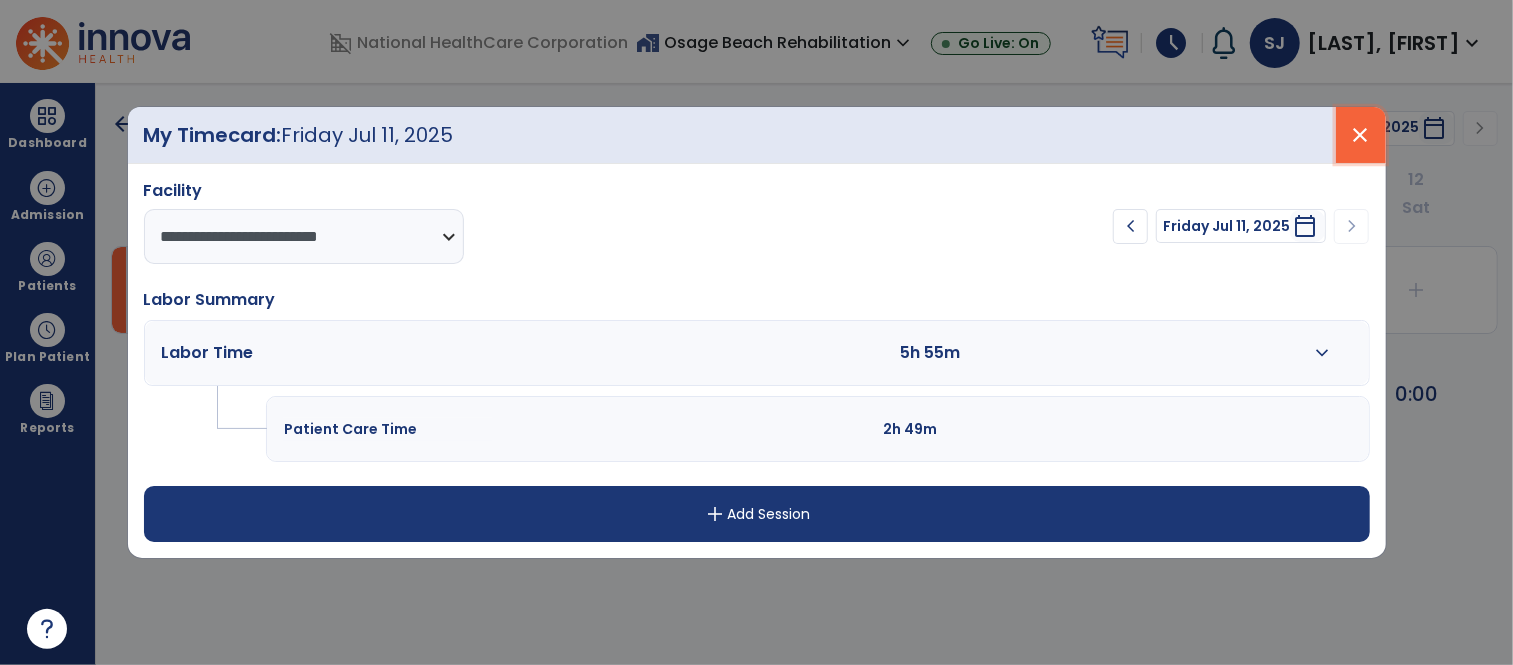 click on "close" at bounding box center (1361, 135) 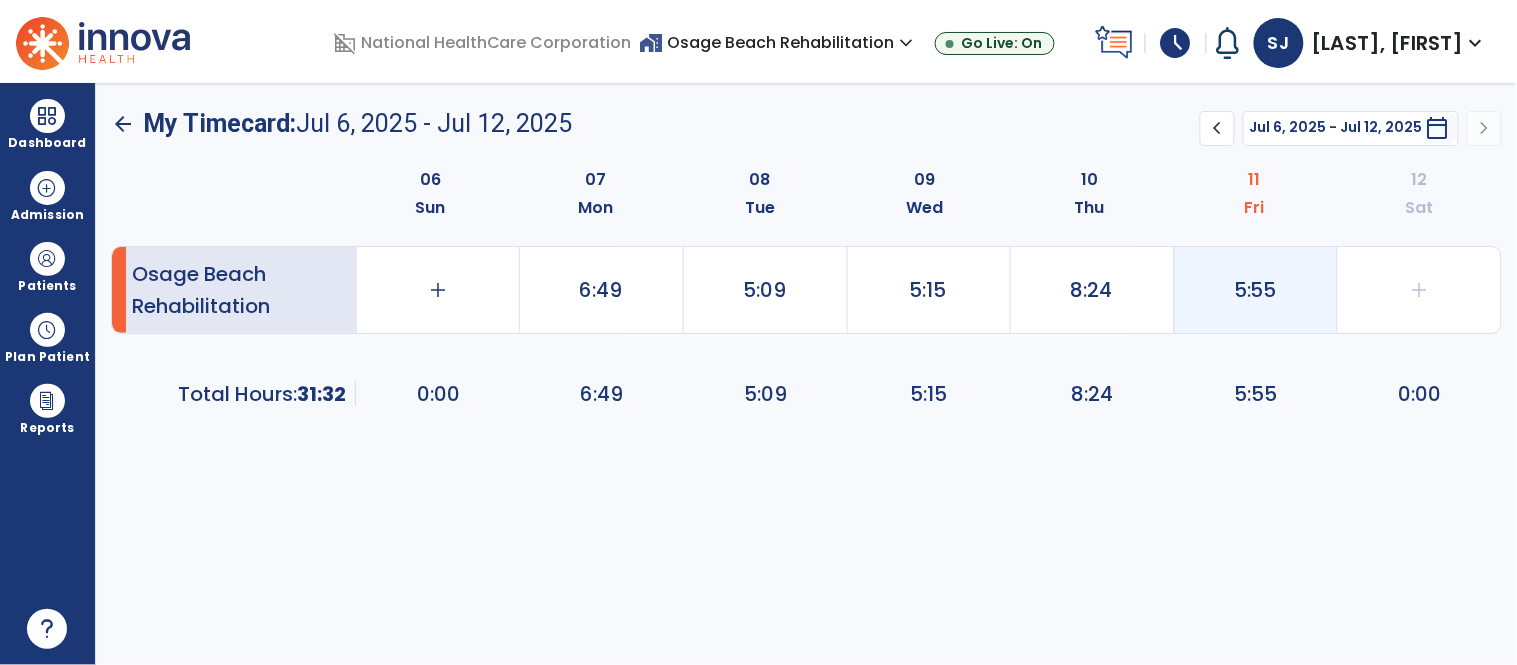 click on "5:55" 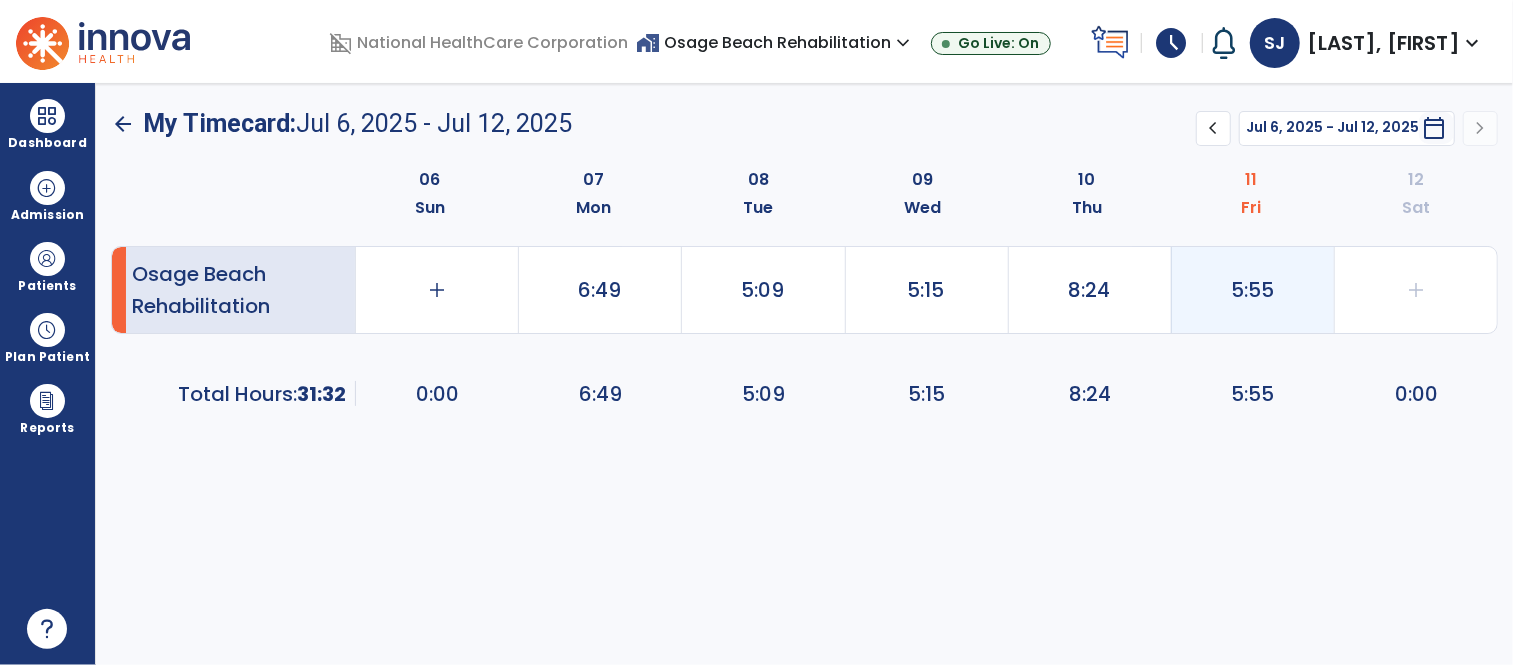 select on "**********" 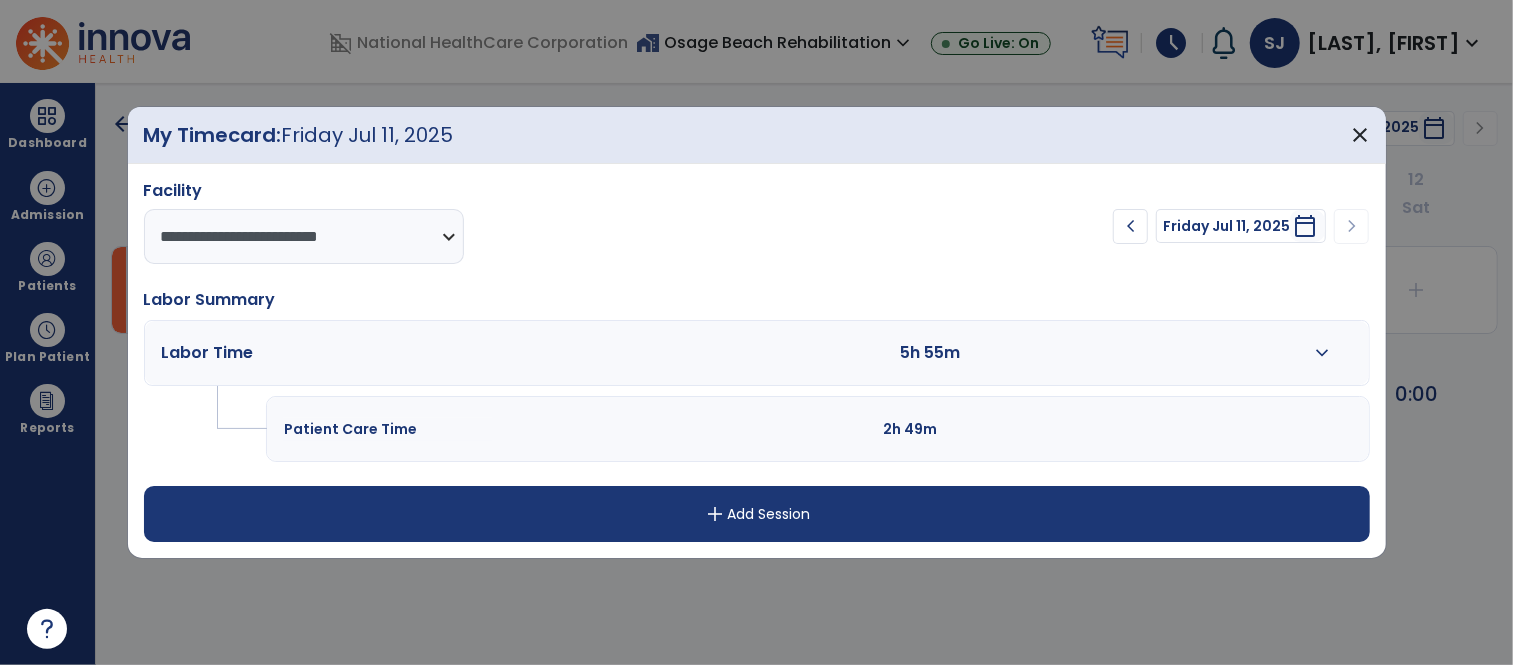 click on "expand_more" at bounding box center [1322, 353] 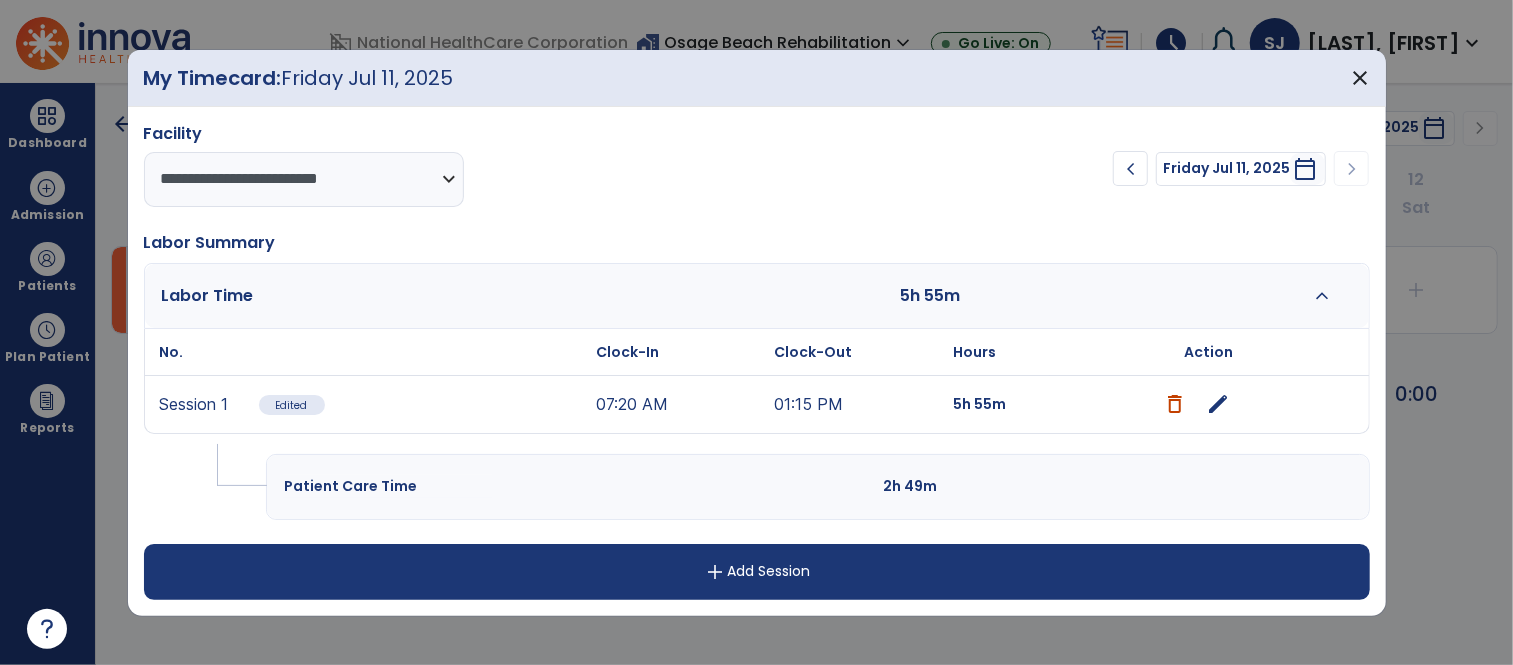 click on "edit" at bounding box center (1218, 404) 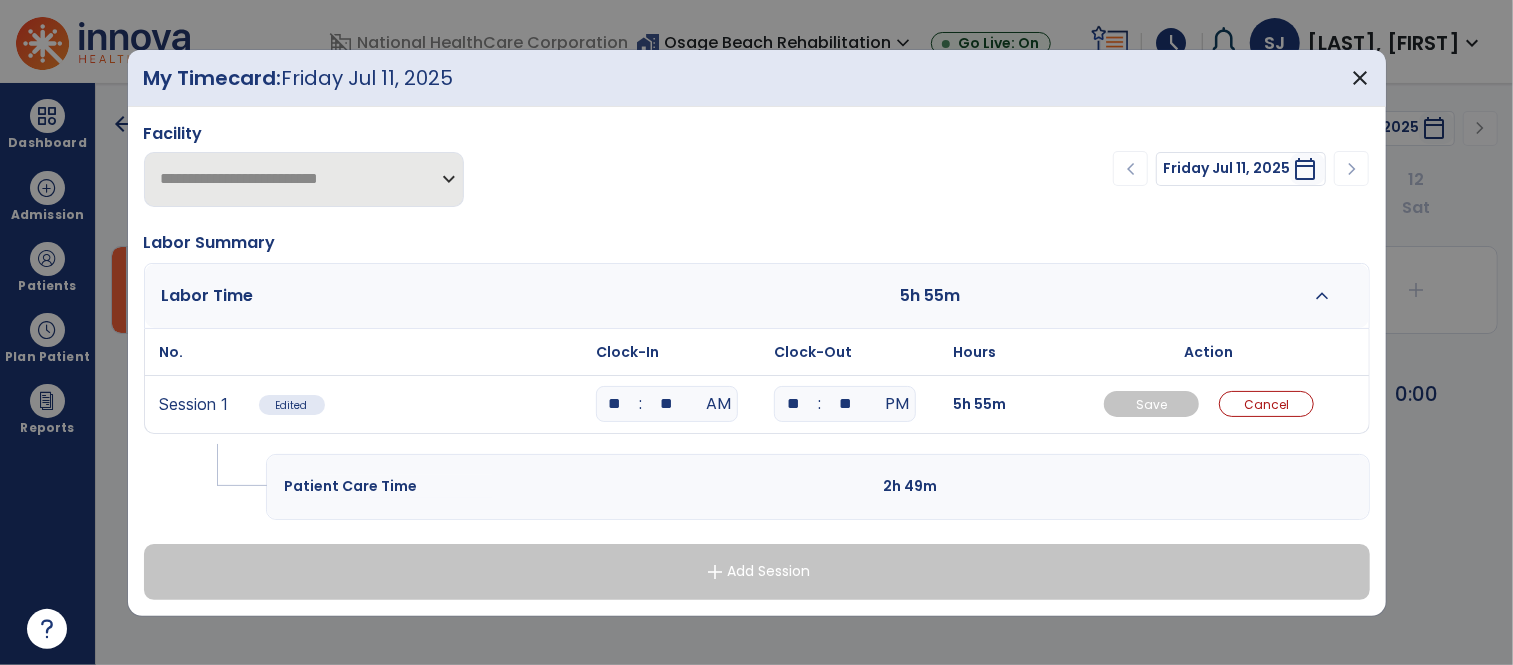 drag, startPoint x: 858, startPoint y: 401, endPoint x: 841, endPoint y: 401, distance: 17 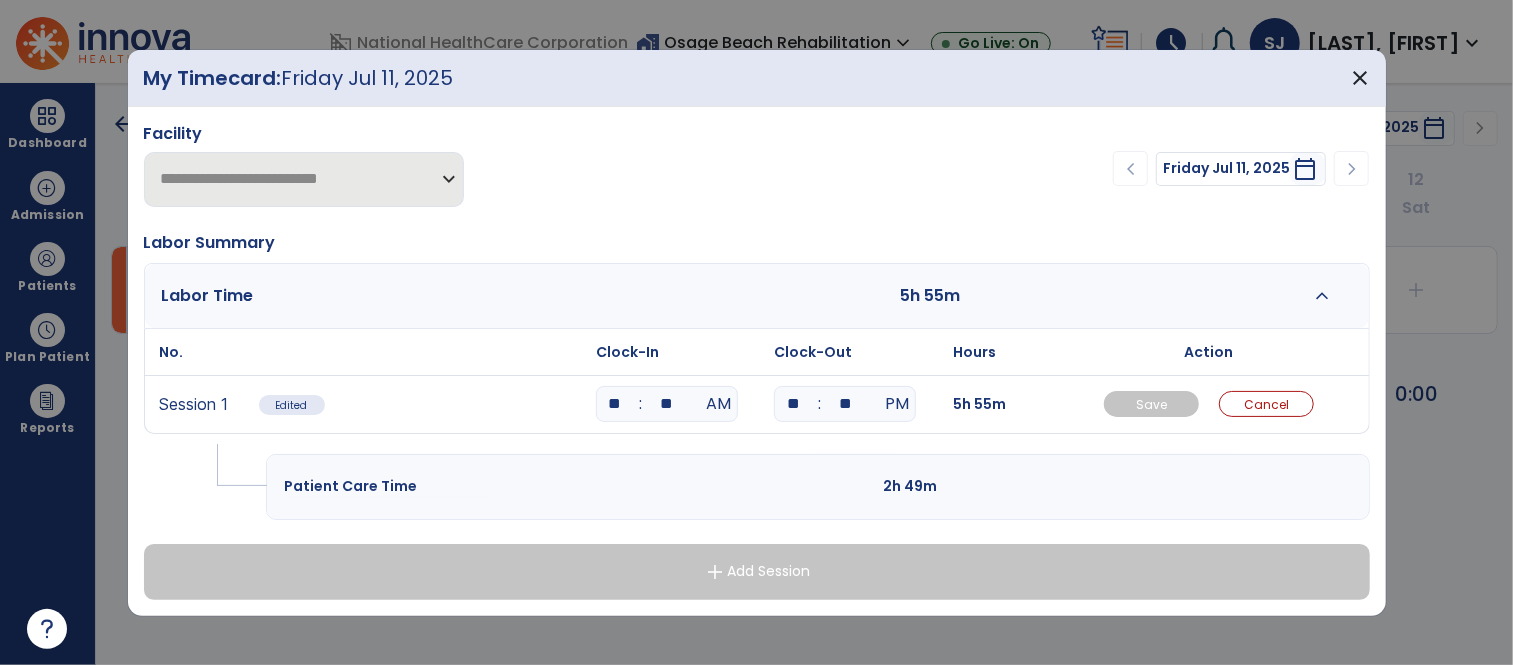 type on "**" 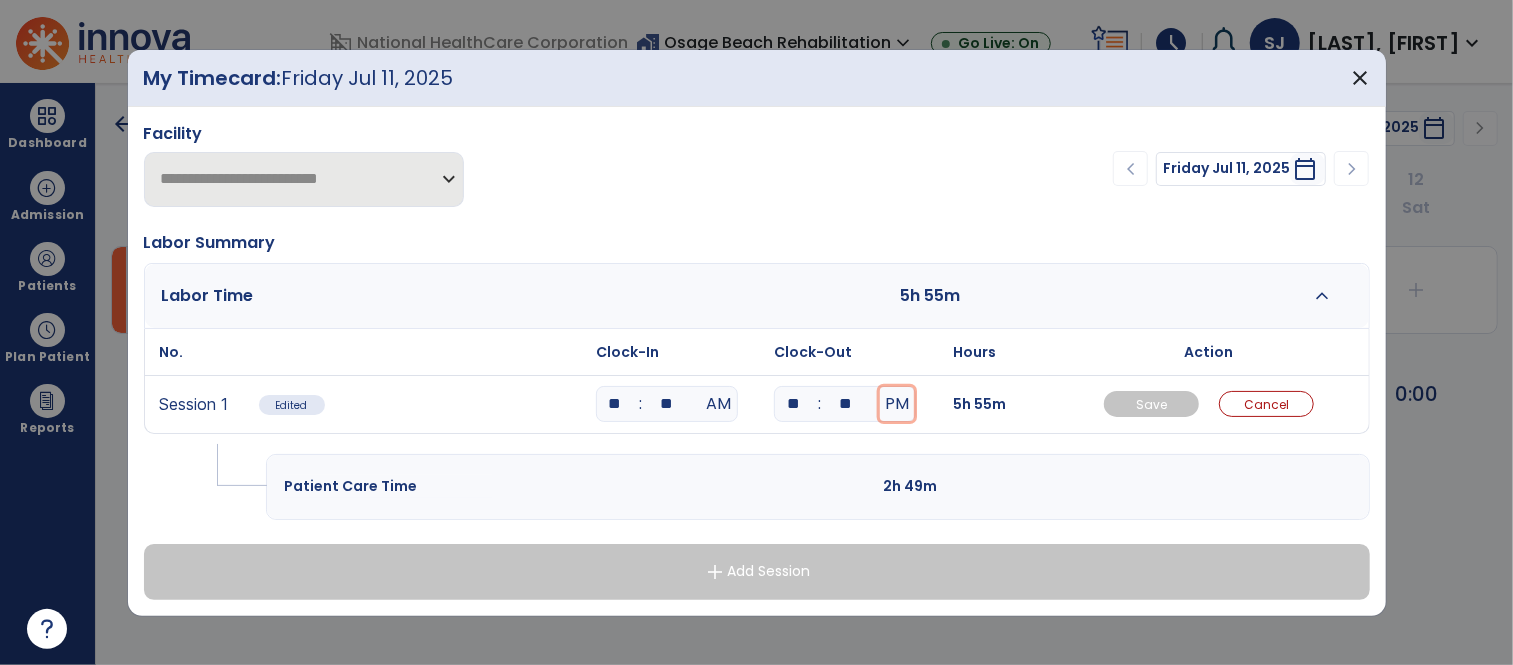 type 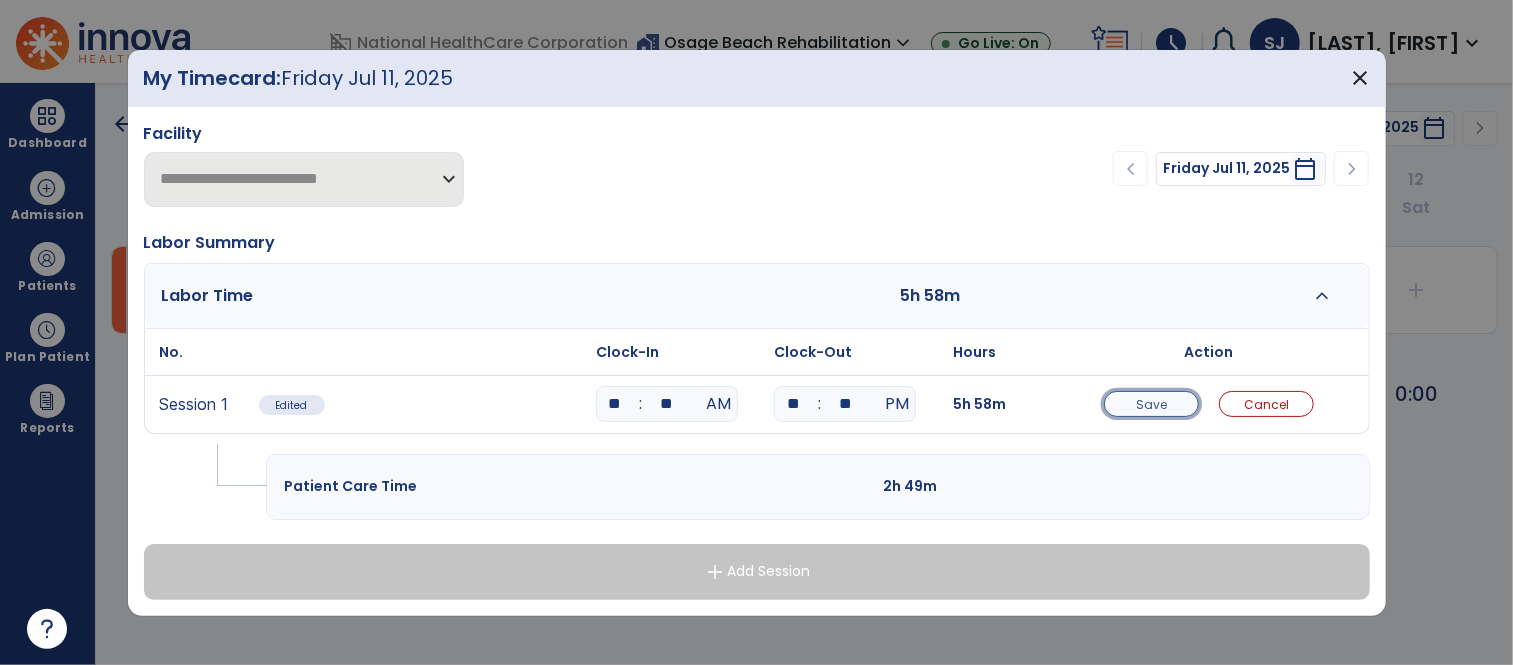 click on "Save" at bounding box center (1151, 404) 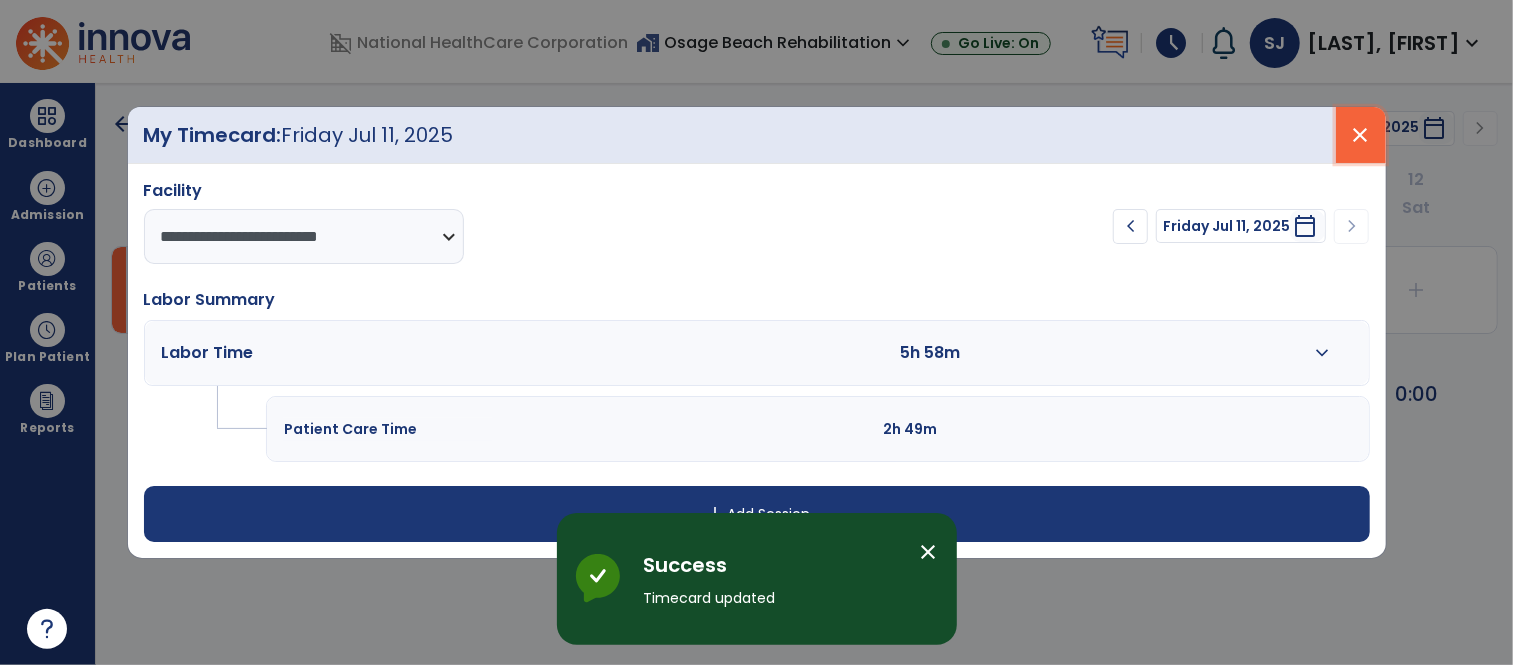 click on "close" at bounding box center (1361, 135) 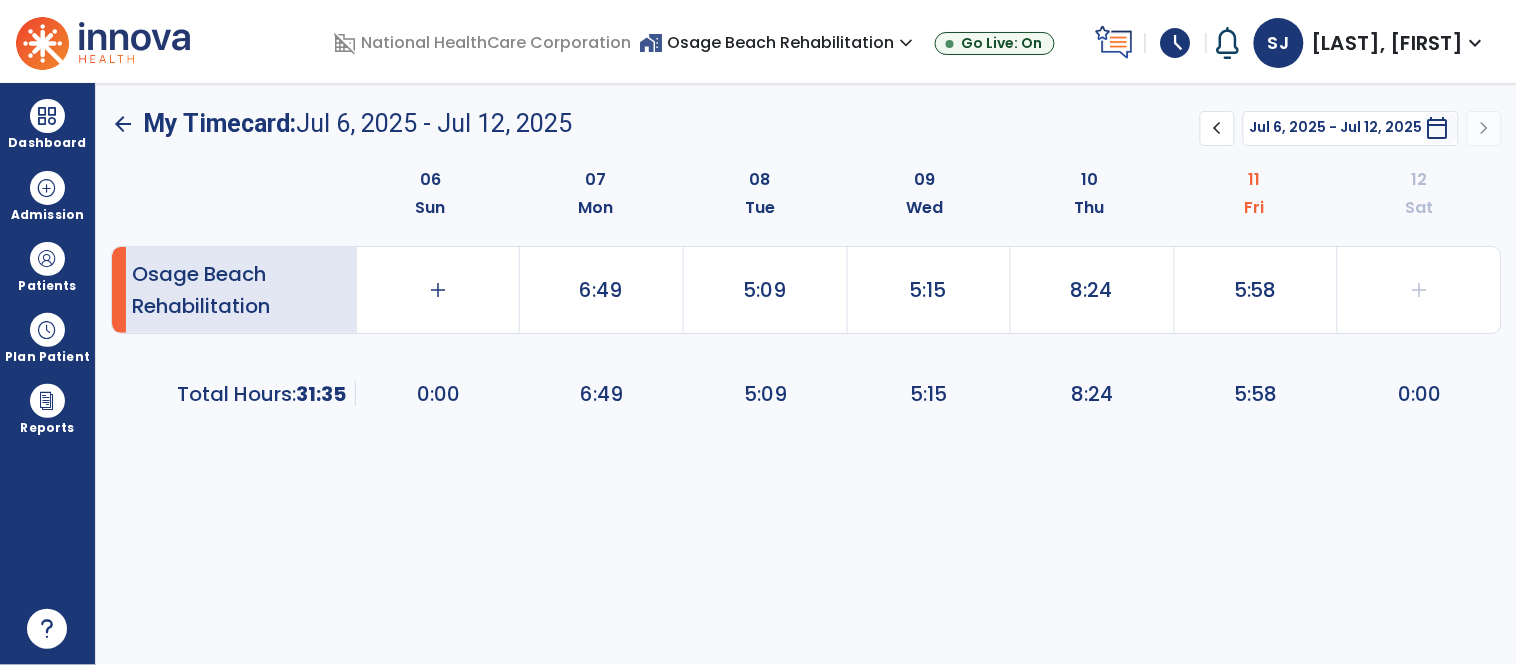 click on "[LAST], [FIRST]" at bounding box center [1388, 43] 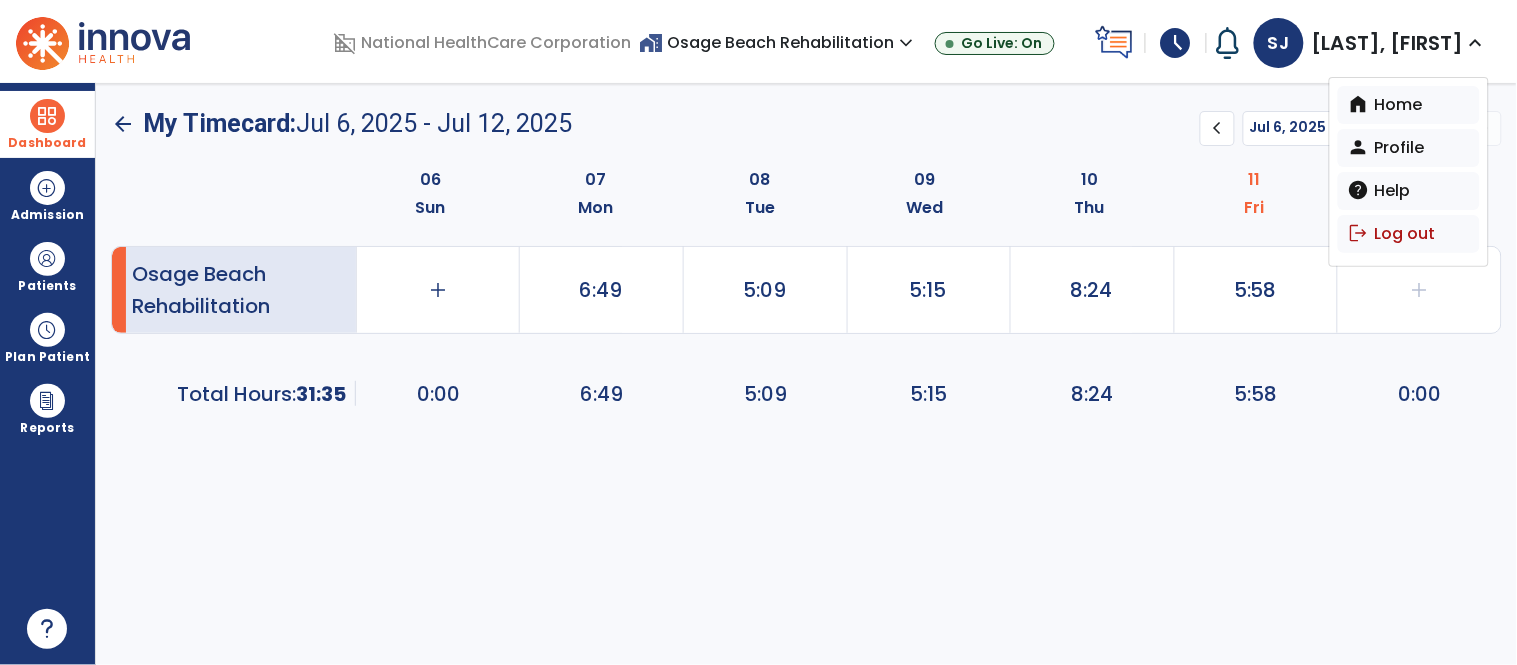 click on "Dashboard  dashboard  Therapist Dashboard" at bounding box center [47, 124] 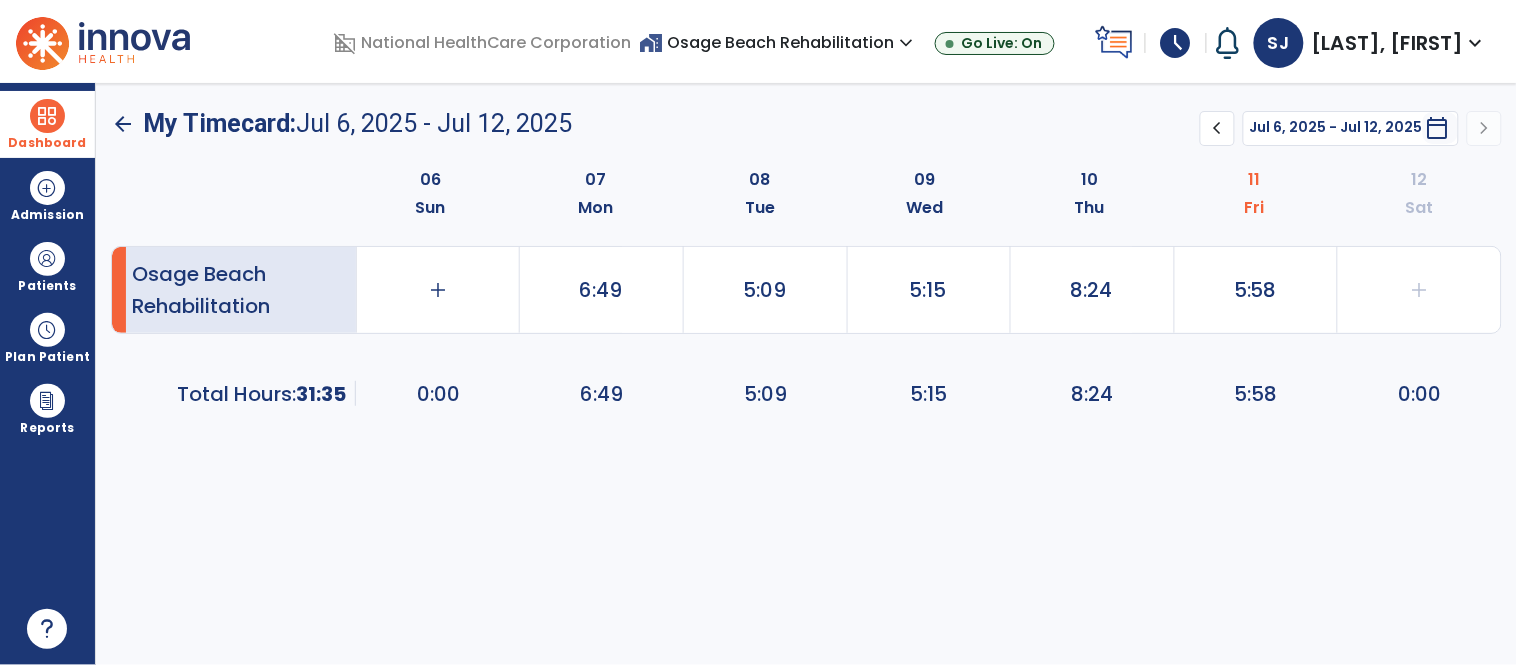 click on "Dashboard" at bounding box center [47, 124] 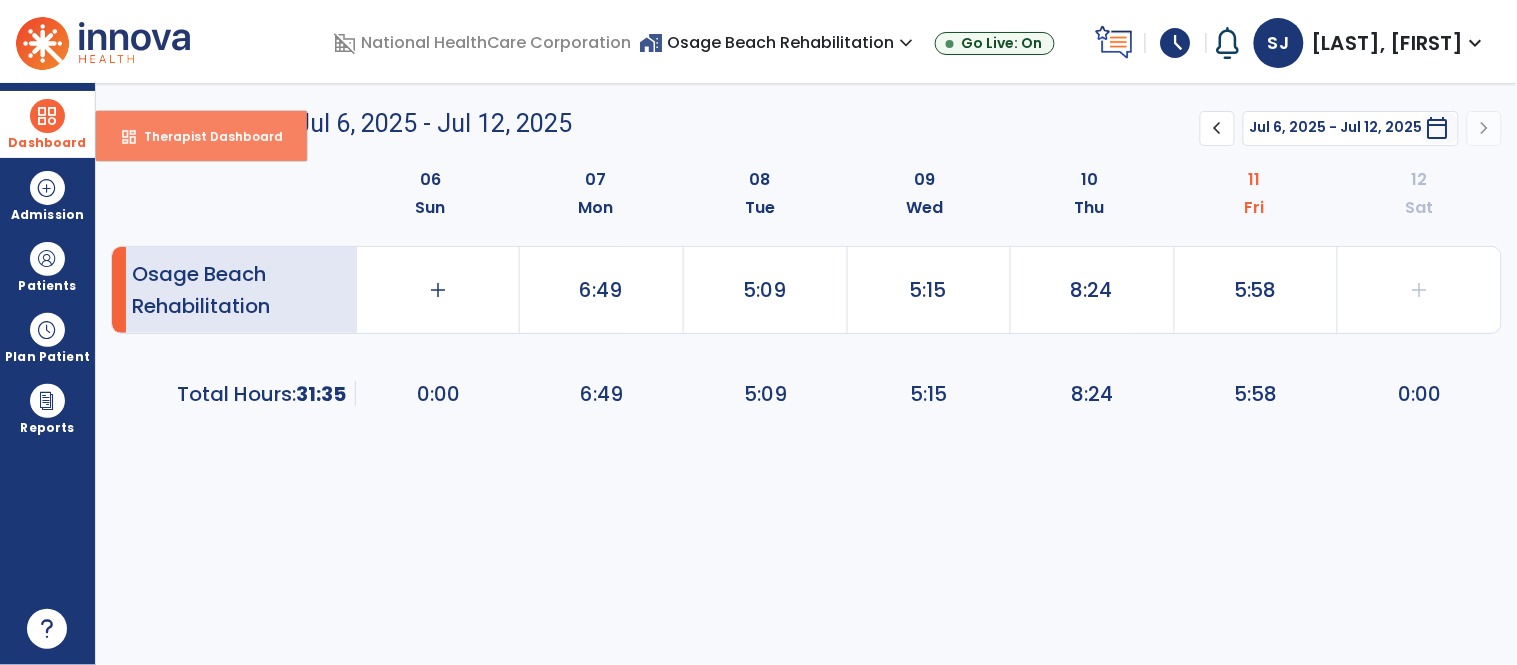 click on "Therapist Dashboard" at bounding box center [205, 136] 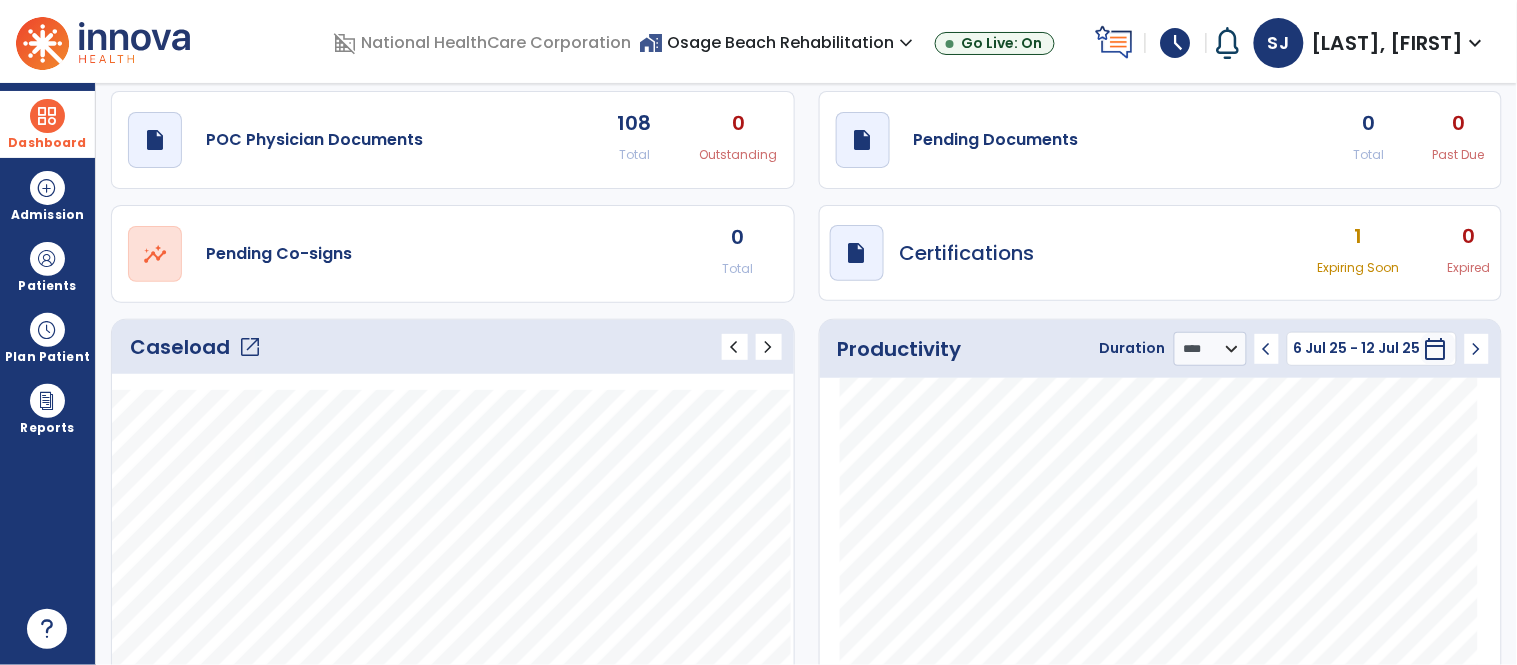 scroll, scrollTop: 0, scrollLeft: 0, axis: both 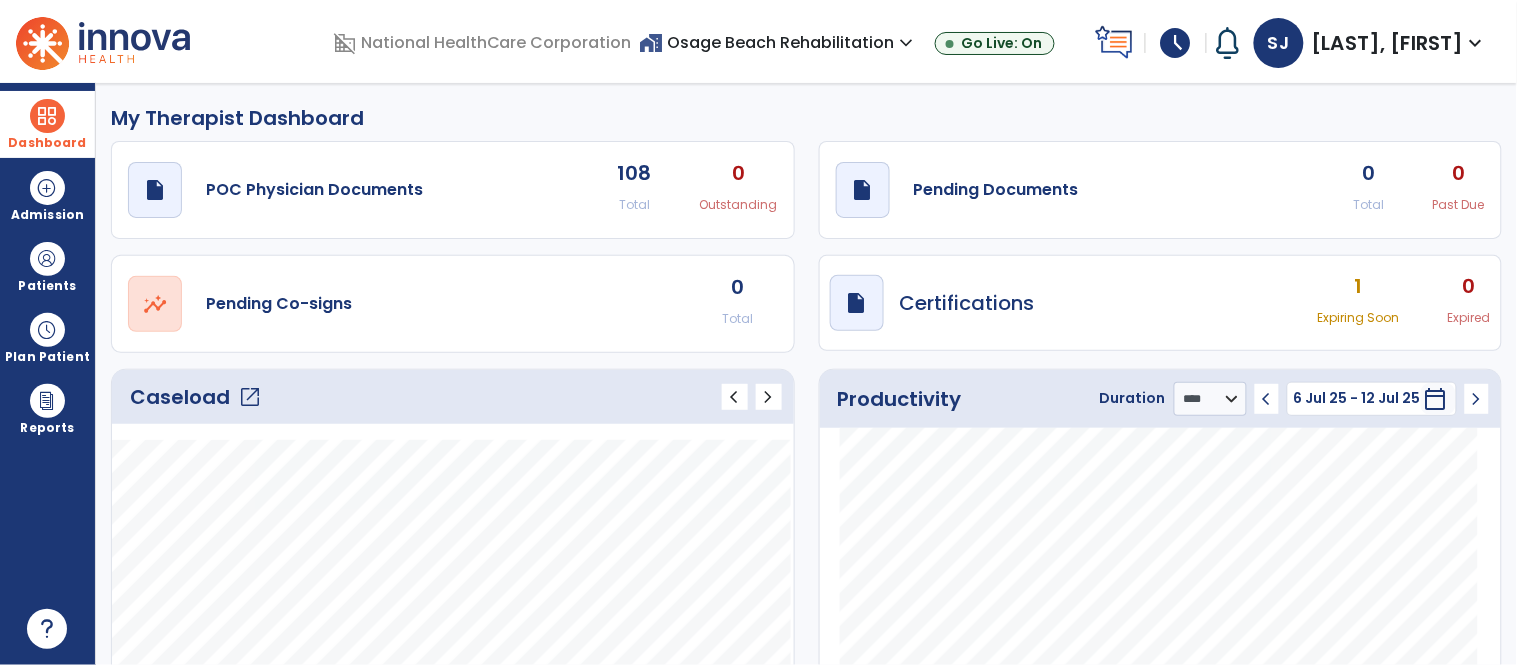 click on "SJ   [LAST], [FIRST]   expand_more" at bounding box center [1371, 43] 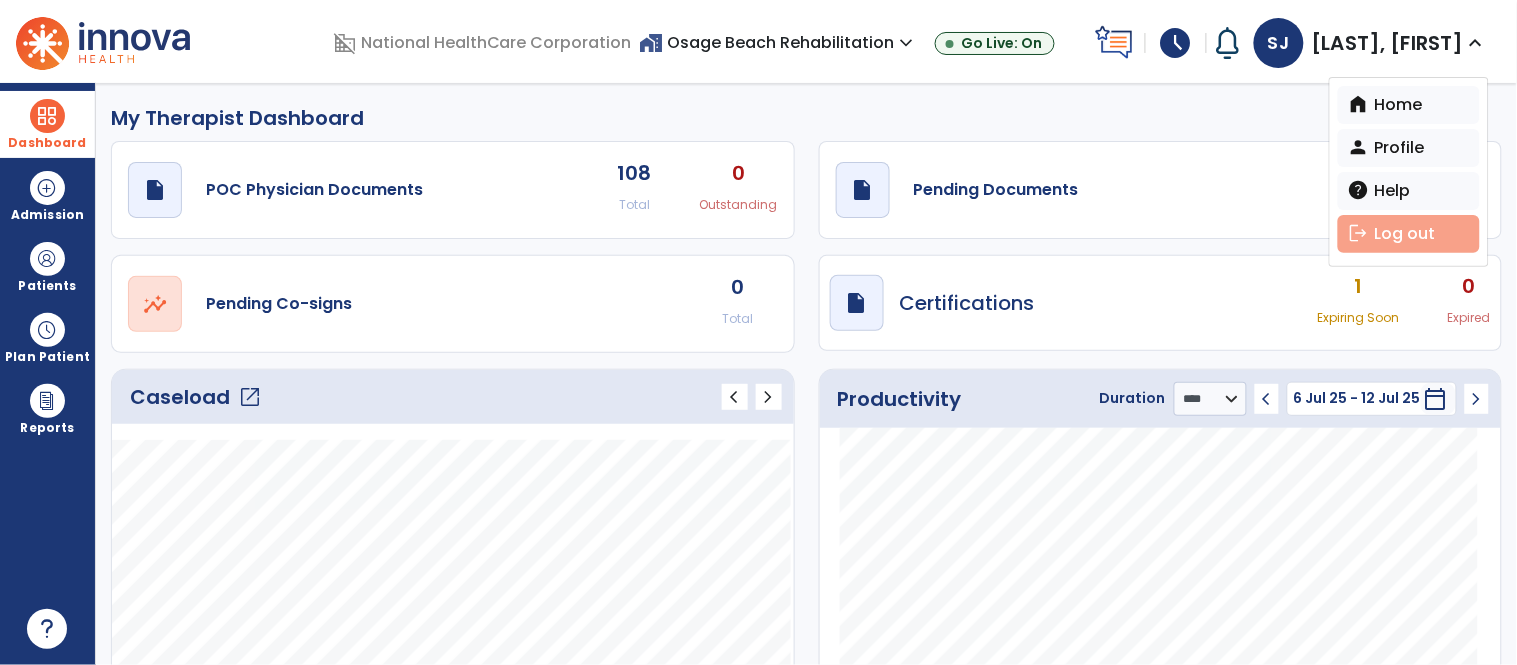 click on "logout   Log out" at bounding box center (1409, 234) 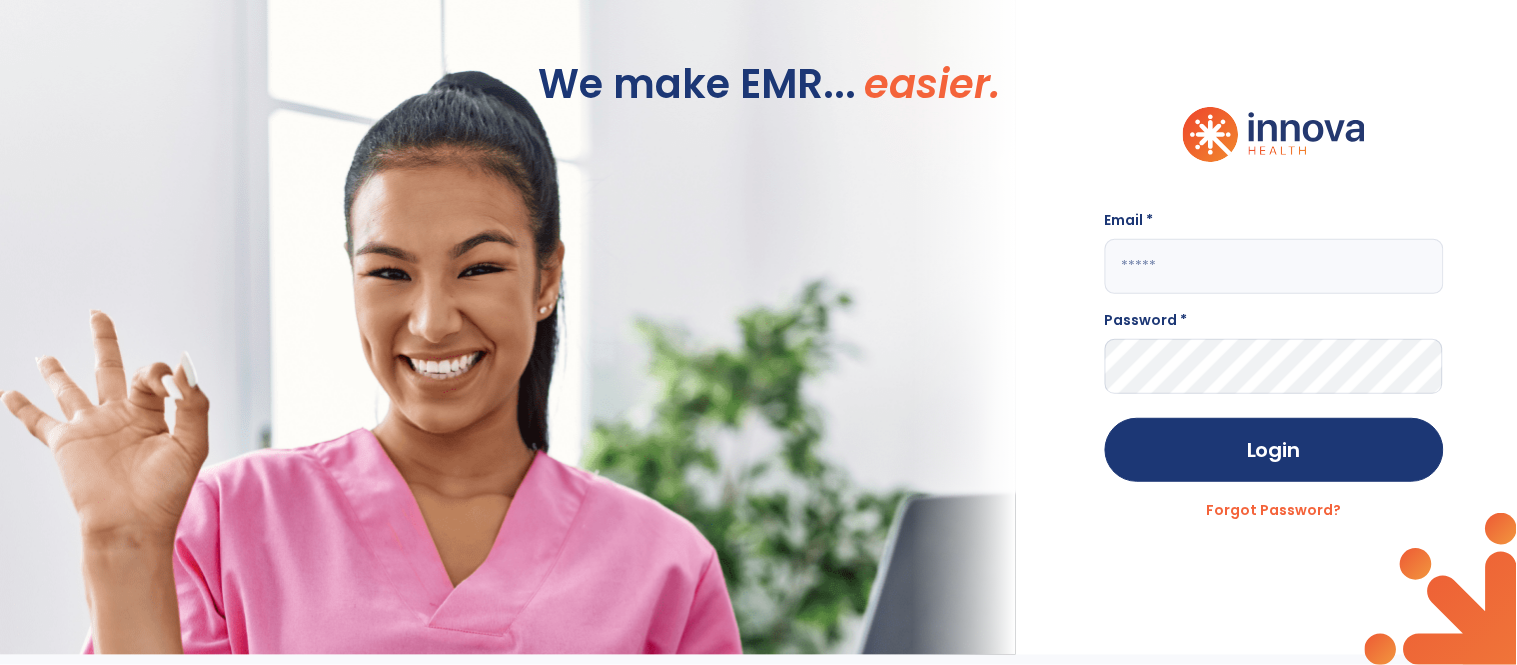 type on "**********" 